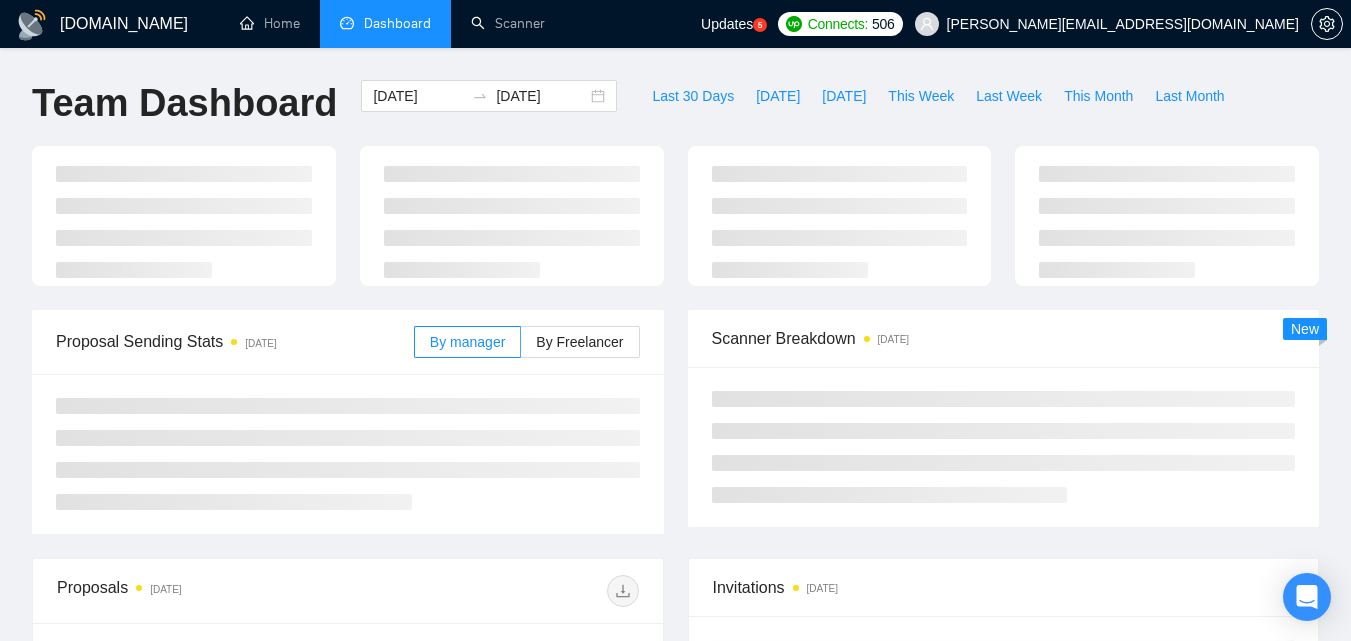 scroll, scrollTop: 0, scrollLeft: 0, axis: both 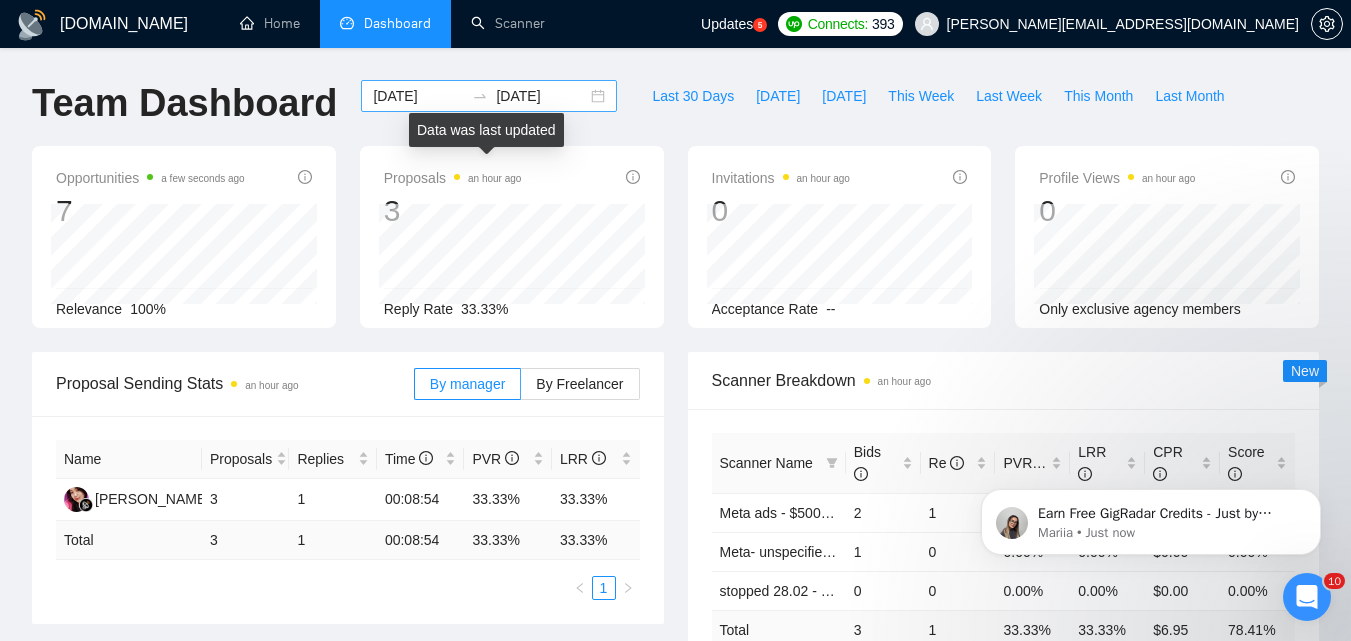click on "[DATE]" at bounding box center (418, 96) 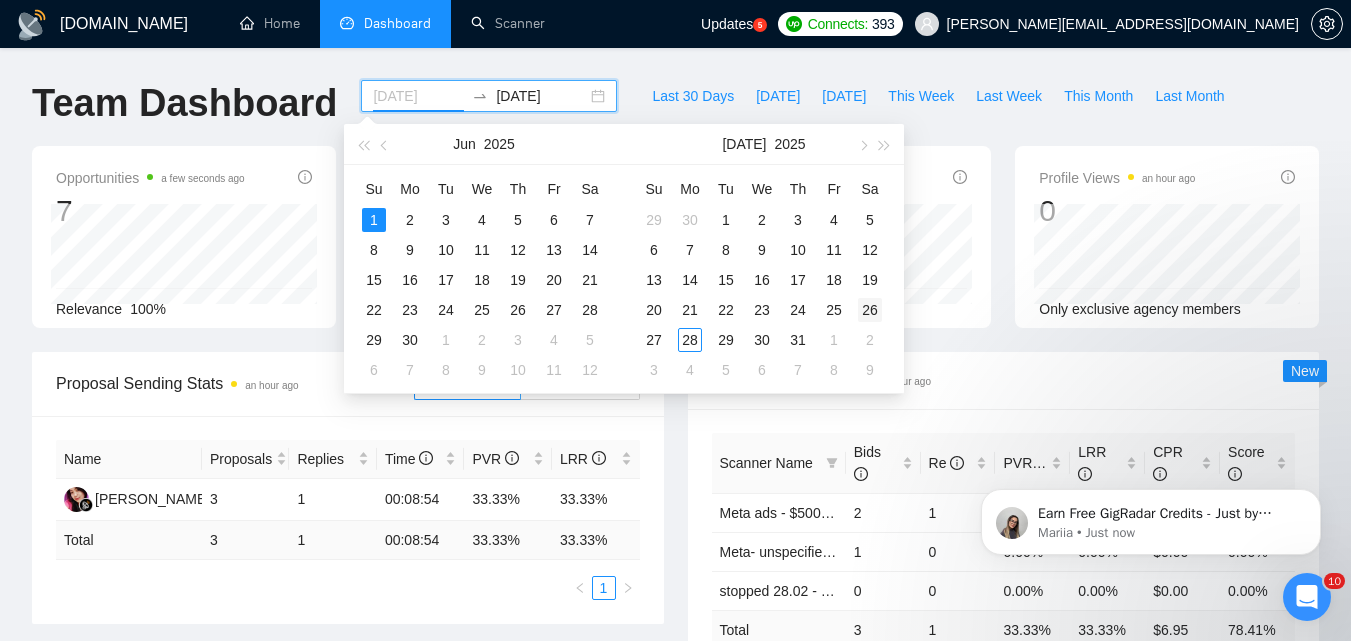 type on "[DATE]" 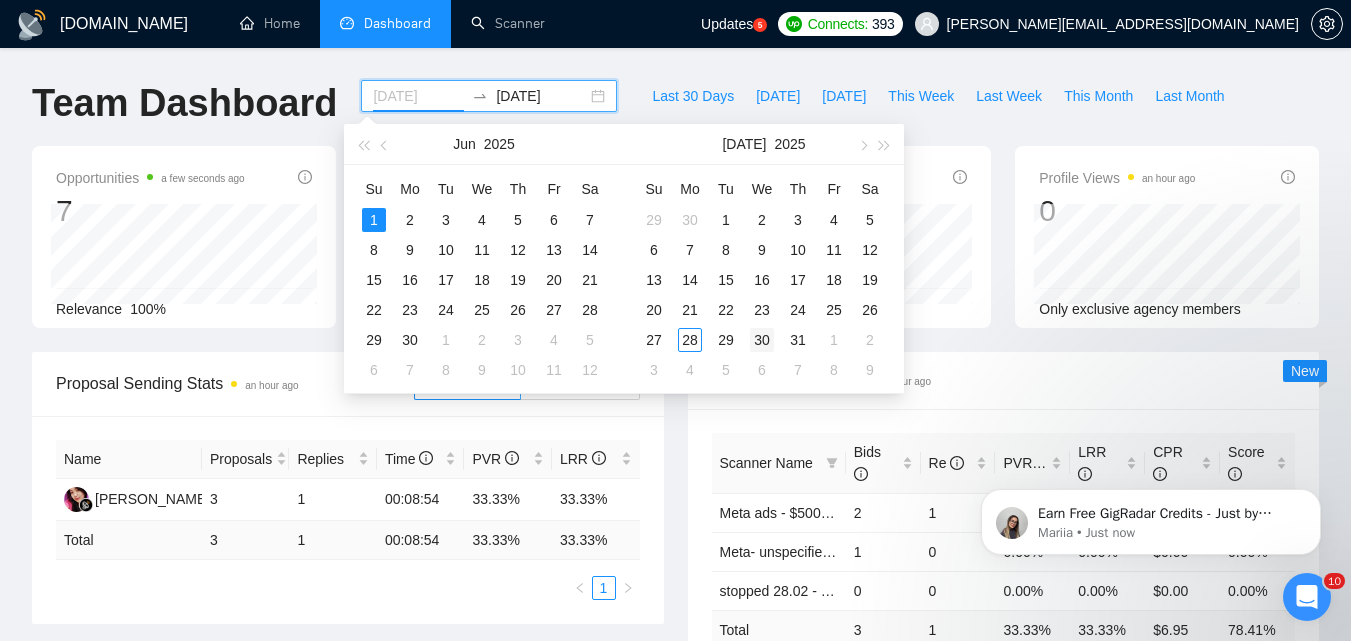 drag, startPoint x: 865, startPoint y: 310, endPoint x: 764, endPoint y: 331, distance: 103.16007 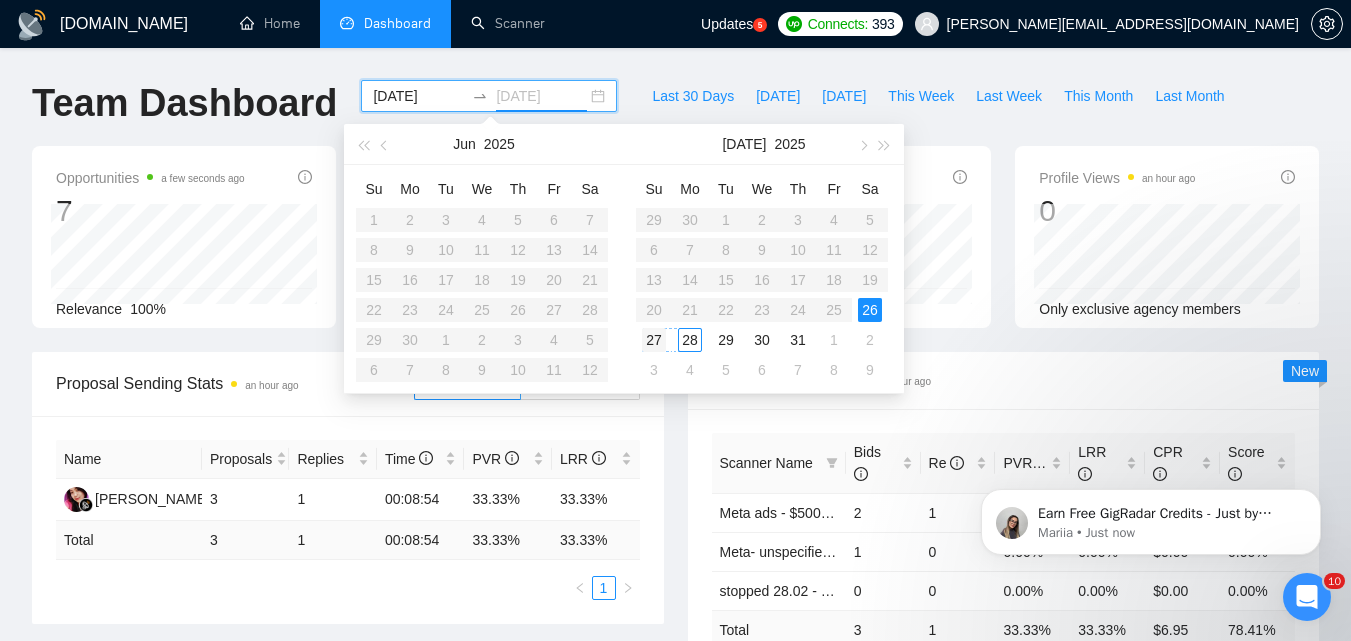 type on "[DATE]" 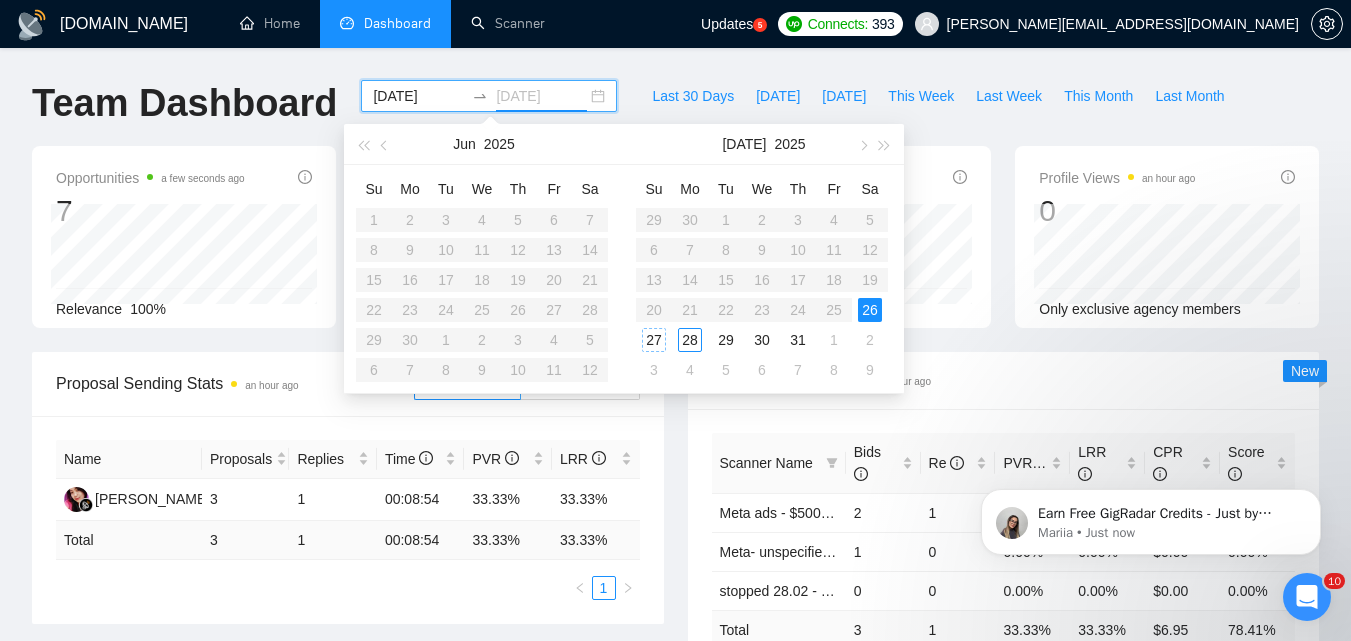 click on "27" at bounding box center (654, 340) 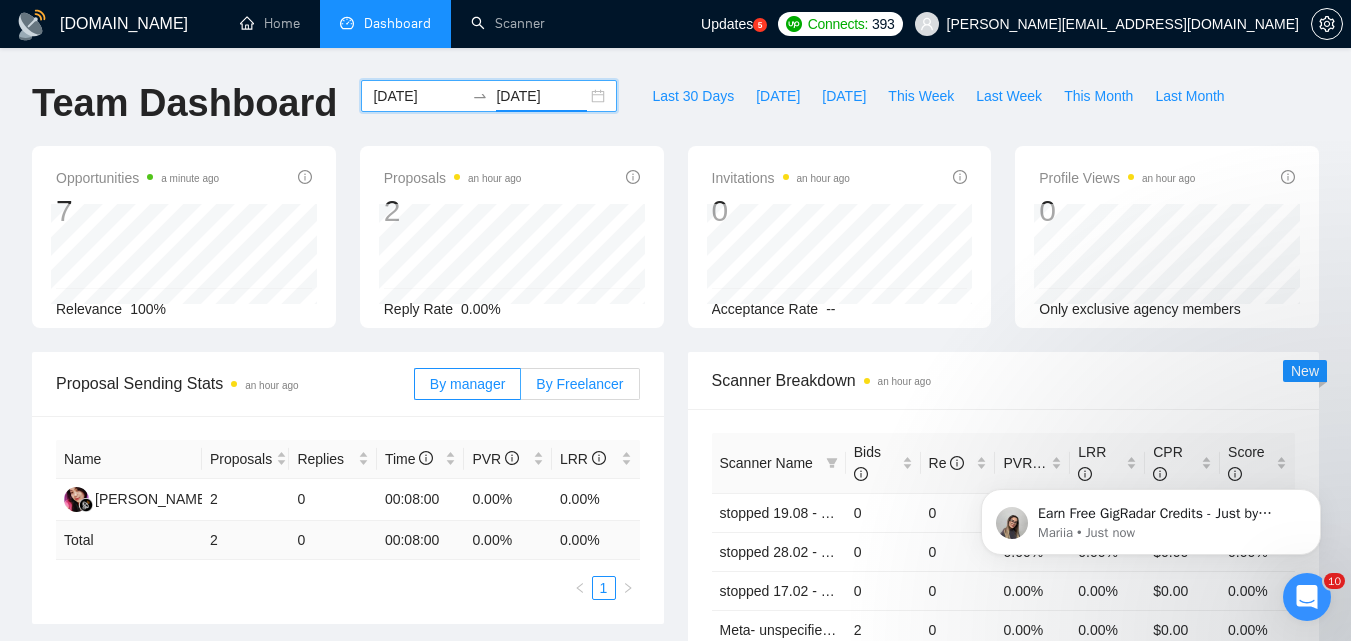 click on "By Freelancer" at bounding box center (580, 384) 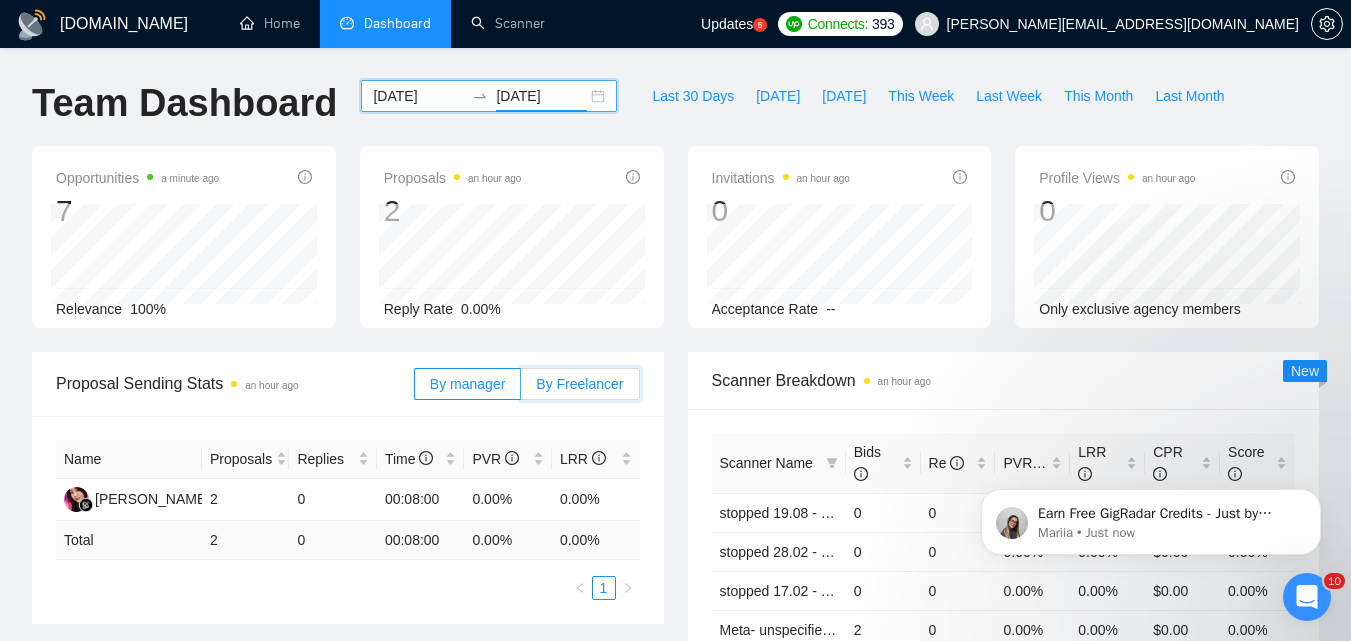 click on "By Freelancer" at bounding box center (521, 389) 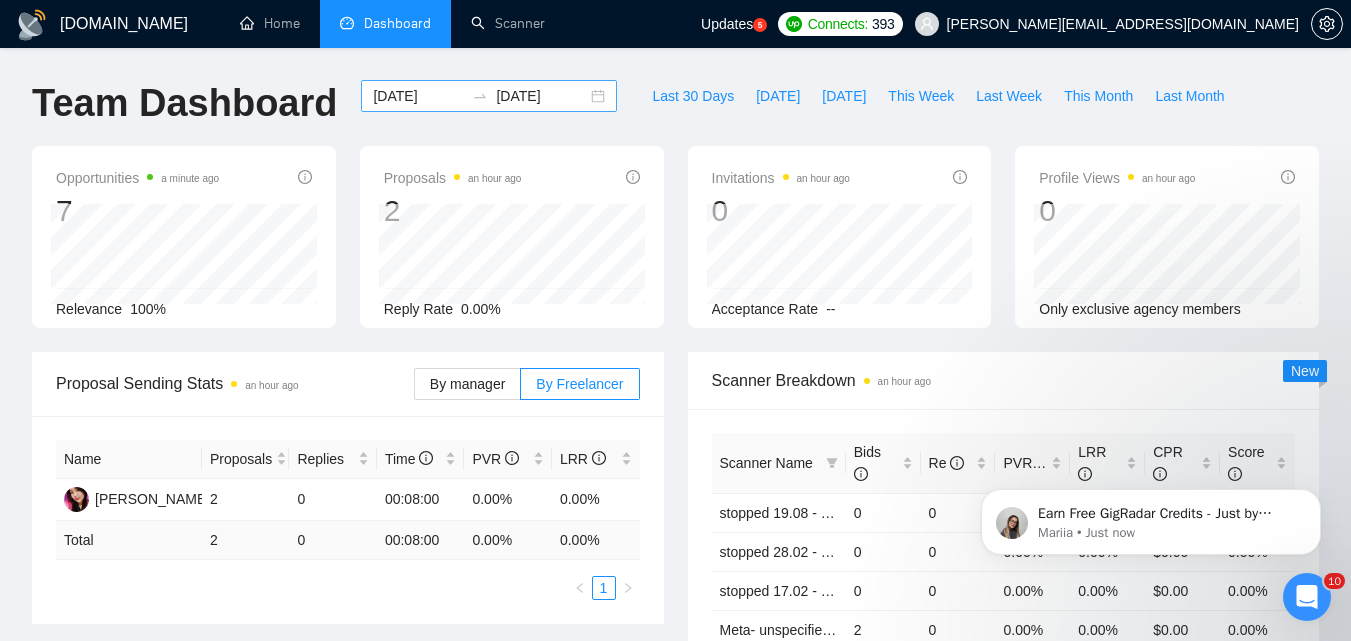 click on "[DATE]" at bounding box center (418, 96) 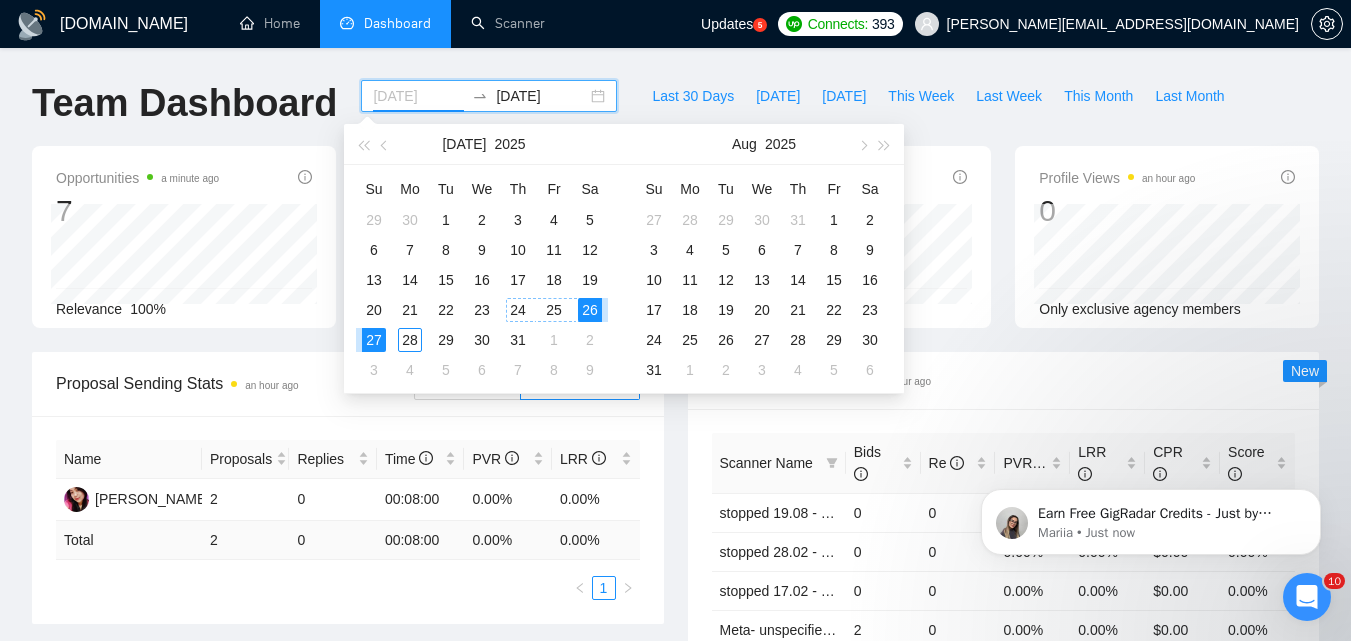 type on "[DATE]" 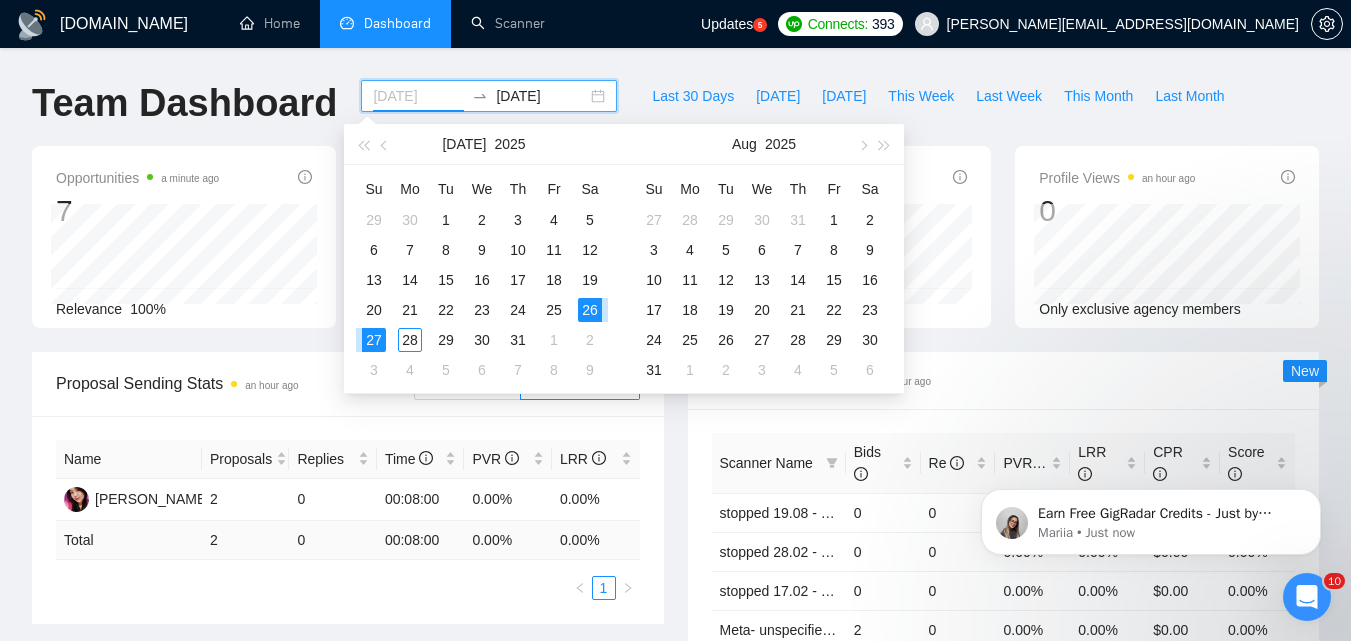 click on "26" at bounding box center [590, 310] 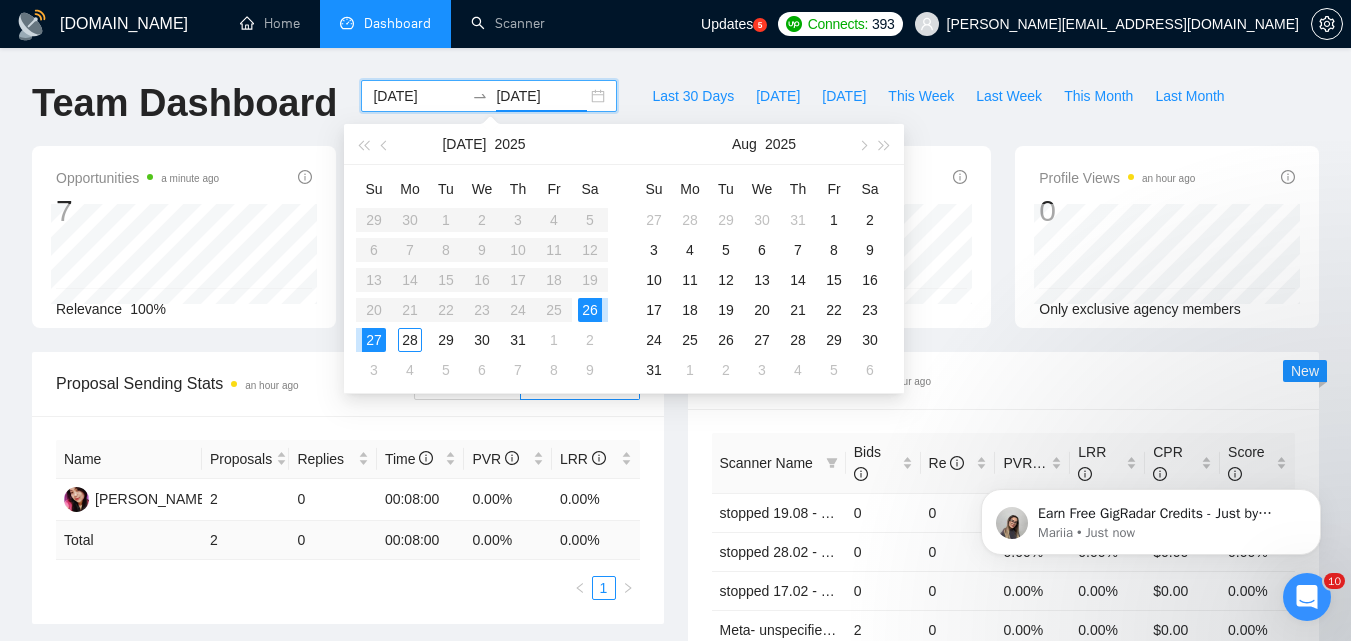 click on "26" at bounding box center [590, 310] 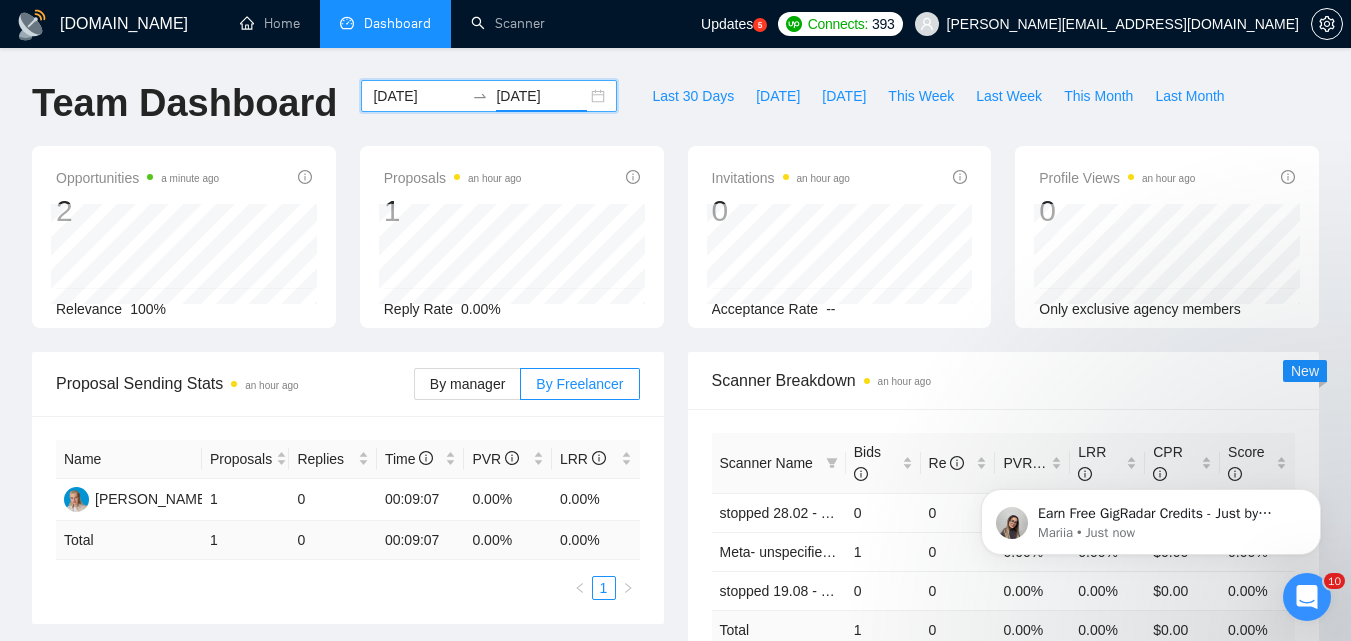 scroll, scrollTop: 100, scrollLeft: 0, axis: vertical 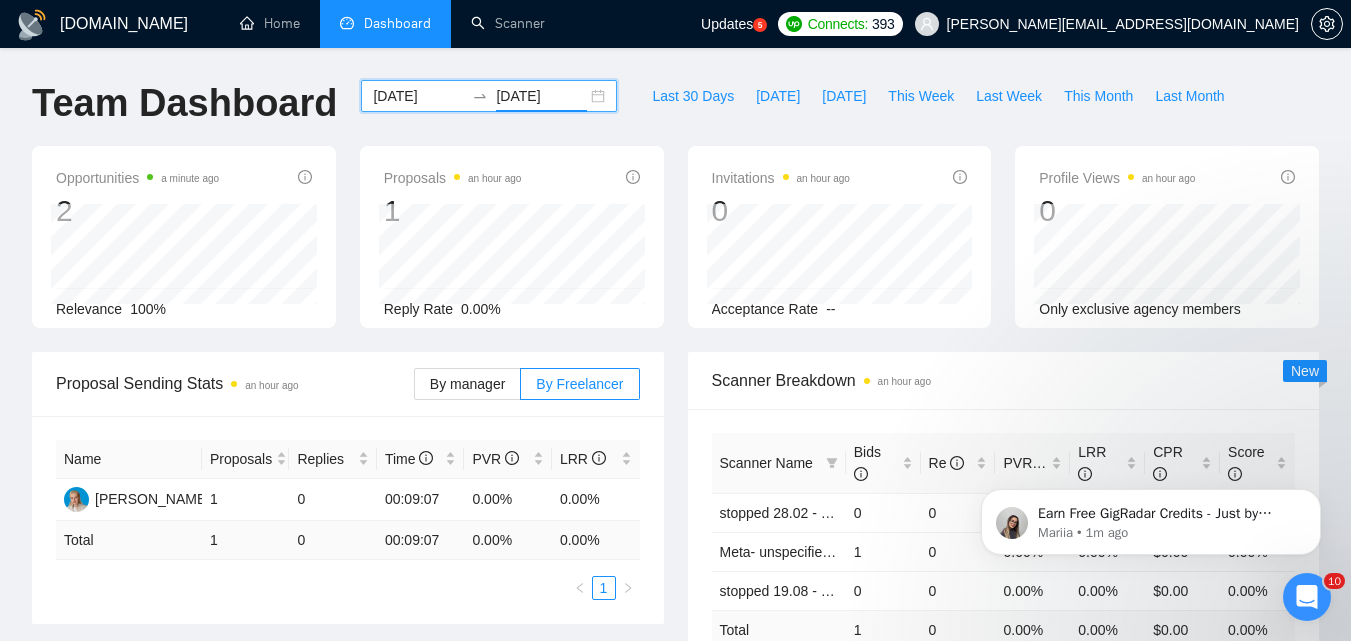 click on "[DATE]" at bounding box center [418, 96] 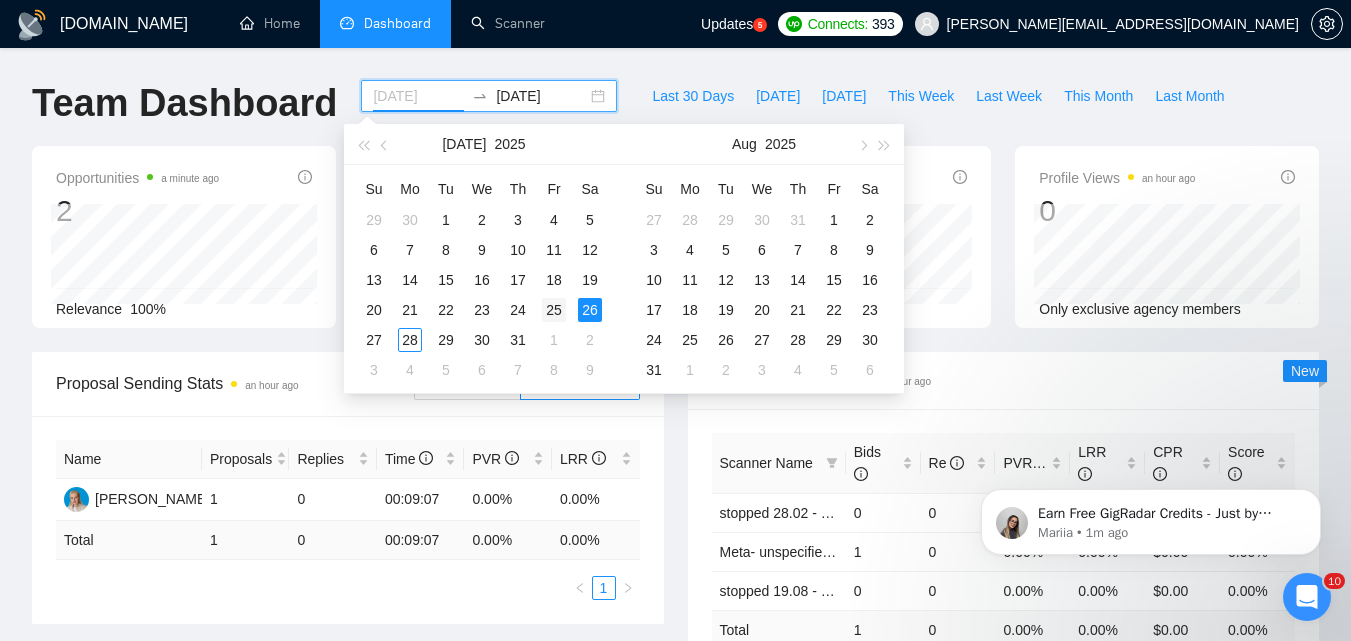 type on "[DATE]" 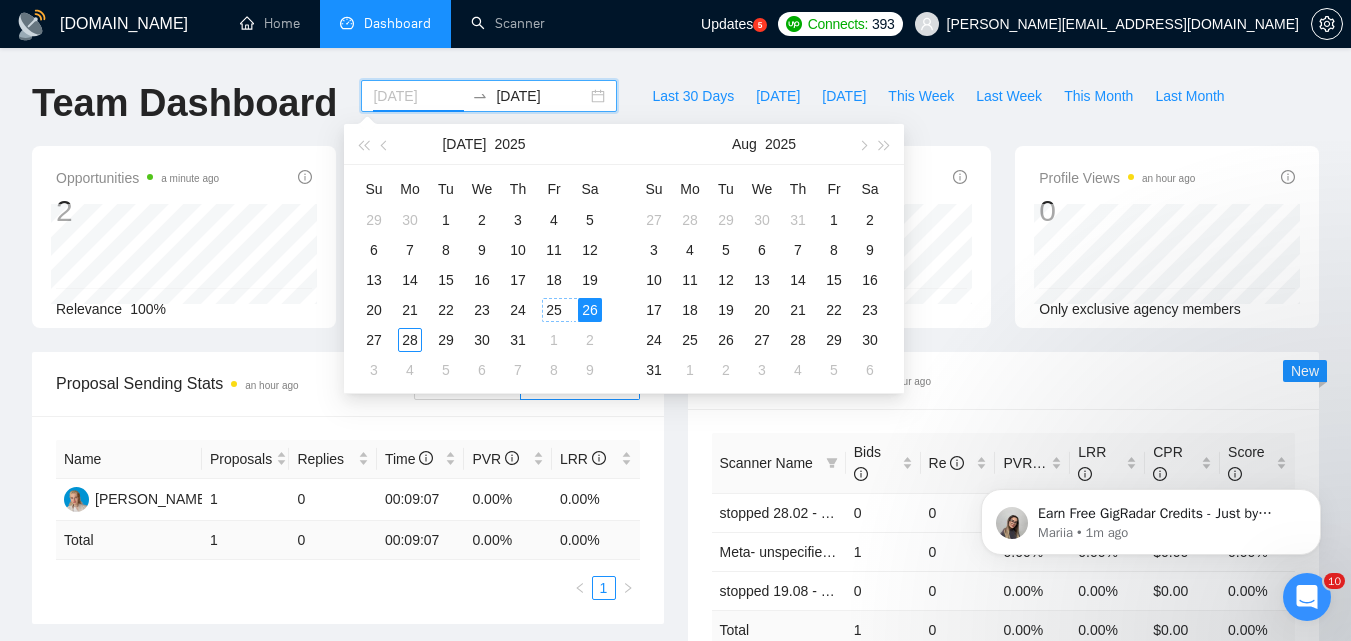 click on "25" at bounding box center (554, 310) 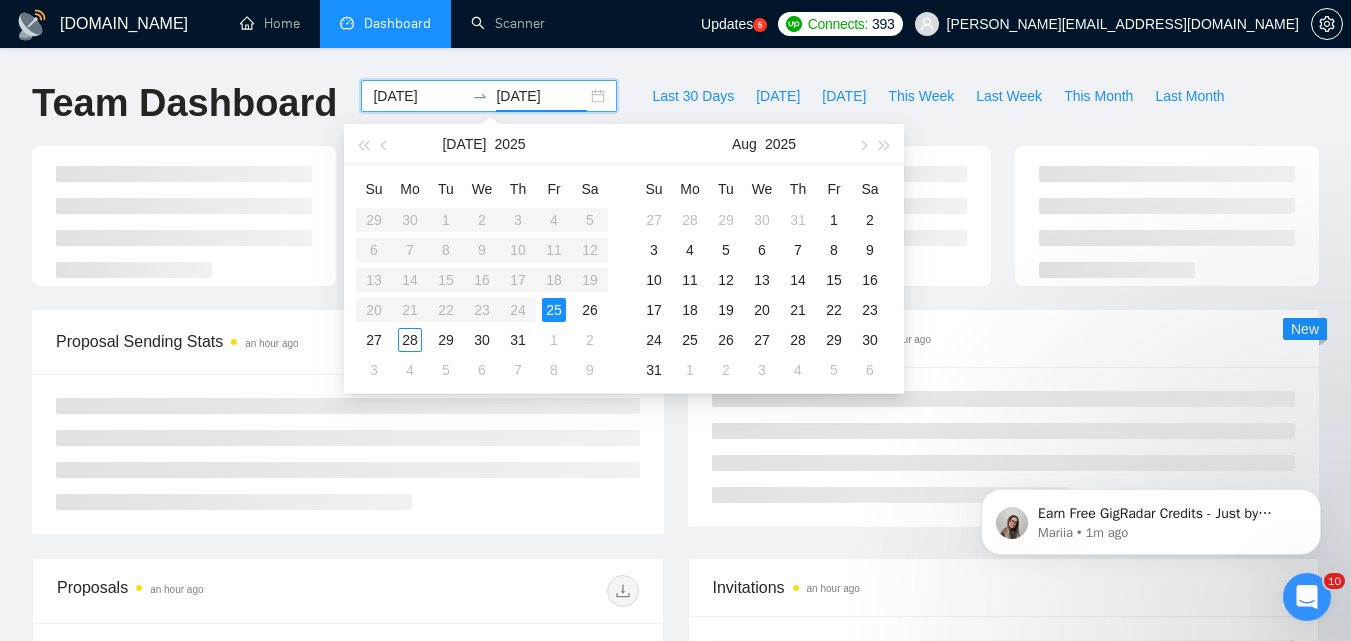 type on "[DATE]" 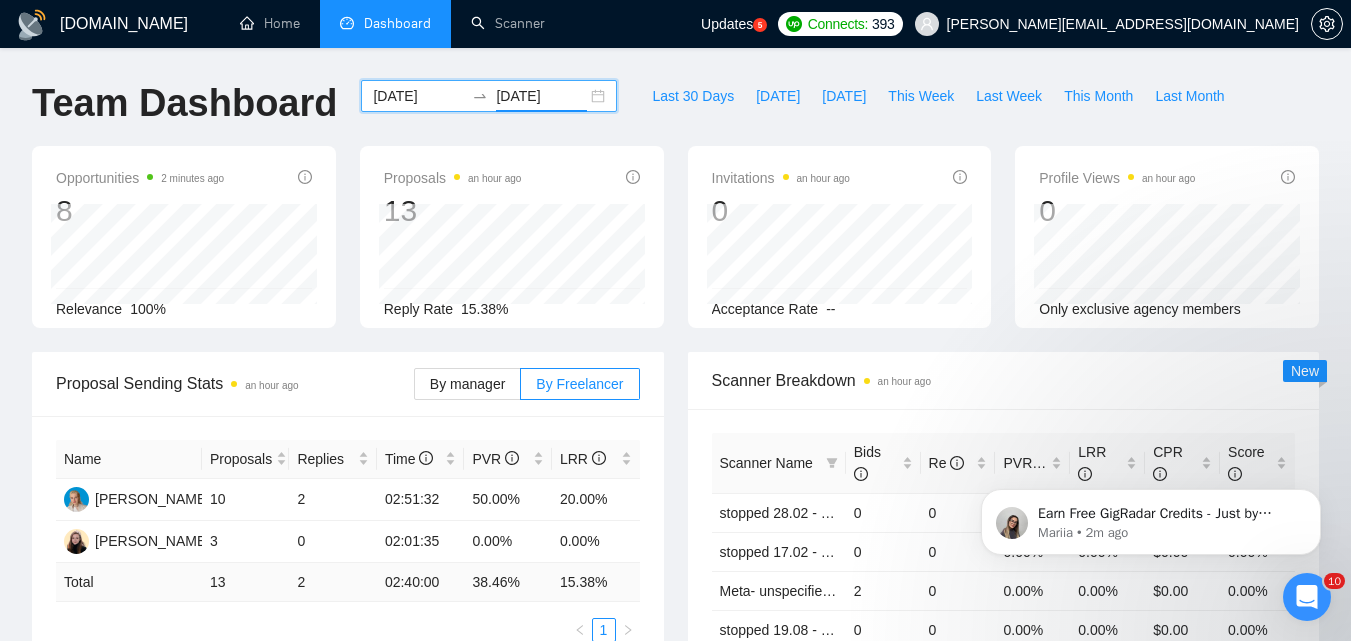 click on "[DATE]" at bounding box center (418, 96) 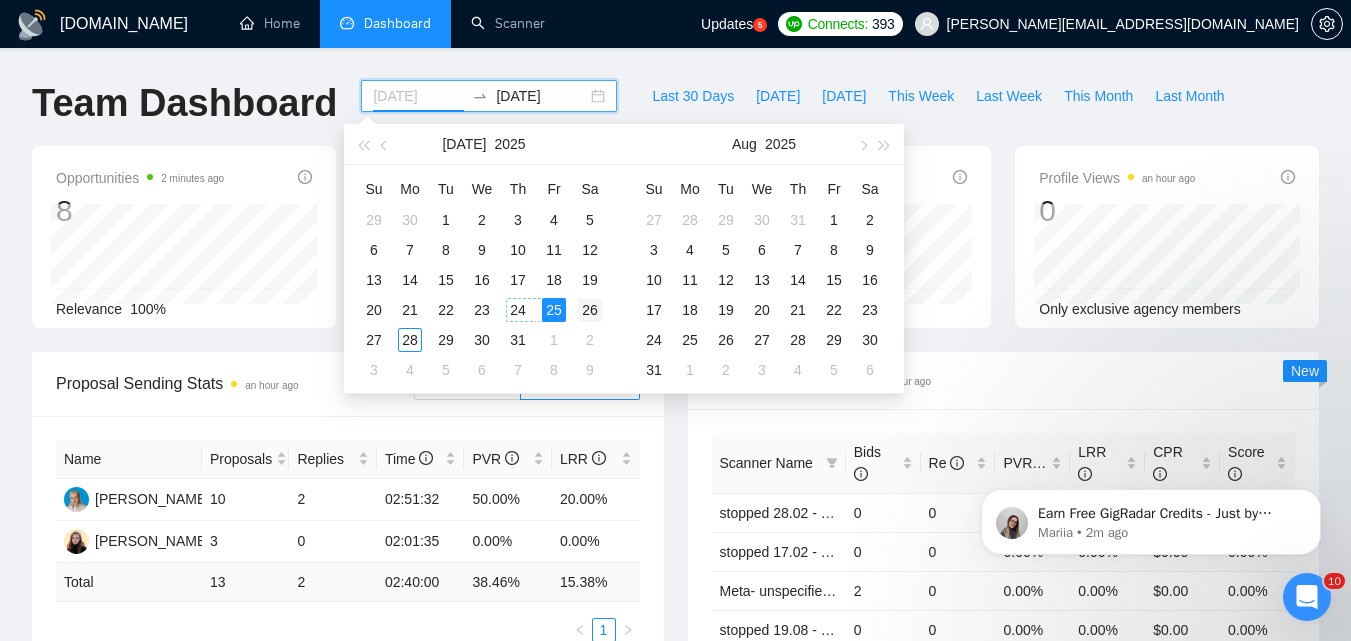 type on "[DATE]" 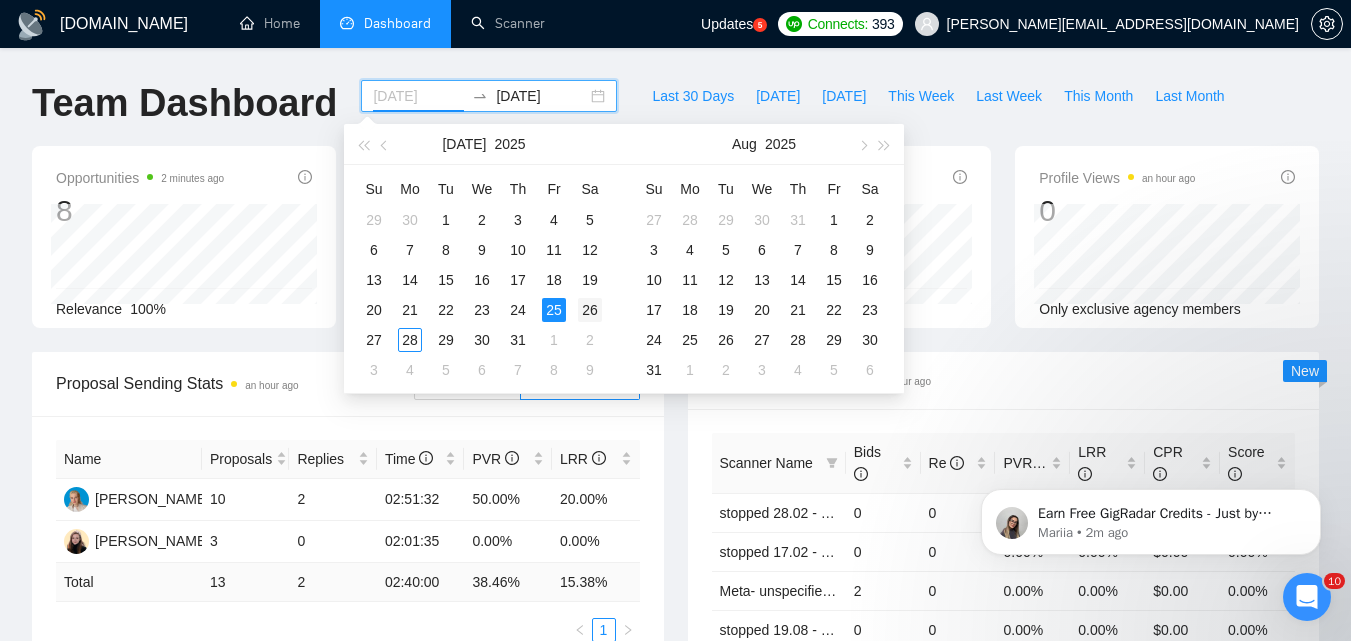 click on "26" at bounding box center [590, 310] 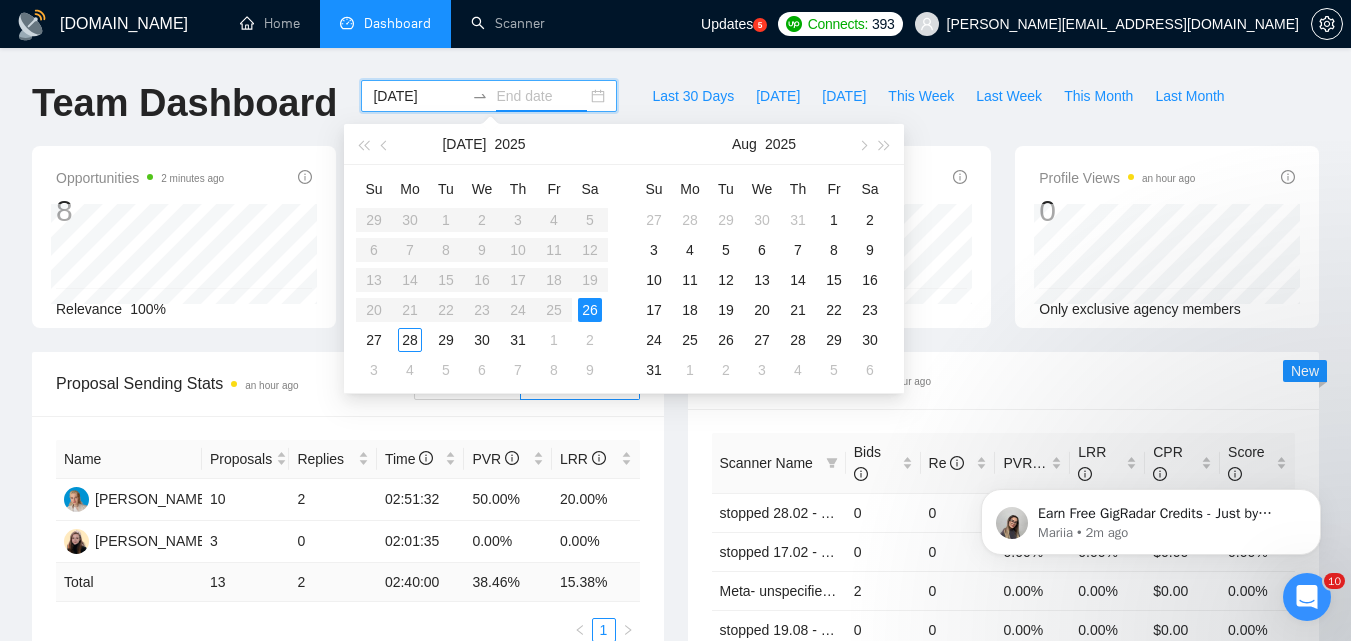 type on "[DATE]" 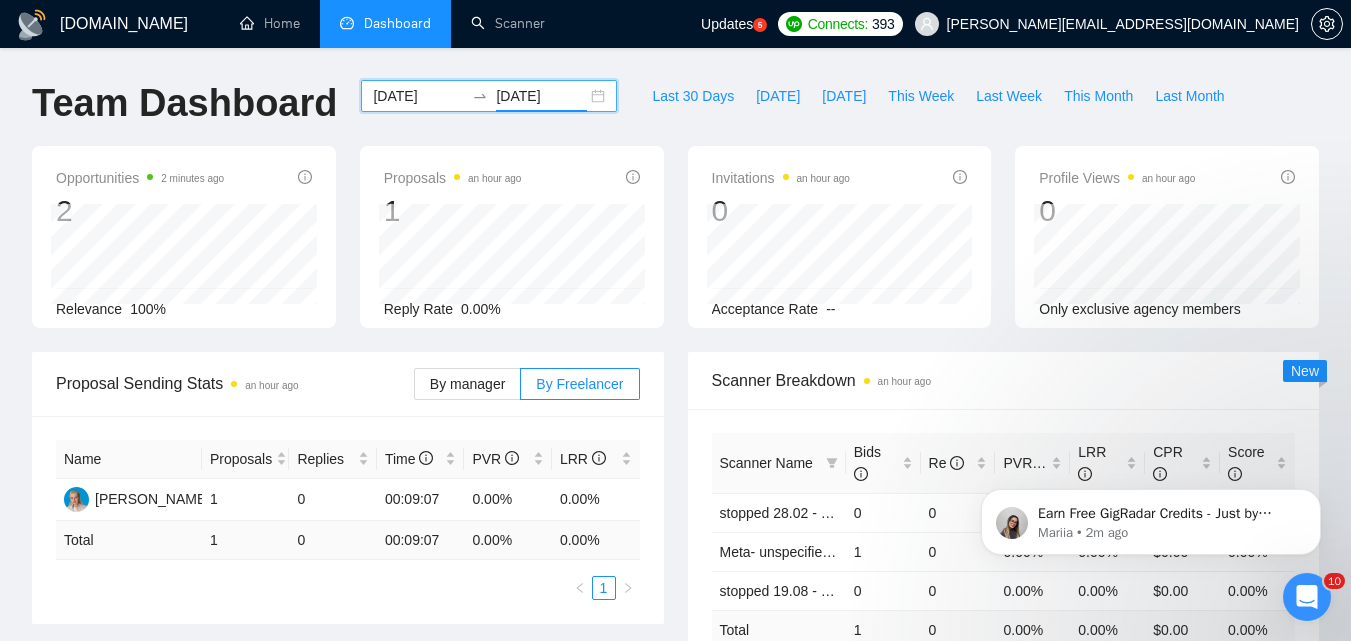click on "[DATE]" at bounding box center [418, 96] 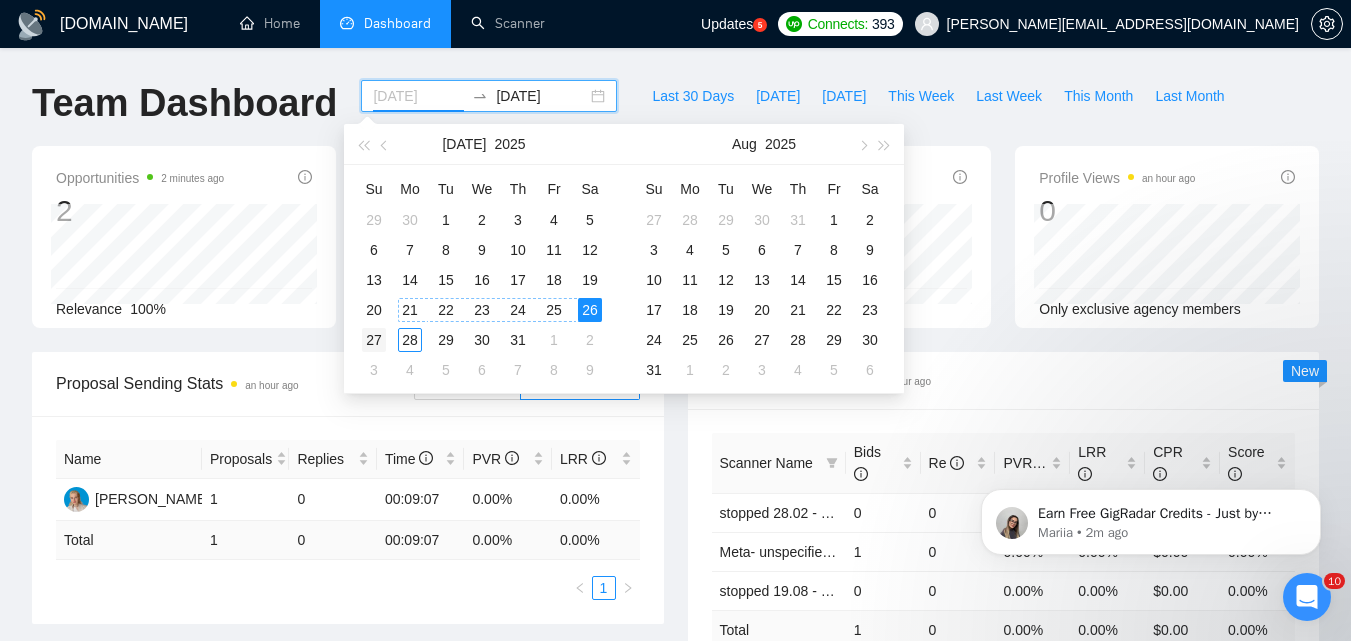 type on "[DATE]" 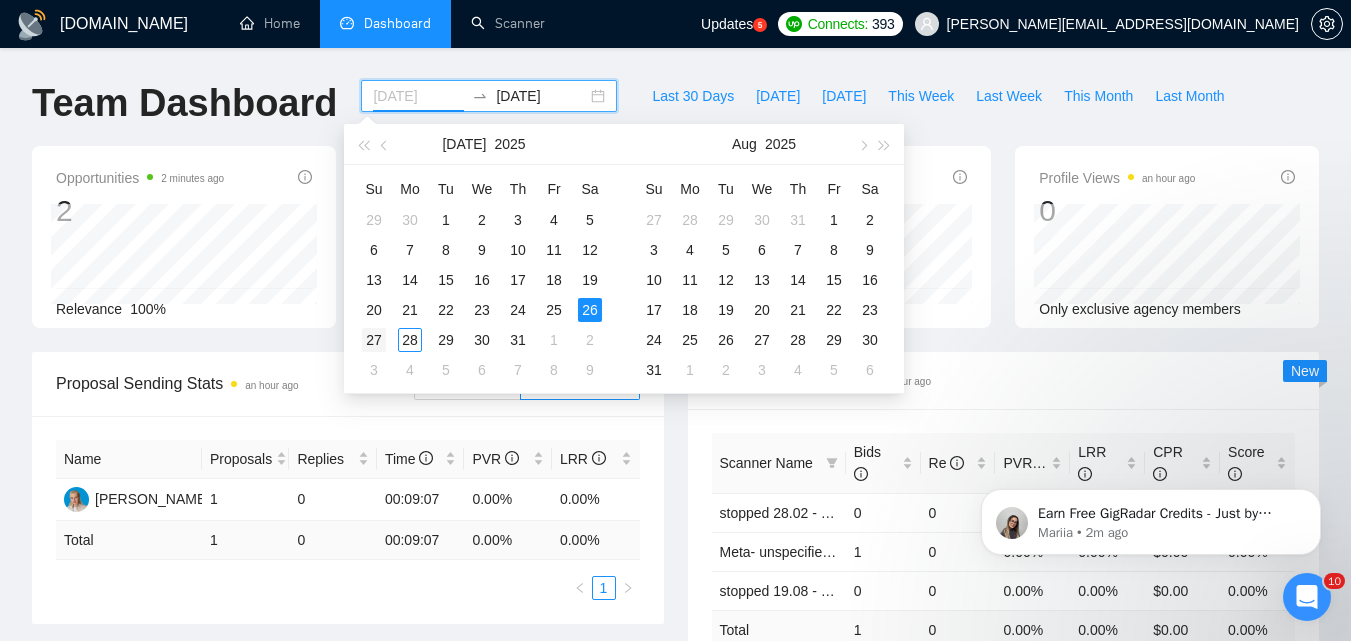 click on "27" at bounding box center (374, 340) 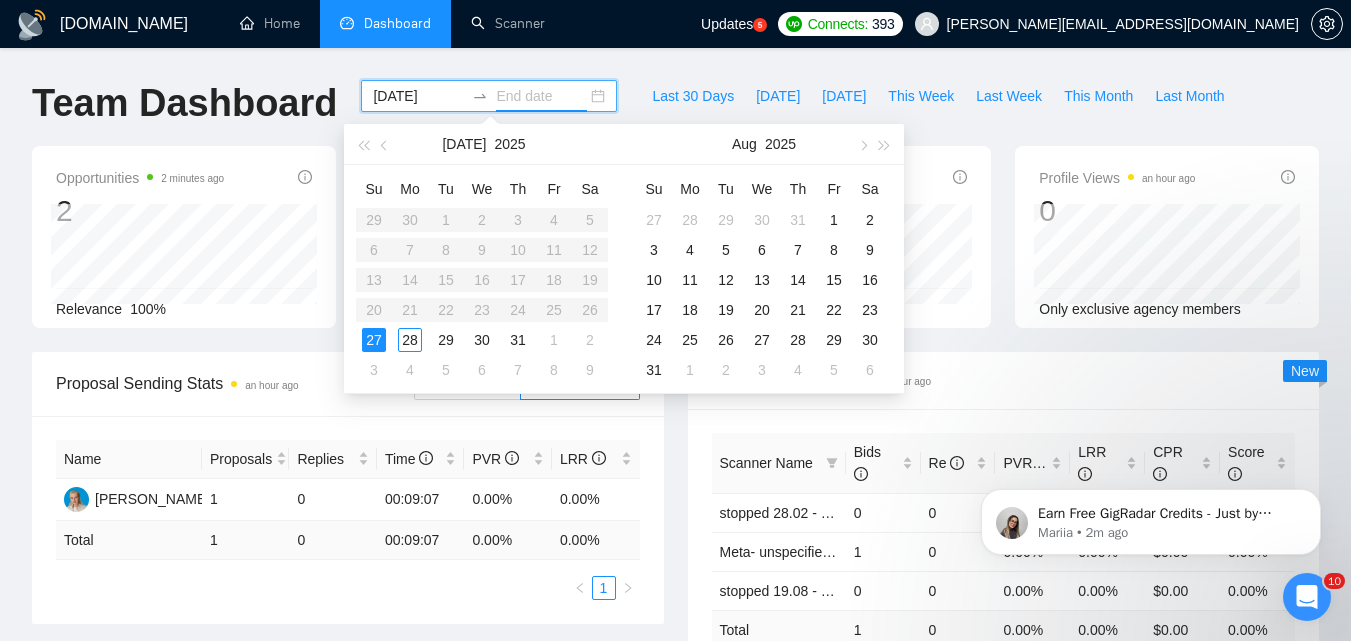 click on "27" at bounding box center (374, 340) 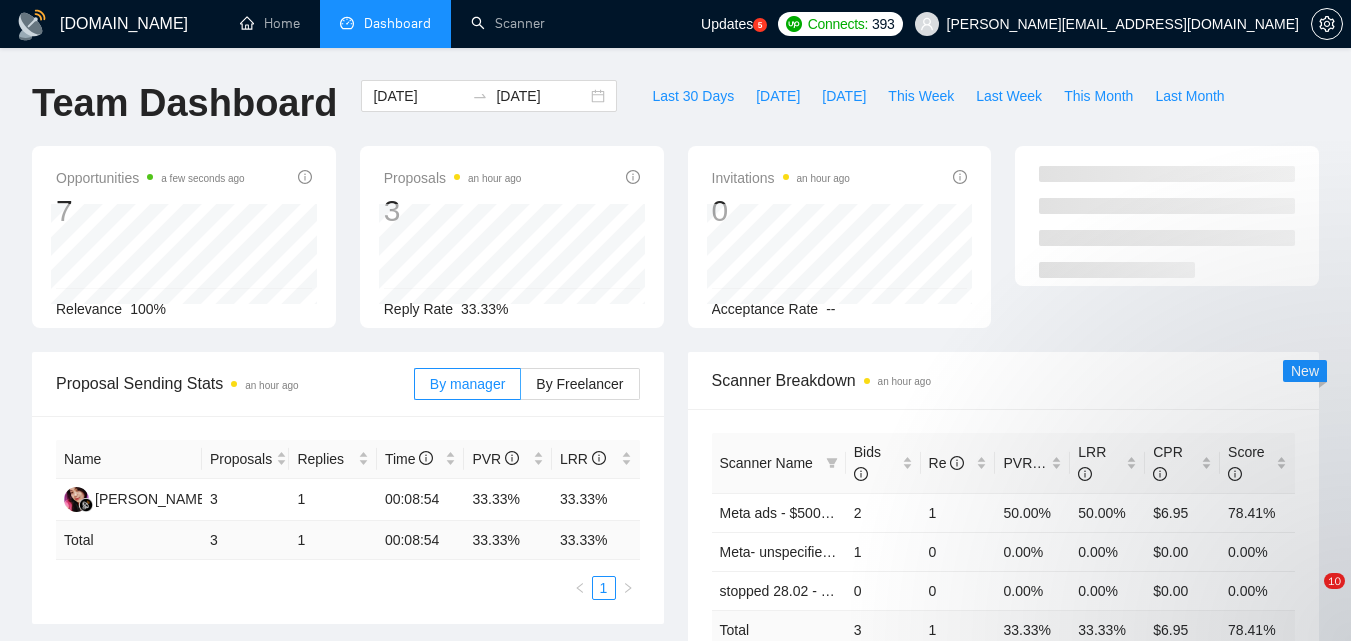 scroll, scrollTop: 0, scrollLeft: 0, axis: both 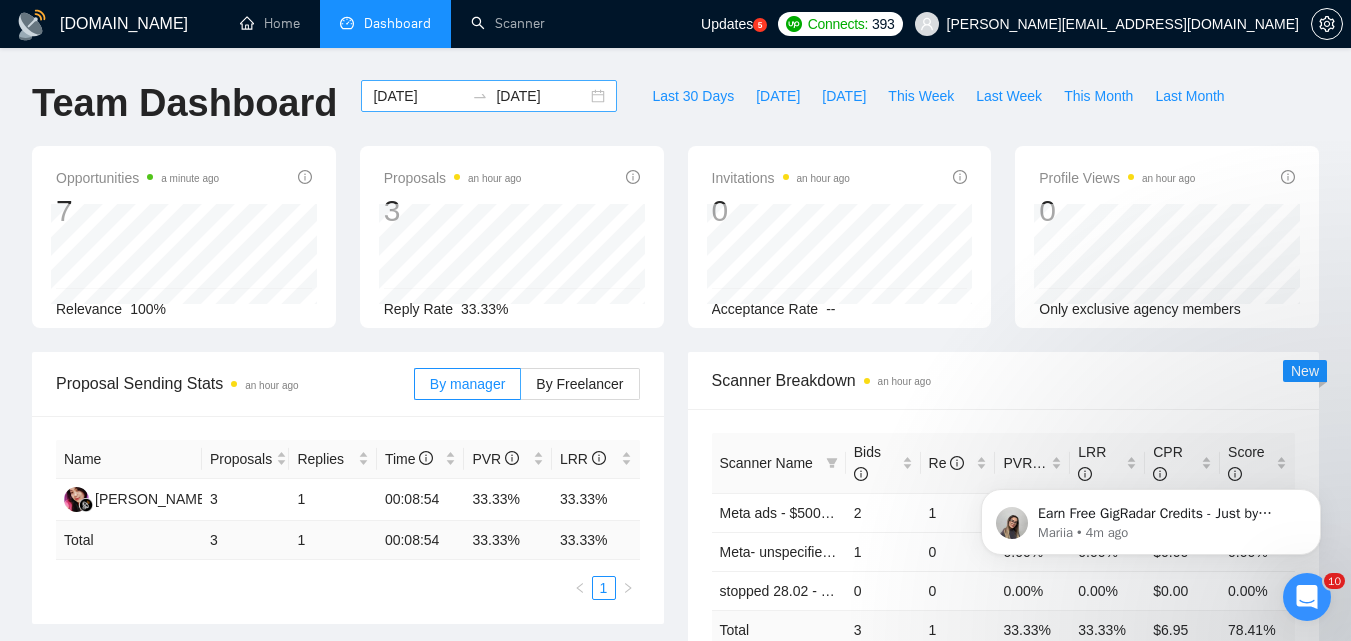 click on "[DATE]" at bounding box center [418, 96] 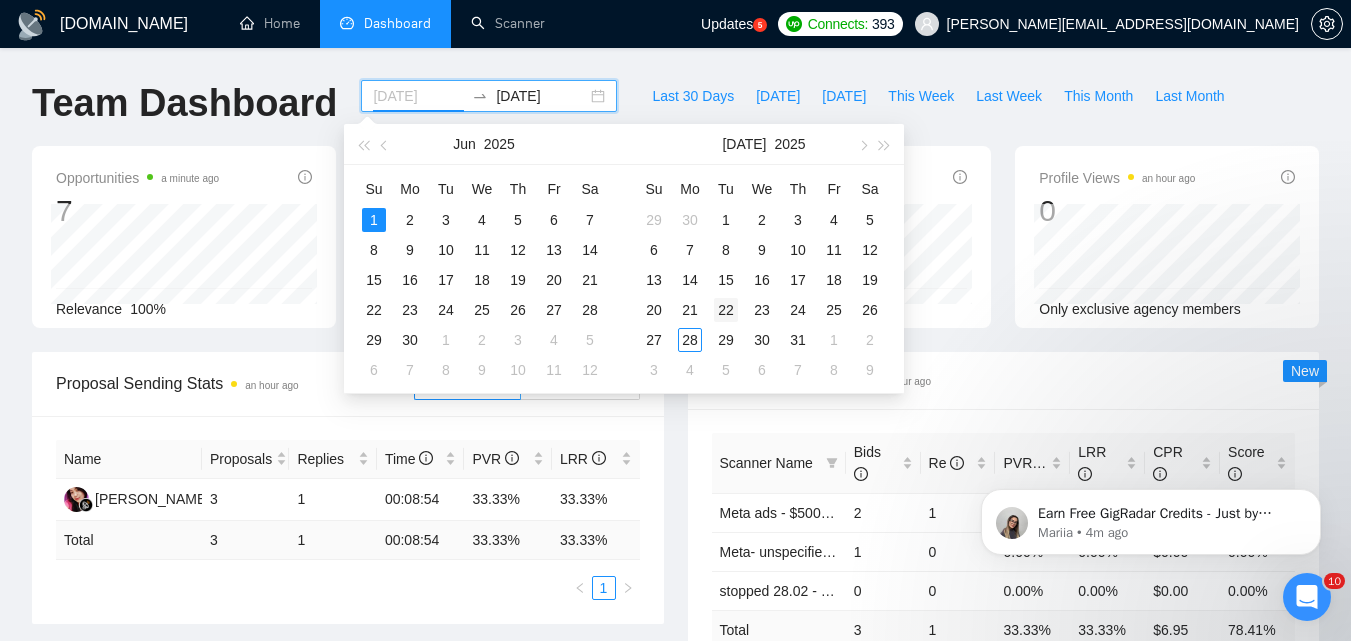 type on "[DATE]" 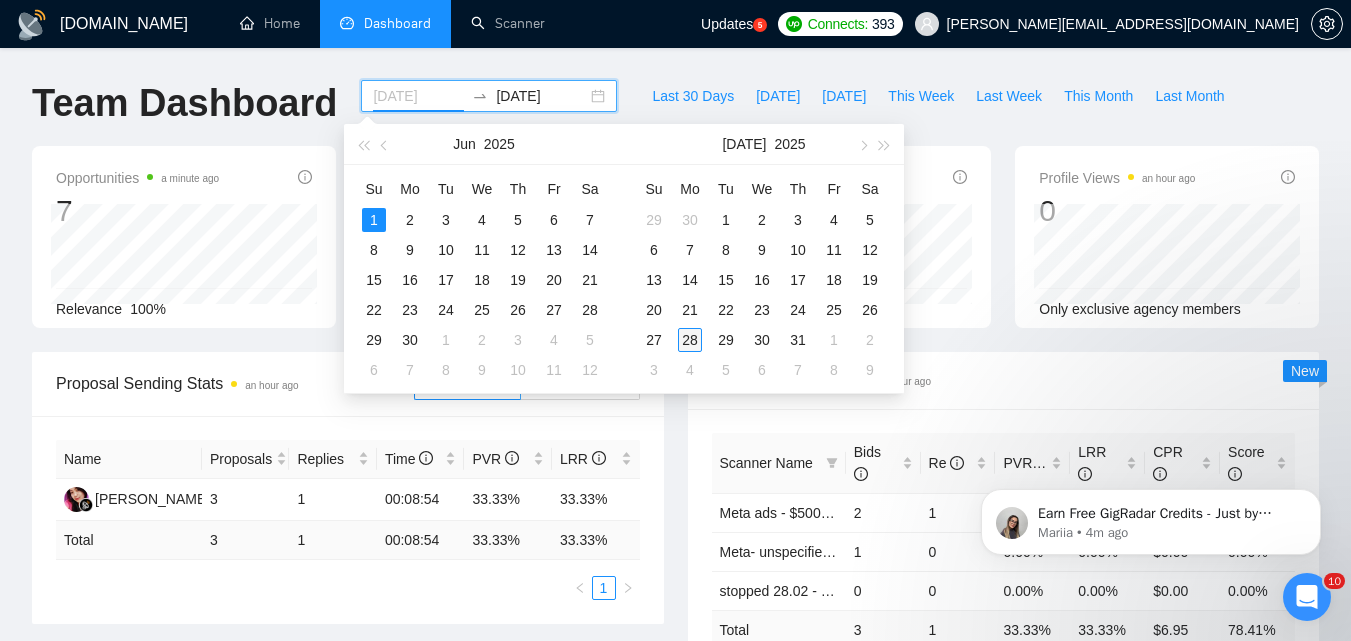 drag, startPoint x: 732, startPoint y: 311, endPoint x: 707, endPoint y: 325, distance: 28.653097 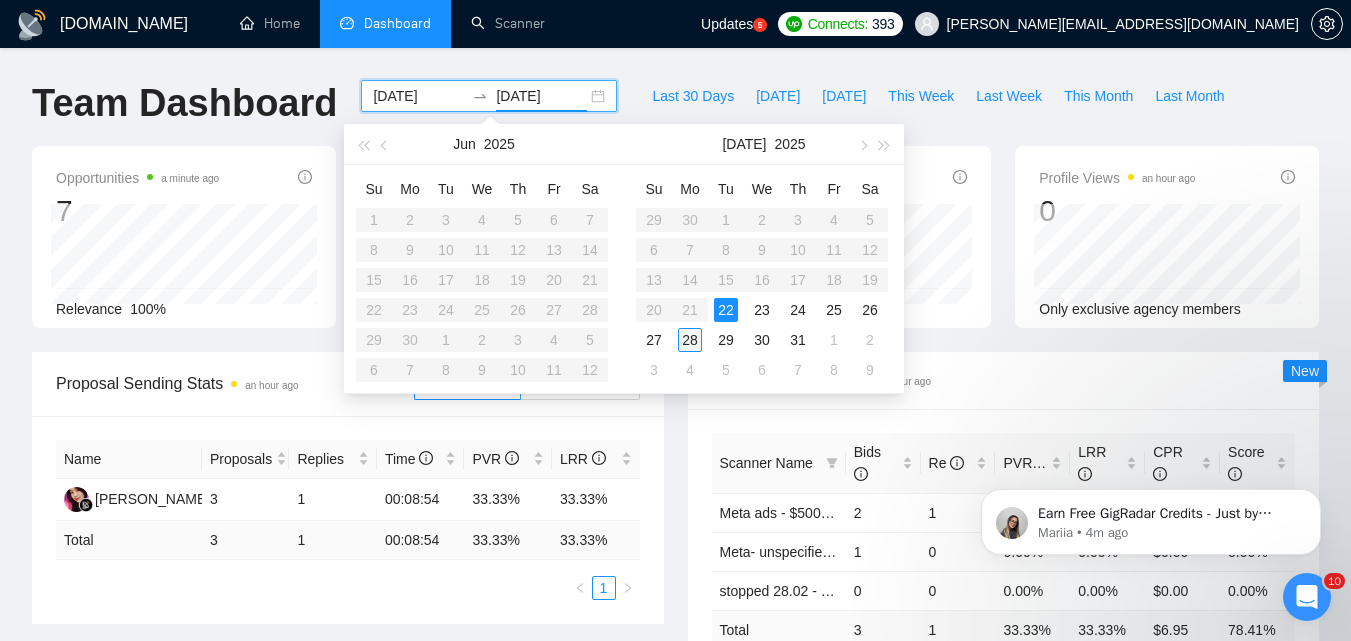 type on "[DATE]" 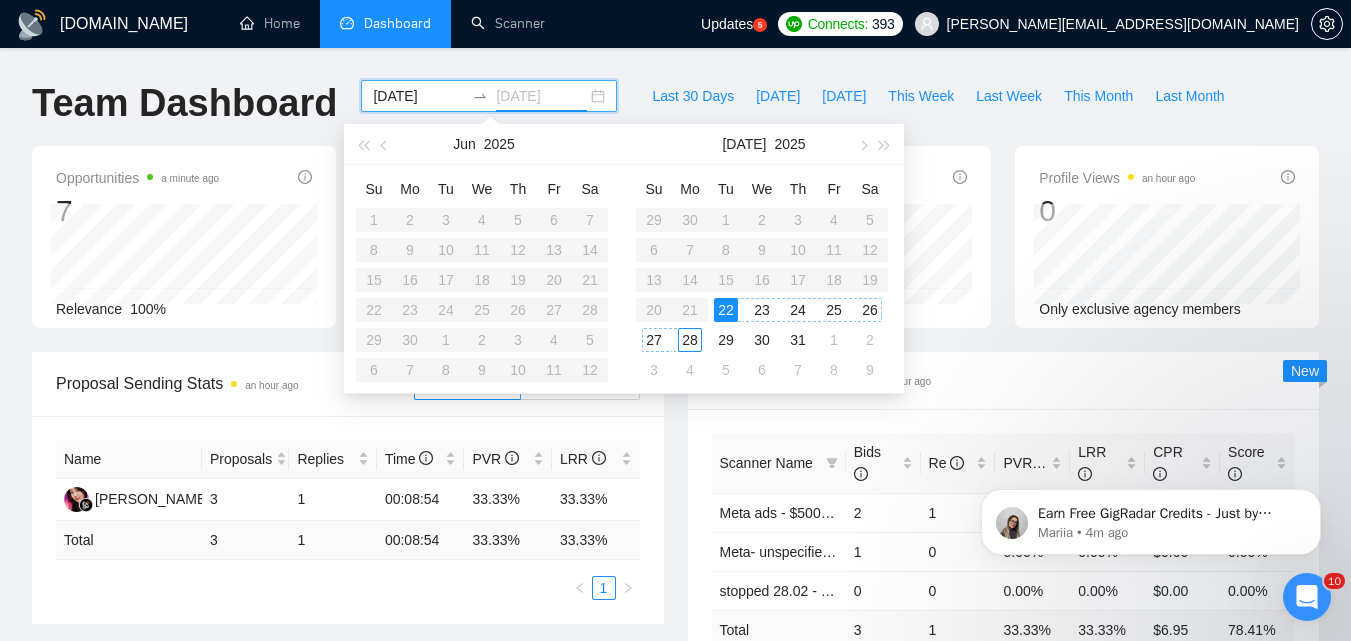 click on "28" at bounding box center (690, 340) 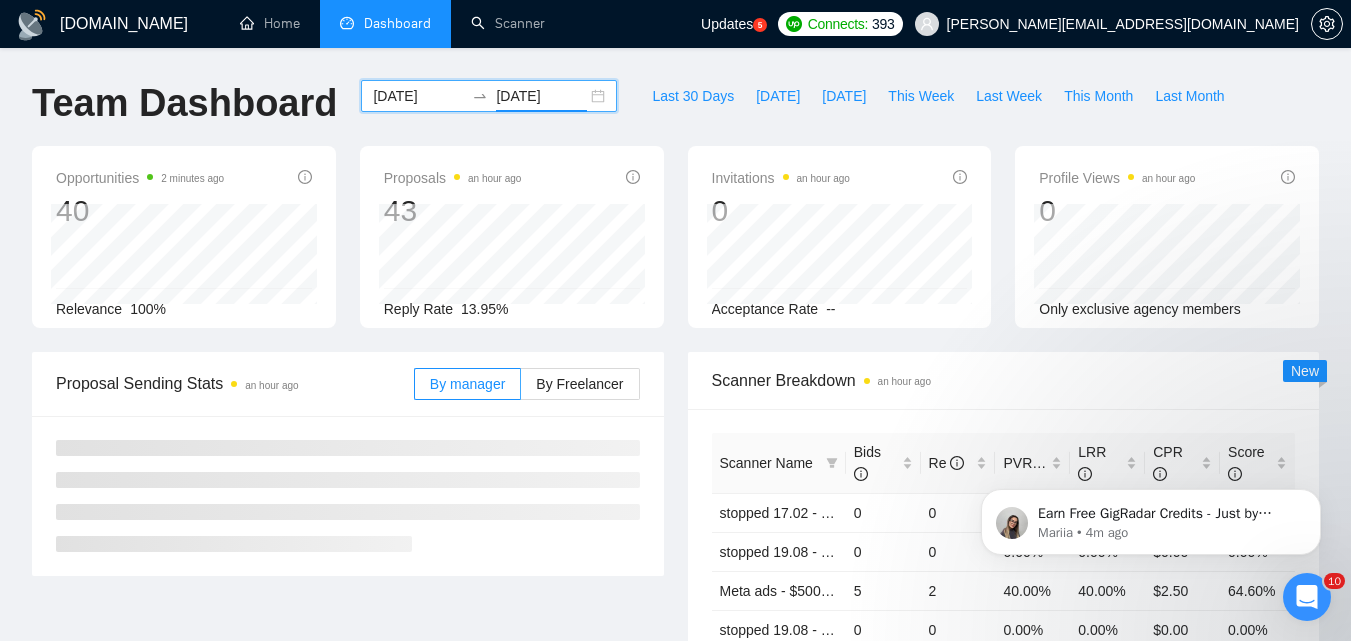 click on "[DATE]" at bounding box center [418, 96] 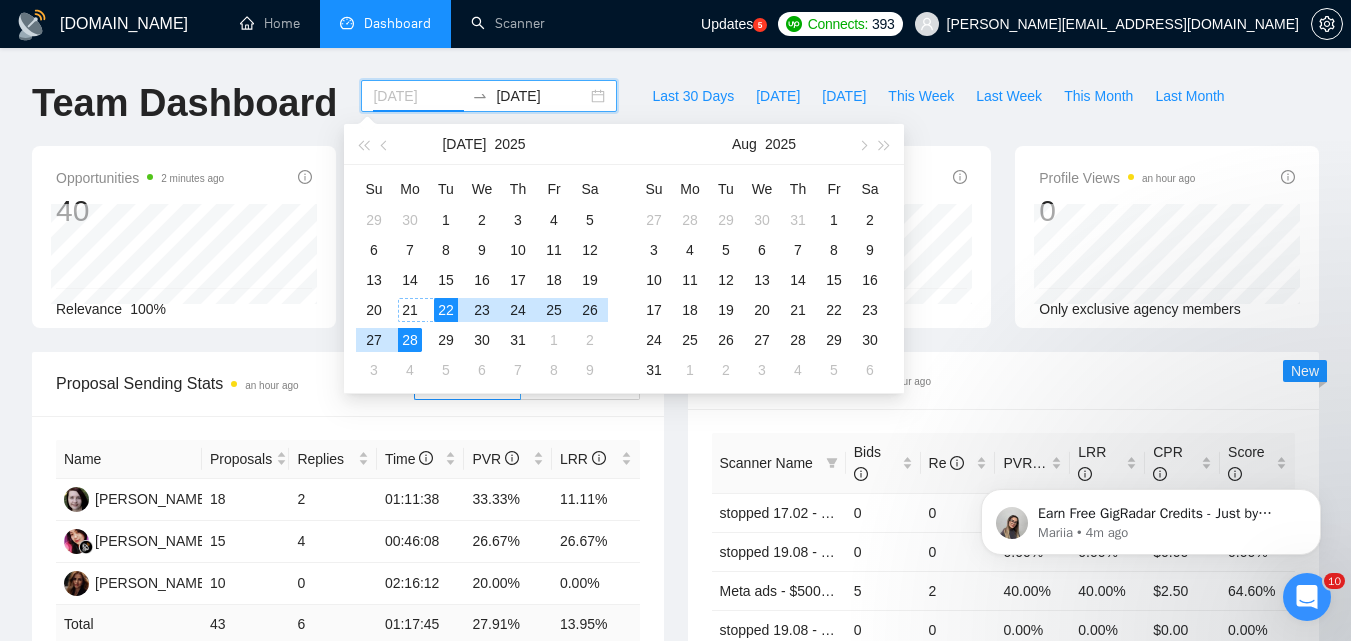 click on "21" at bounding box center [410, 310] 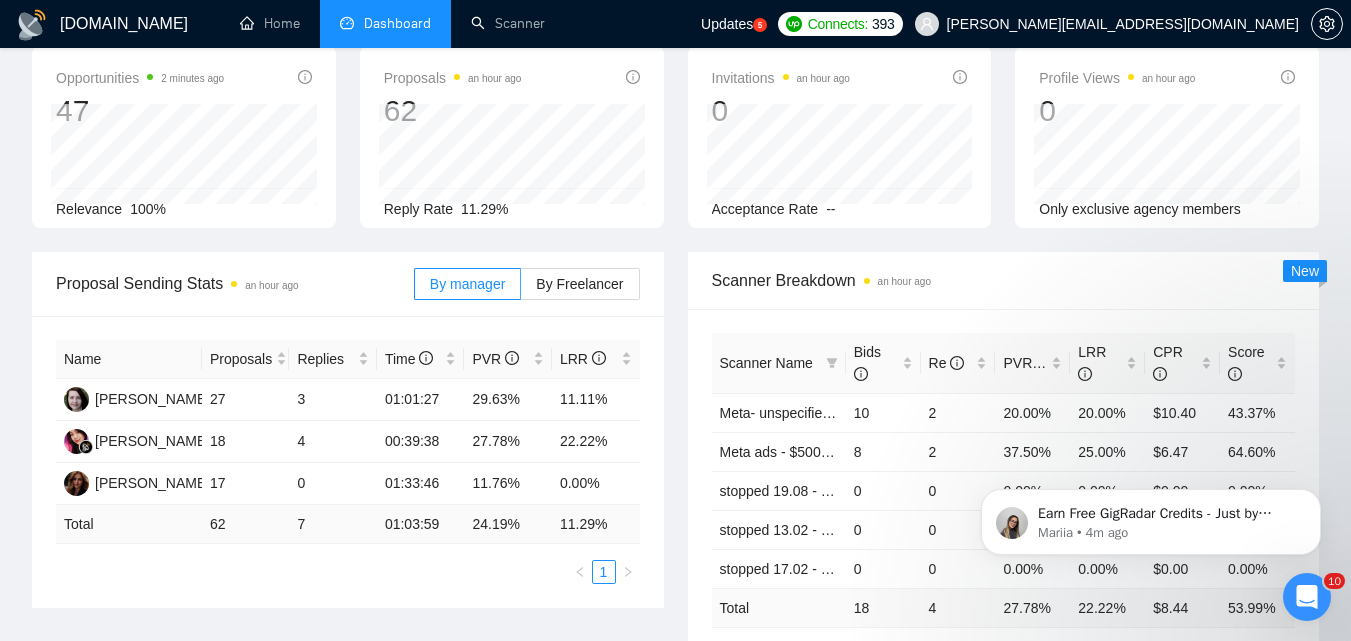 scroll, scrollTop: 200, scrollLeft: 0, axis: vertical 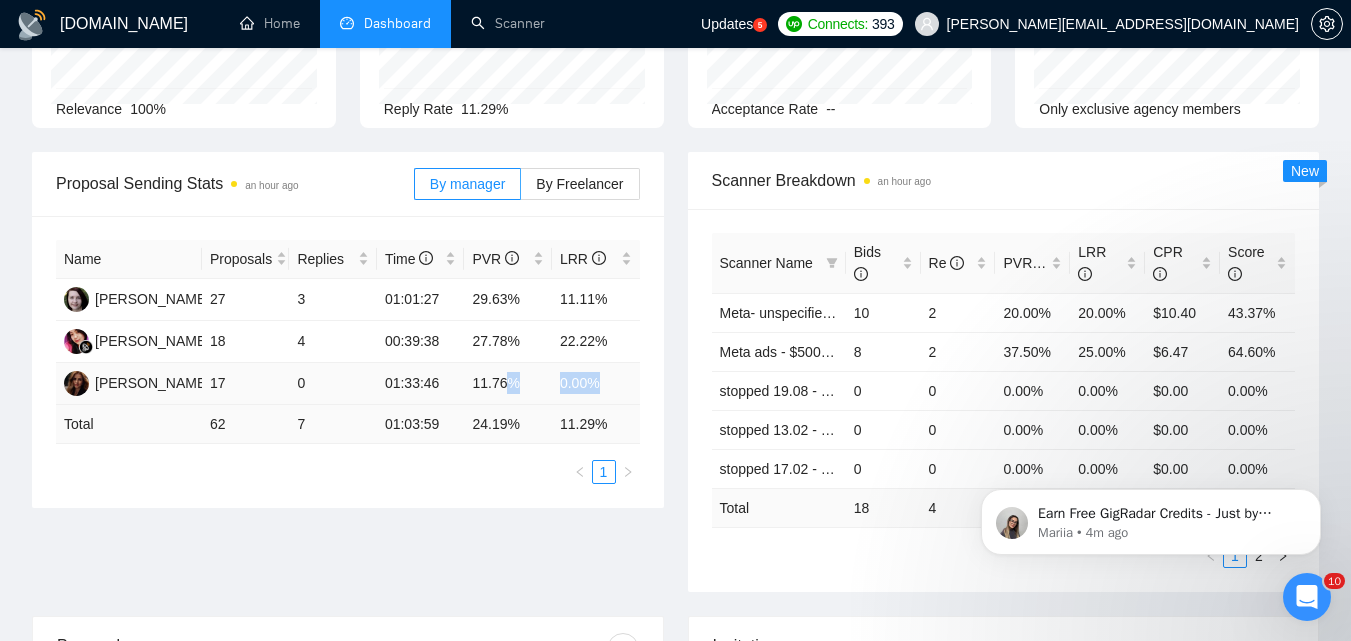 drag, startPoint x: 596, startPoint y: 378, endPoint x: 540, endPoint y: 381, distance: 56.0803 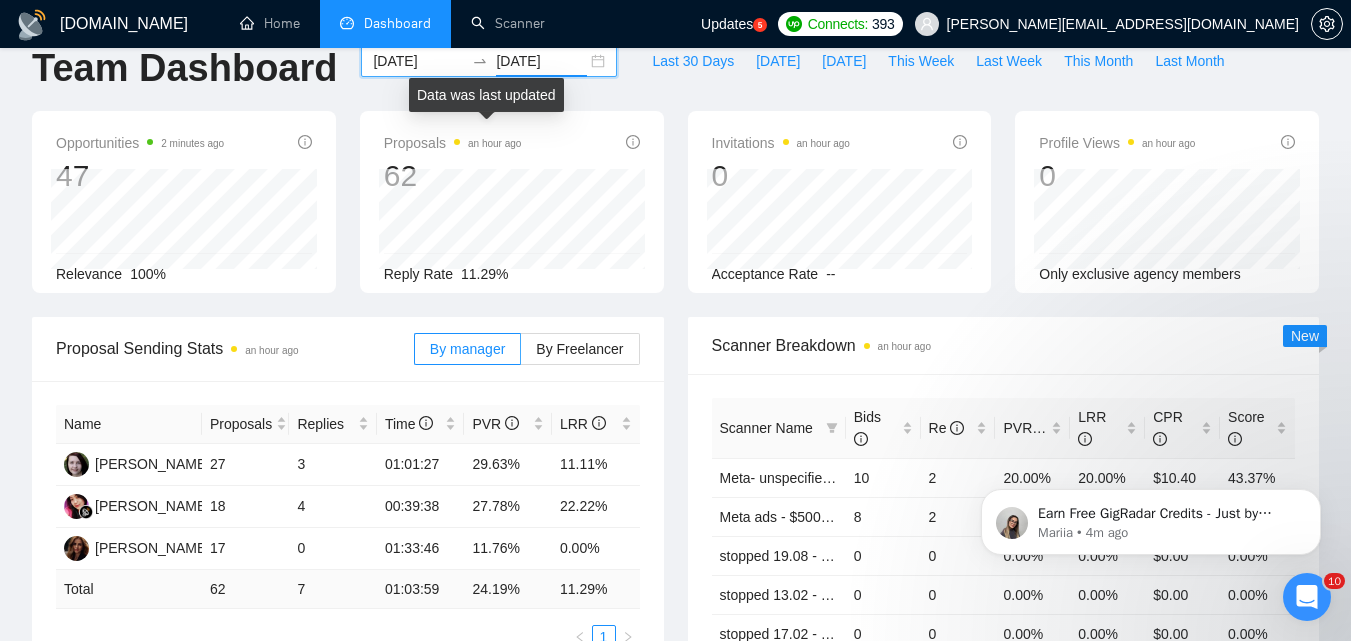 scroll, scrollTop: 0, scrollLeft: 0, axis: both 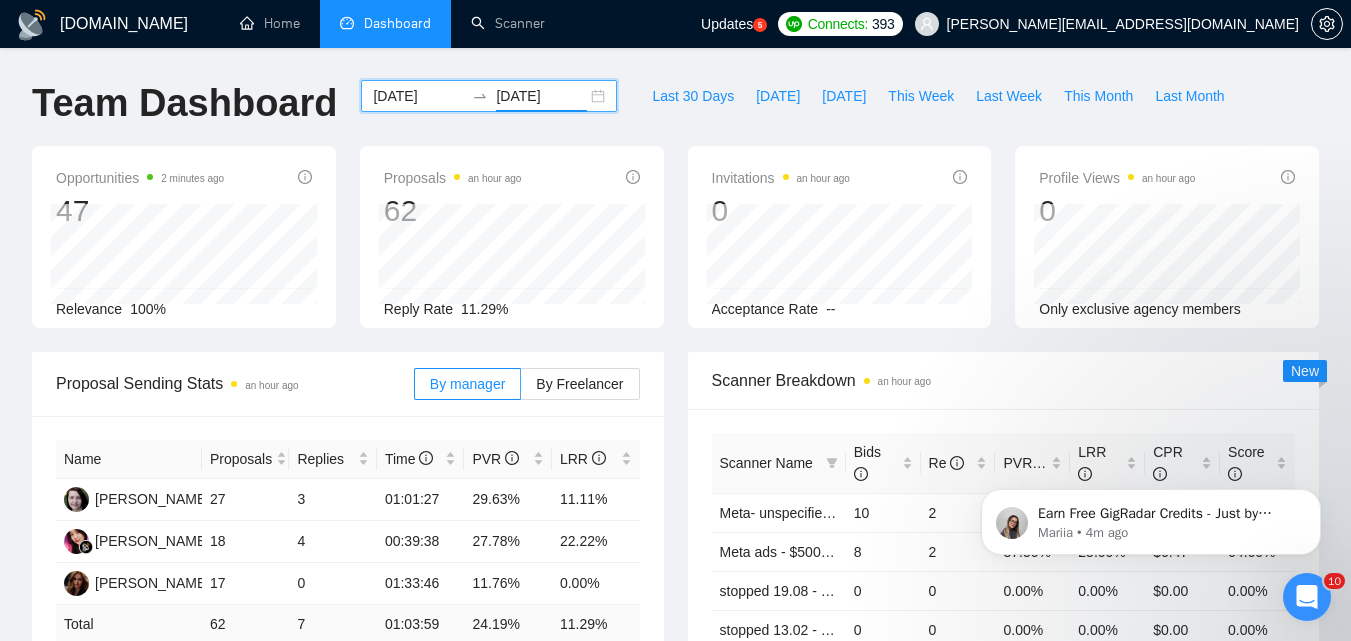 click on "[DATE]" at bounding box center (418, 96) 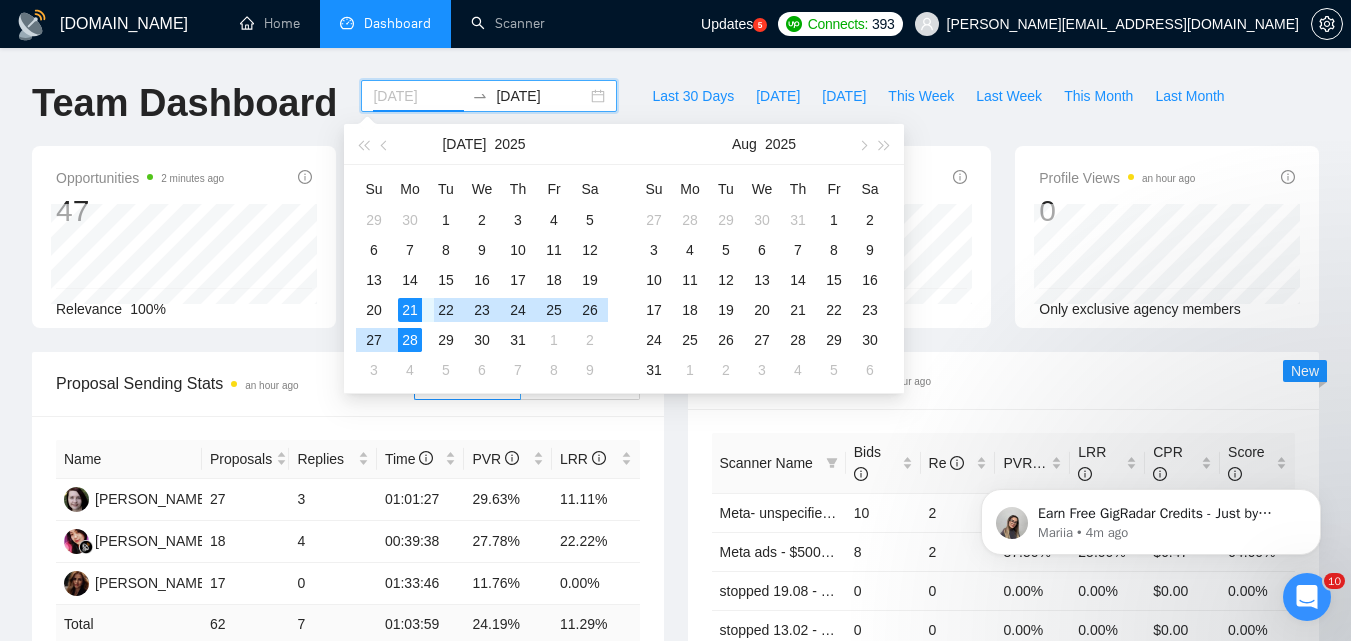 click on "22" at bounding box center (446, 310) 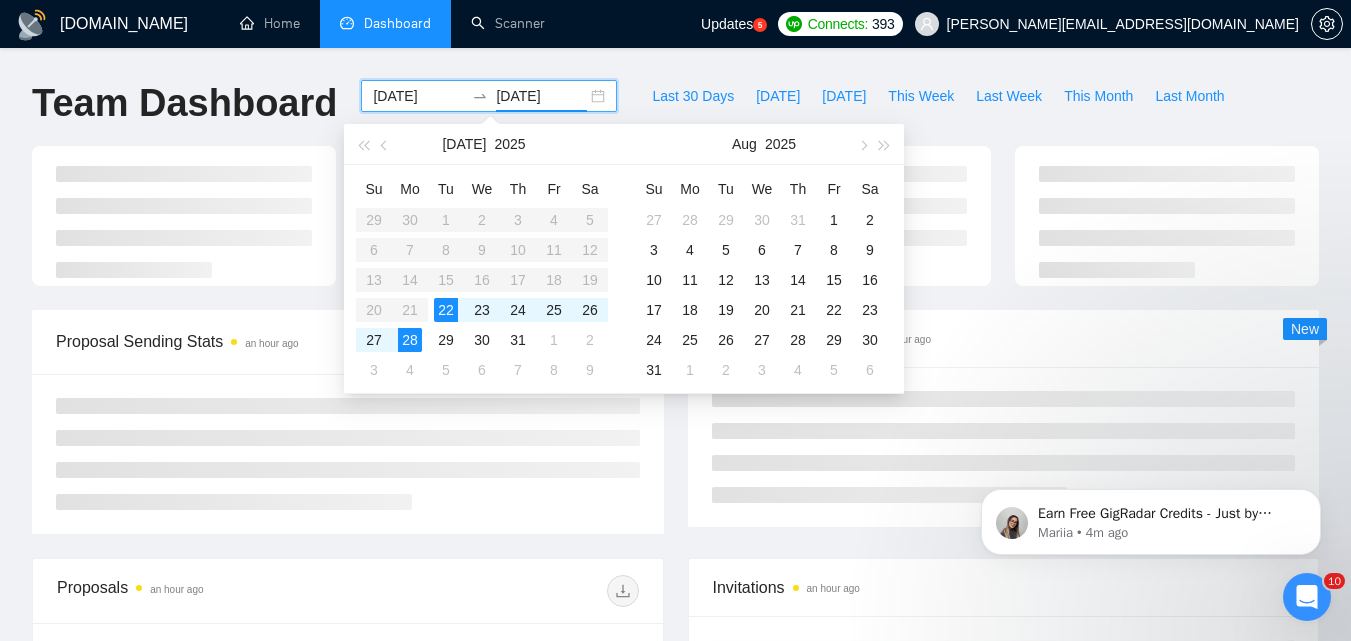 click at bounding box center (348, 454) 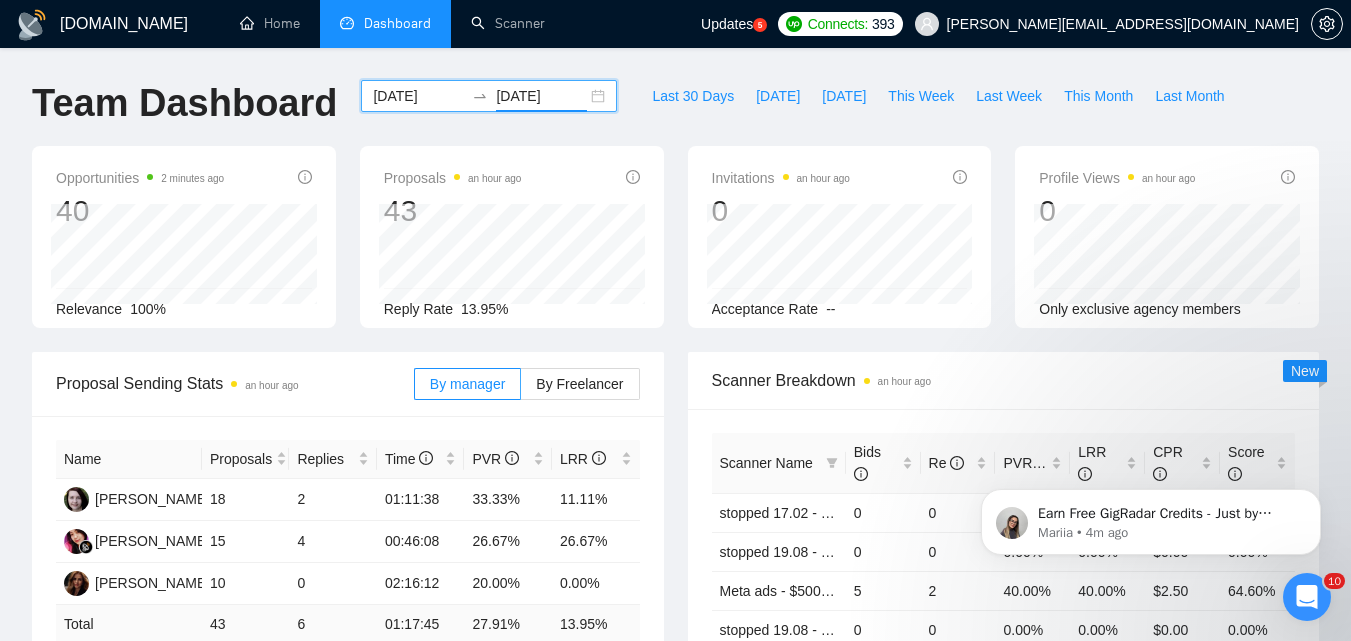 scroll, scrollTop: 100, scrollLeft: 0, axis: vertical 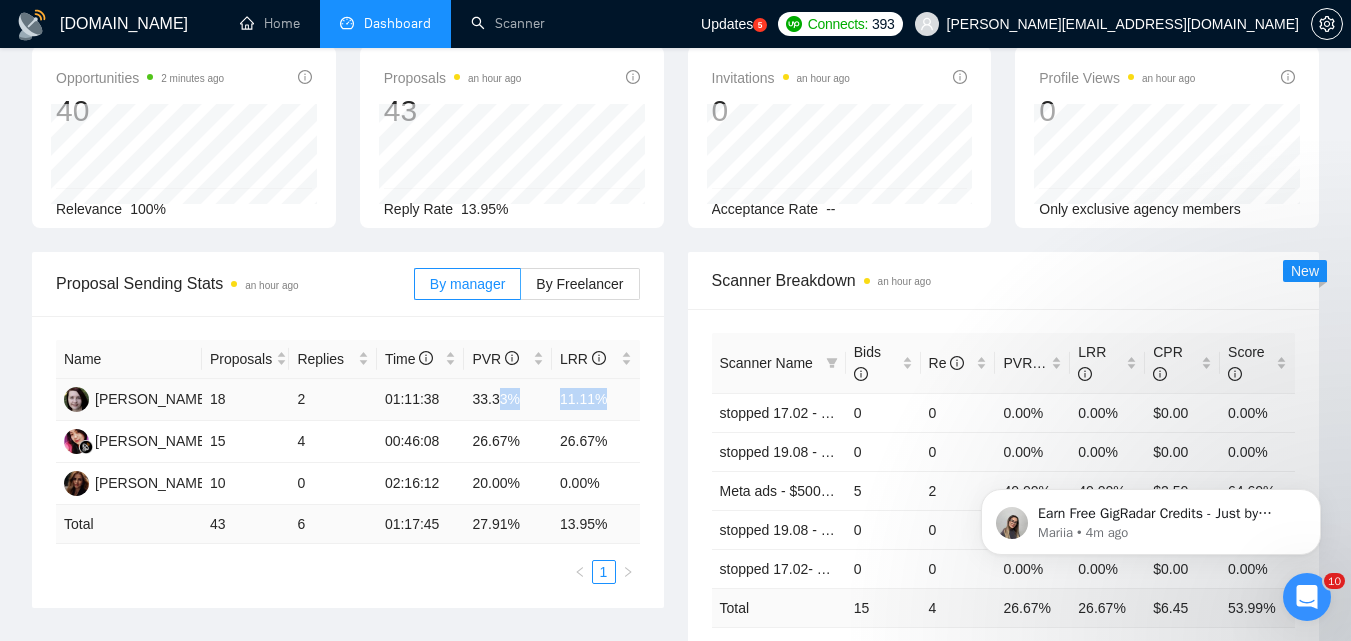 drag, startPoint x: 630, startPoint y: 399, endPoint x: 499, endPoint y: 394, distance: 131.09538 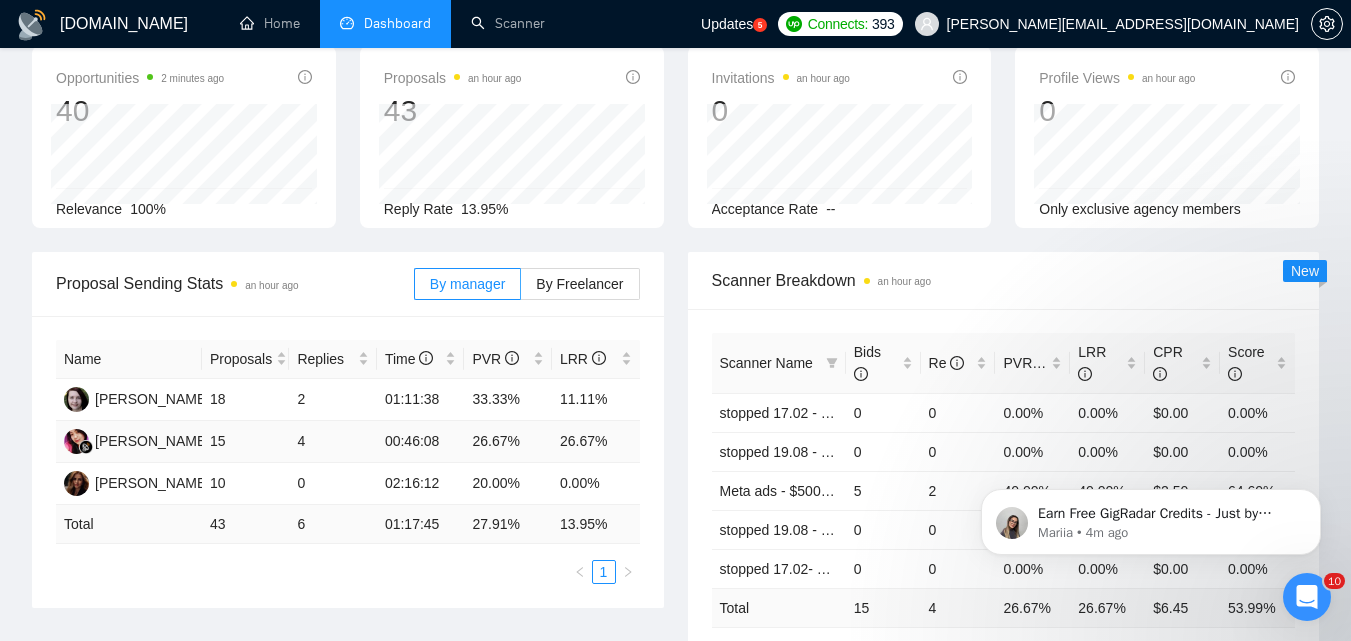 click on "26.67%" at bounding box center (596, 442) 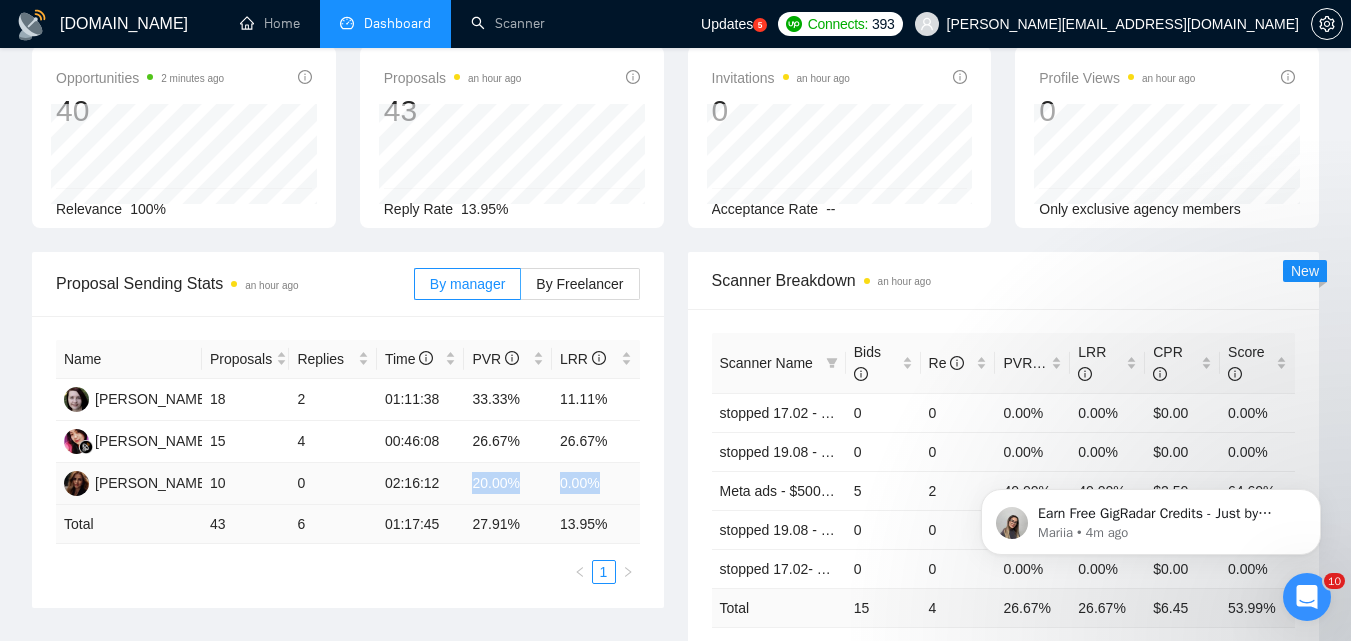 drag, startPoint x: 625, startPoint y: 478, endPoint x: 443, endPoint y: 476, distance: 182.01099 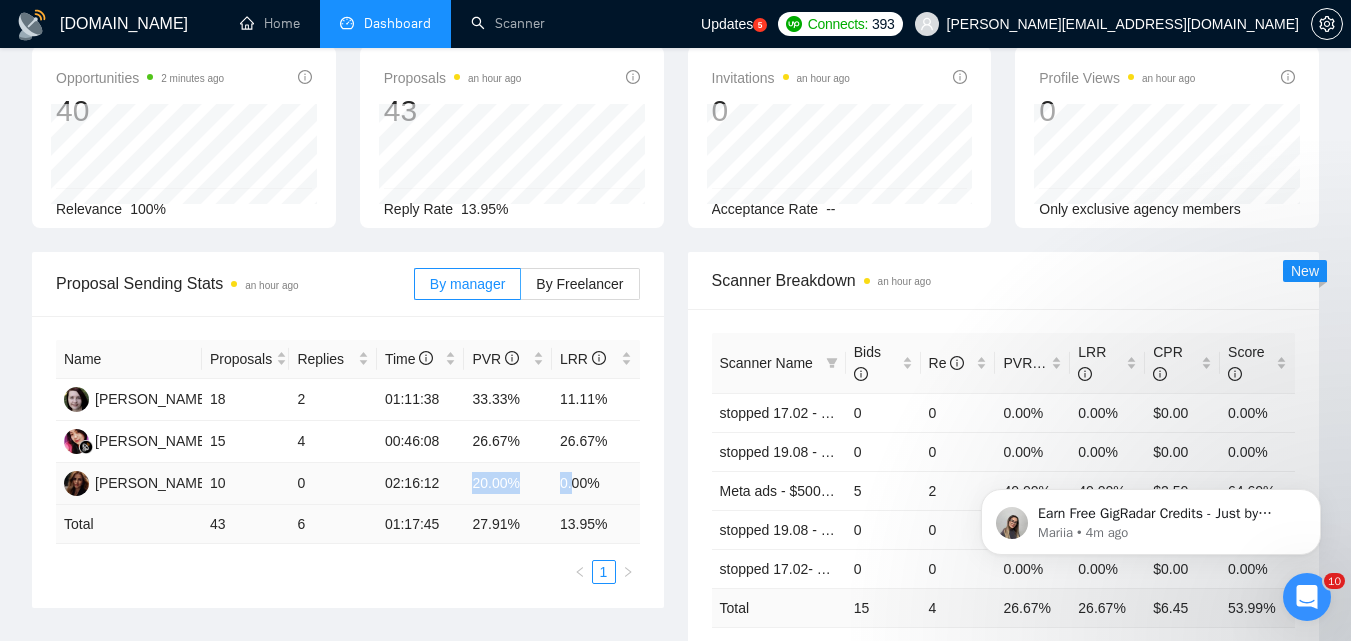 drag, startPoint x: 473, startPoint y: 489, endPoint x: 574, endPoint y: 497, distance: 101.31634 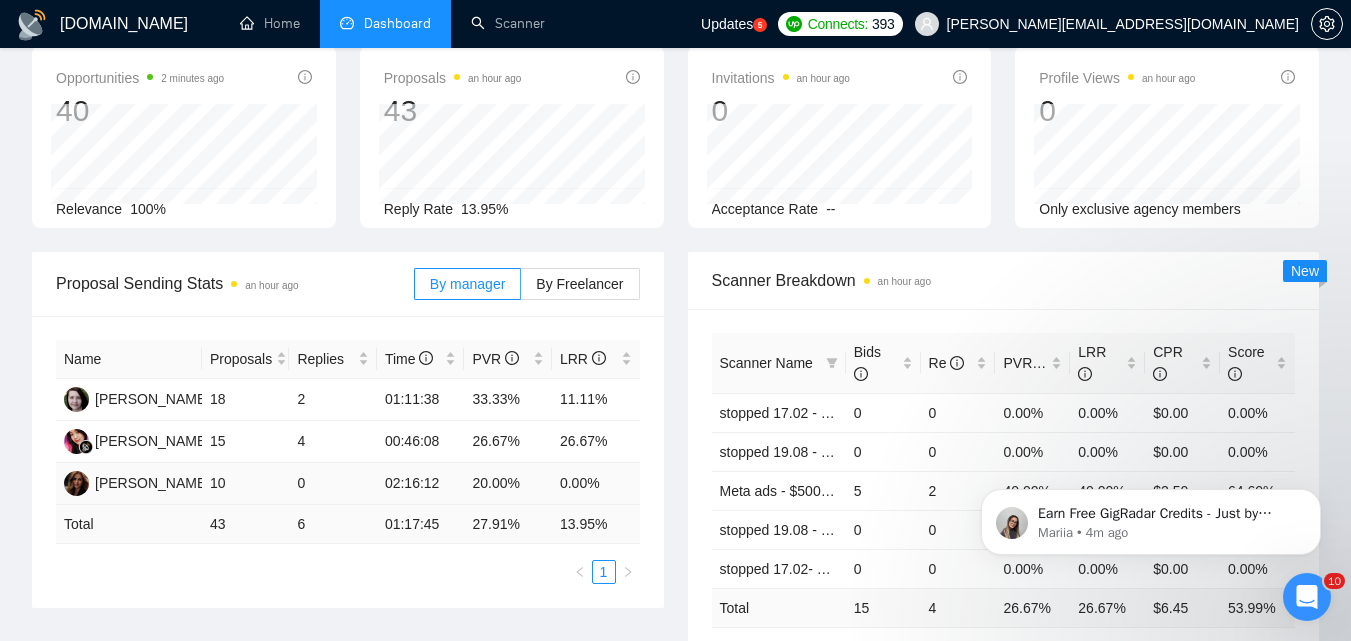 click on "0.00%" at bounding box center (596, 484) 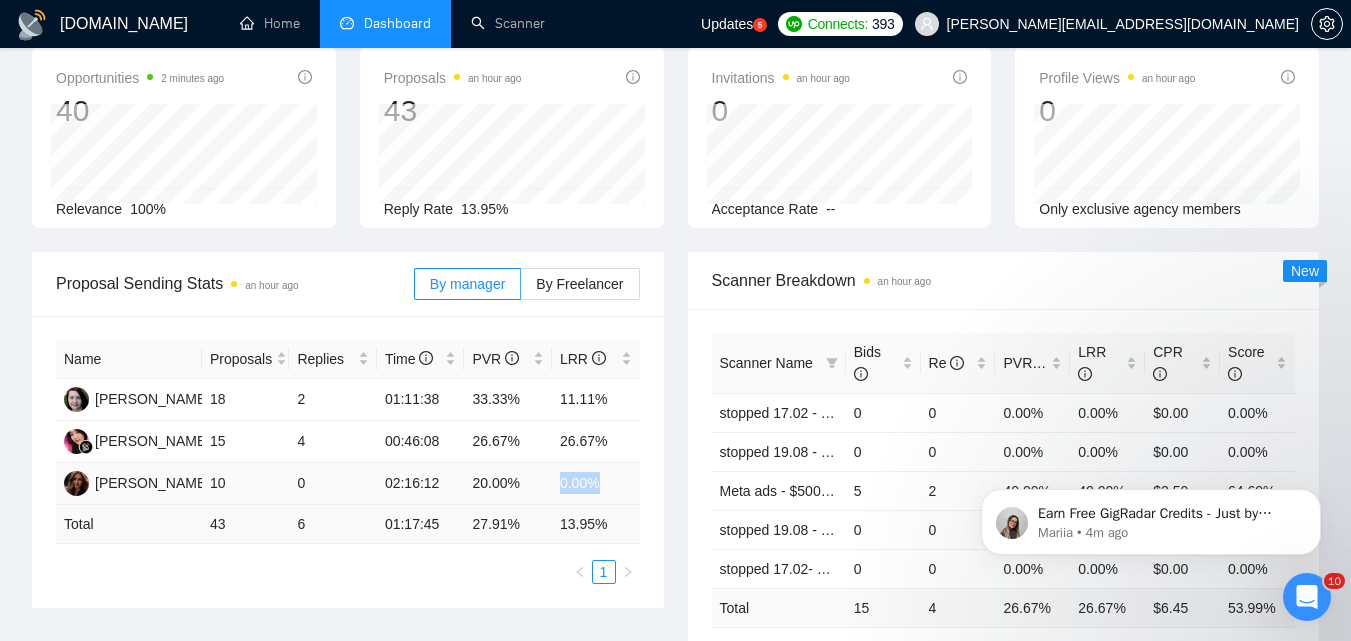 drag, startPoint x: 602, startPoint y: 491, endPoint x: 541, endPoint y: 472, distance: 63.89053 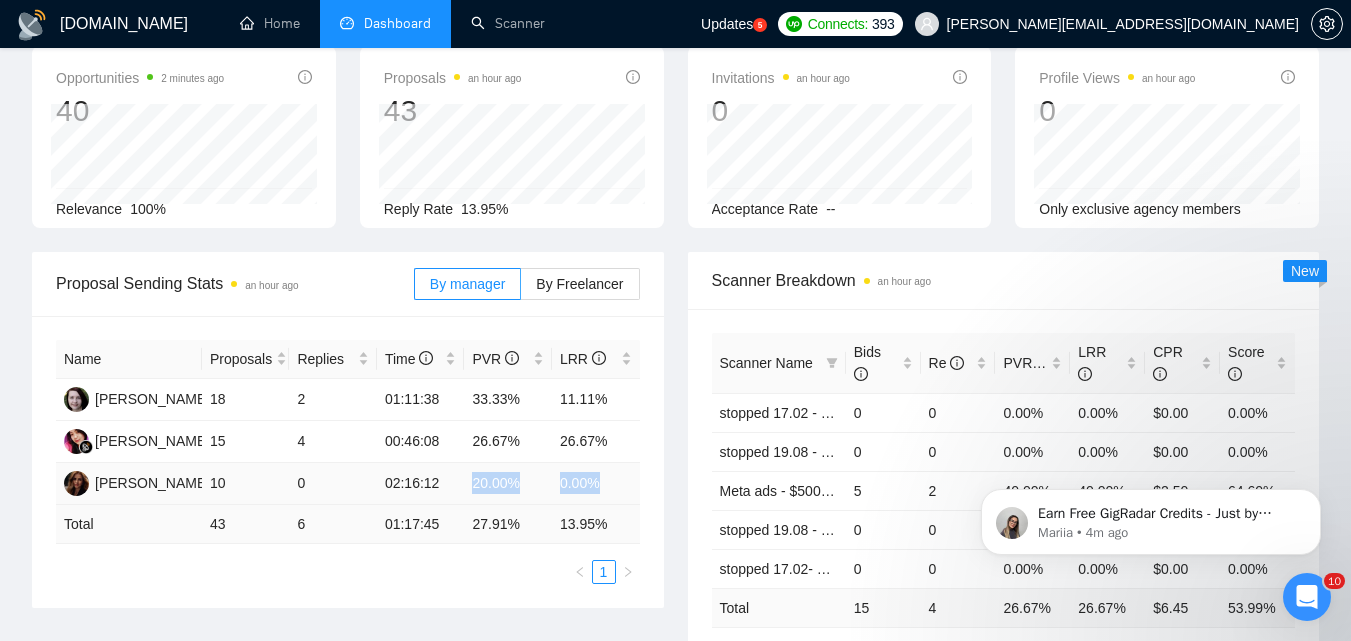 drag, startPoint x: 603, startPoint y: 478, endPoint x: 474, endPoint y: 483, distance: 129.09686 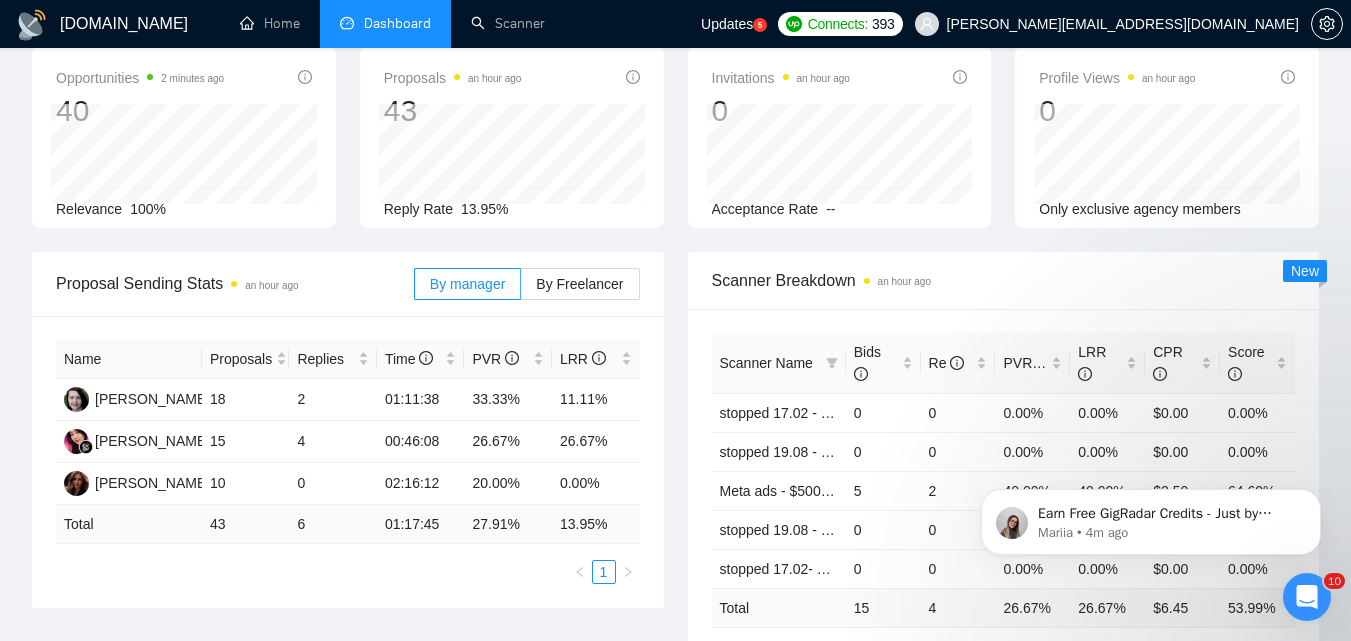 click on "6" at bounding box center (333, 524) 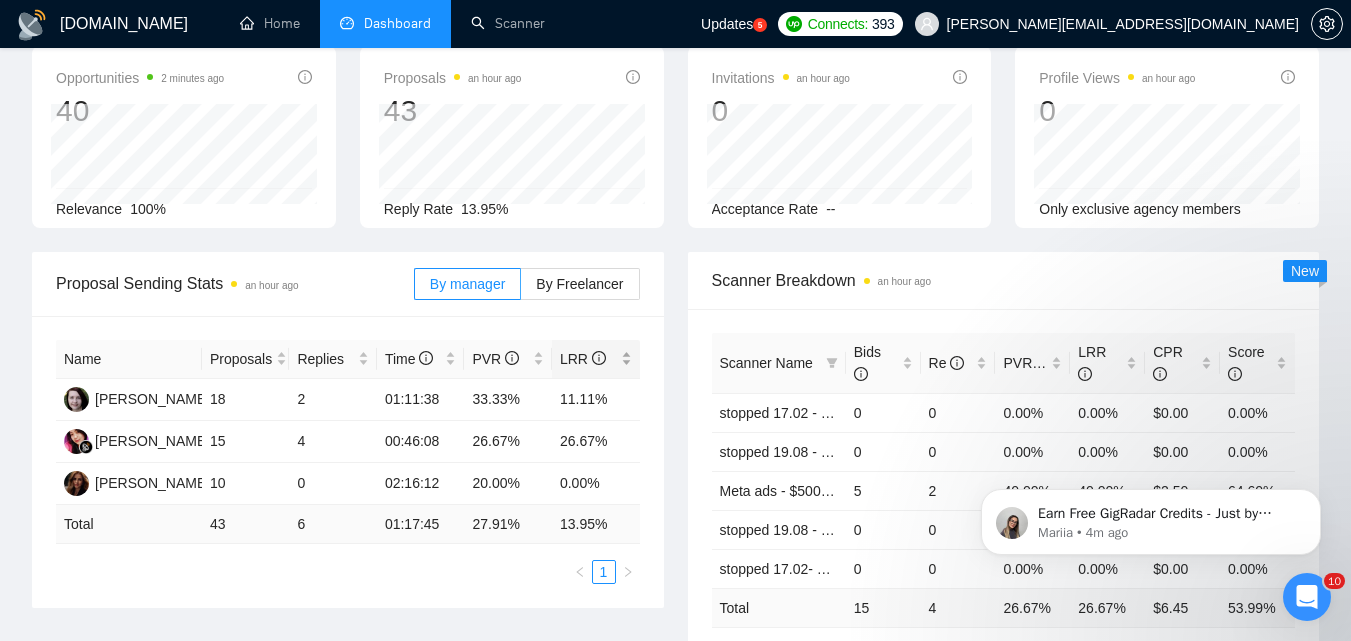 scroll, scrollTop: 0, scrollLeft: 0, axis: both 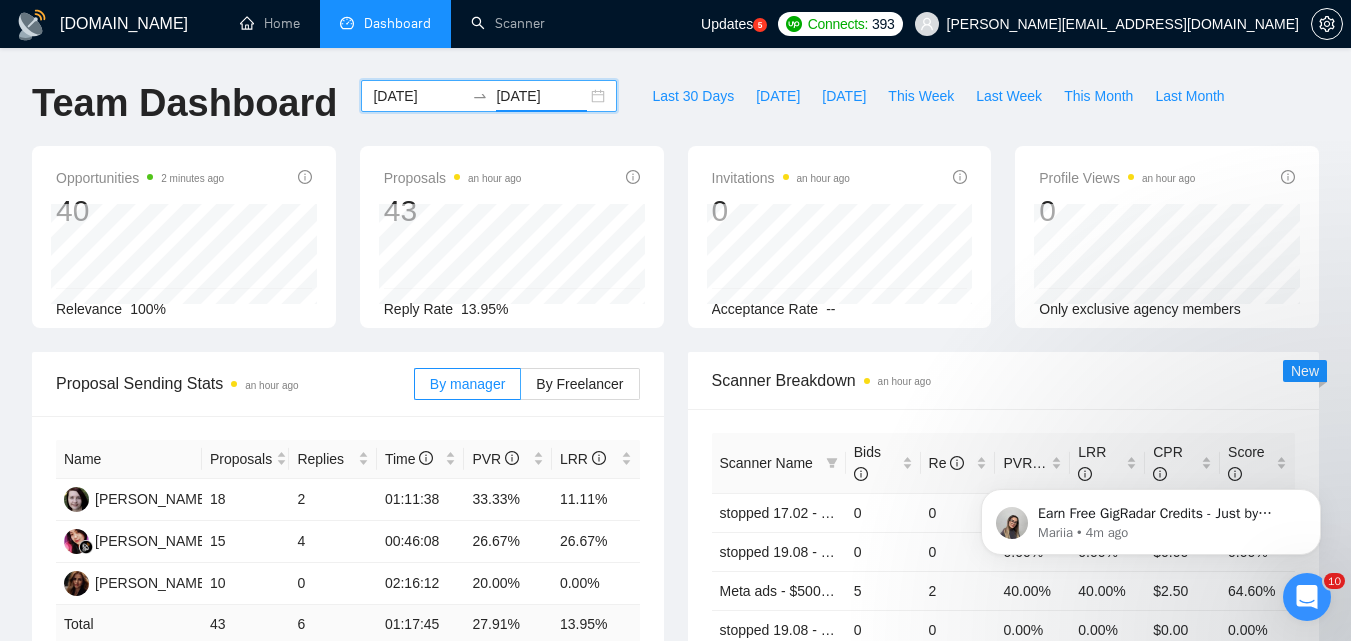 click on "[DATE]" at bounding box center (418, 96) 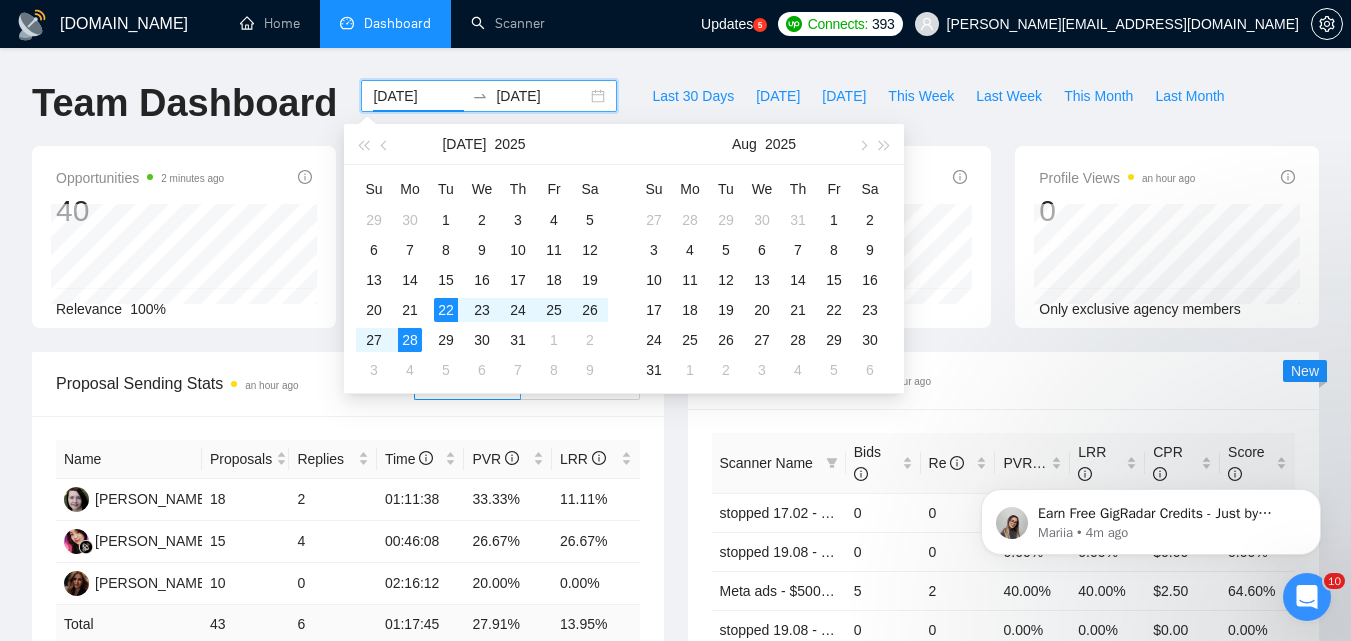 click on "Name Proposals Replies Time   PVR   LRR   [PERSON_NAME] 18 2 01:11:38 33.33% 11.11% Ni Komang Sepiani 15 4 00:46:08 26.67% 26.67% [PERSON_NAME] 10 0 02:16:12 20.00% 0.00% Total 43 6 01:17:45 27.91 % 13.95 % 1" at bounding box center (348, 562) 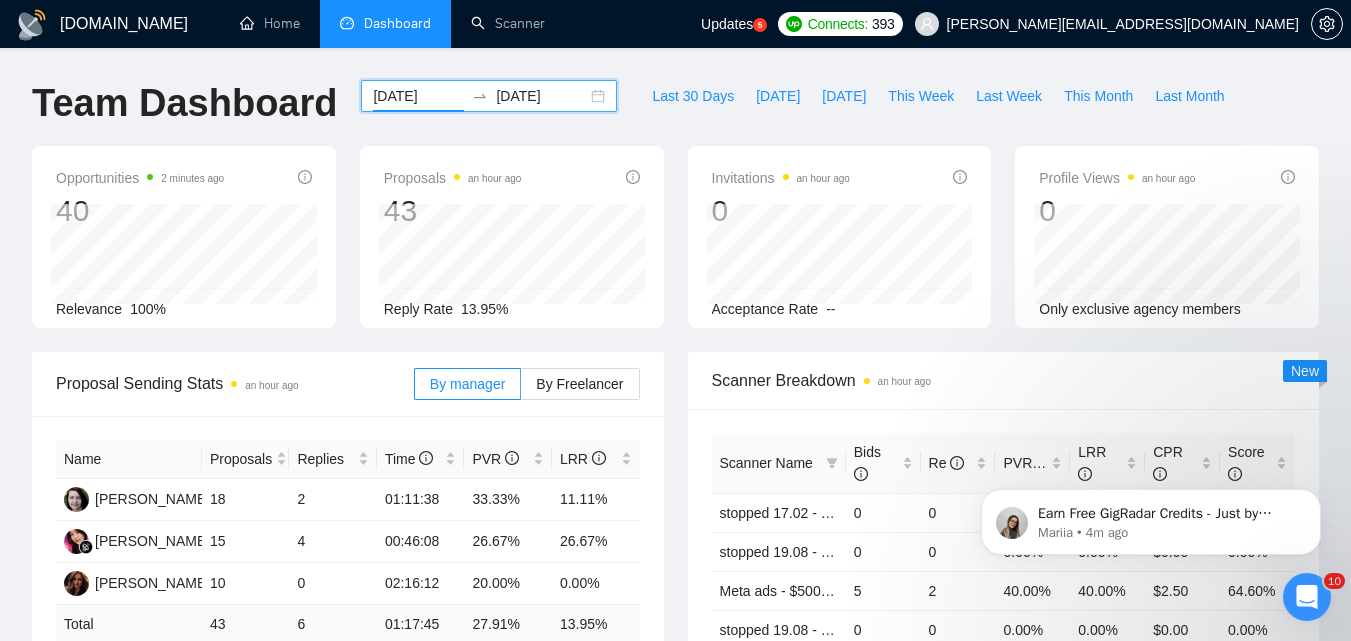 click on "[DATE]" at bounding box center (418, 96) 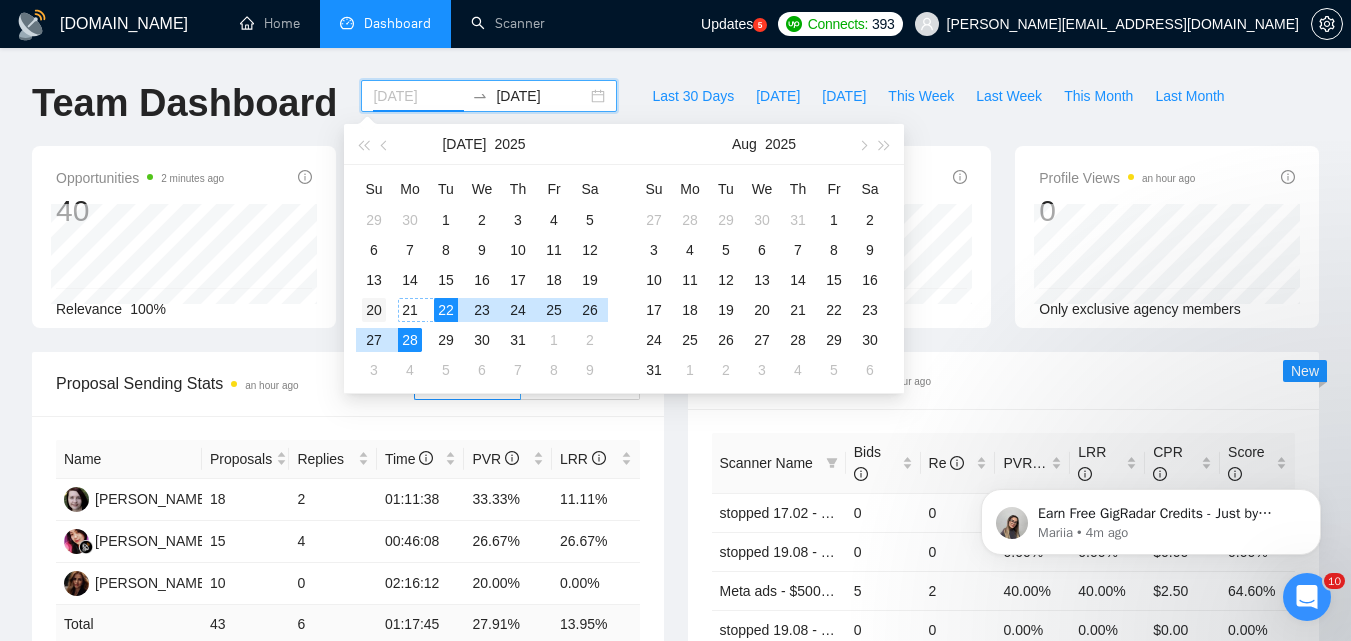 type on "[DATE]" 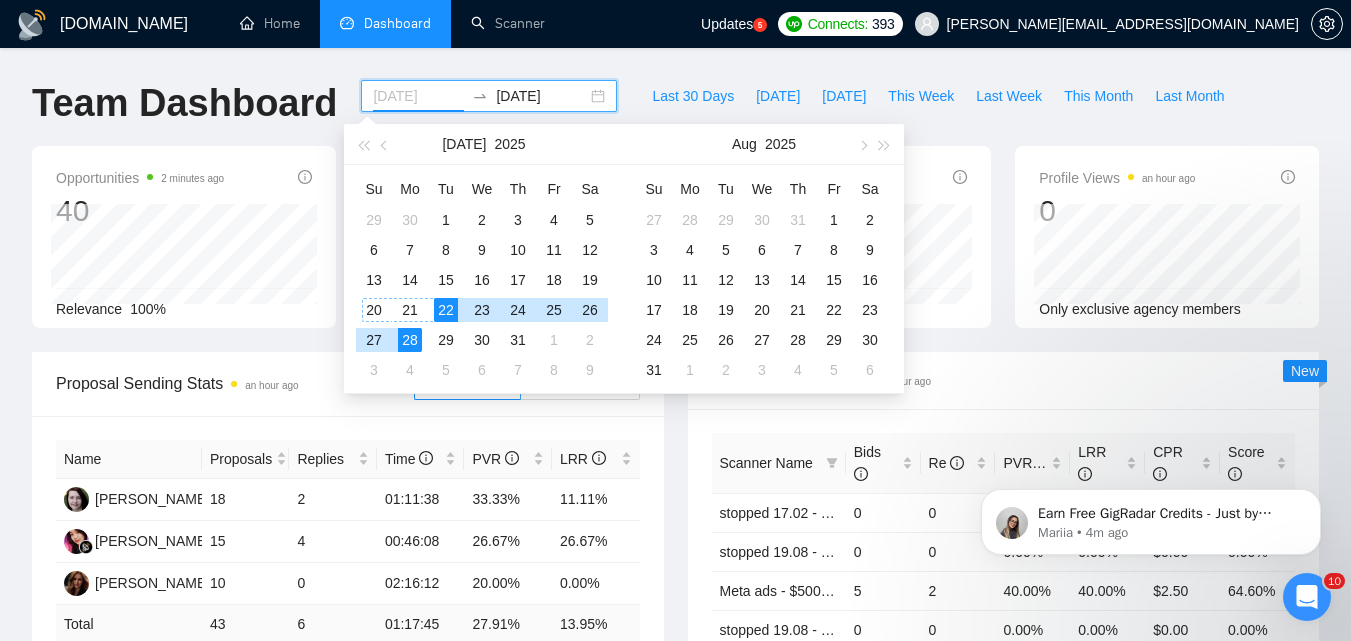 click on "20" at bounding box center [374, 310] 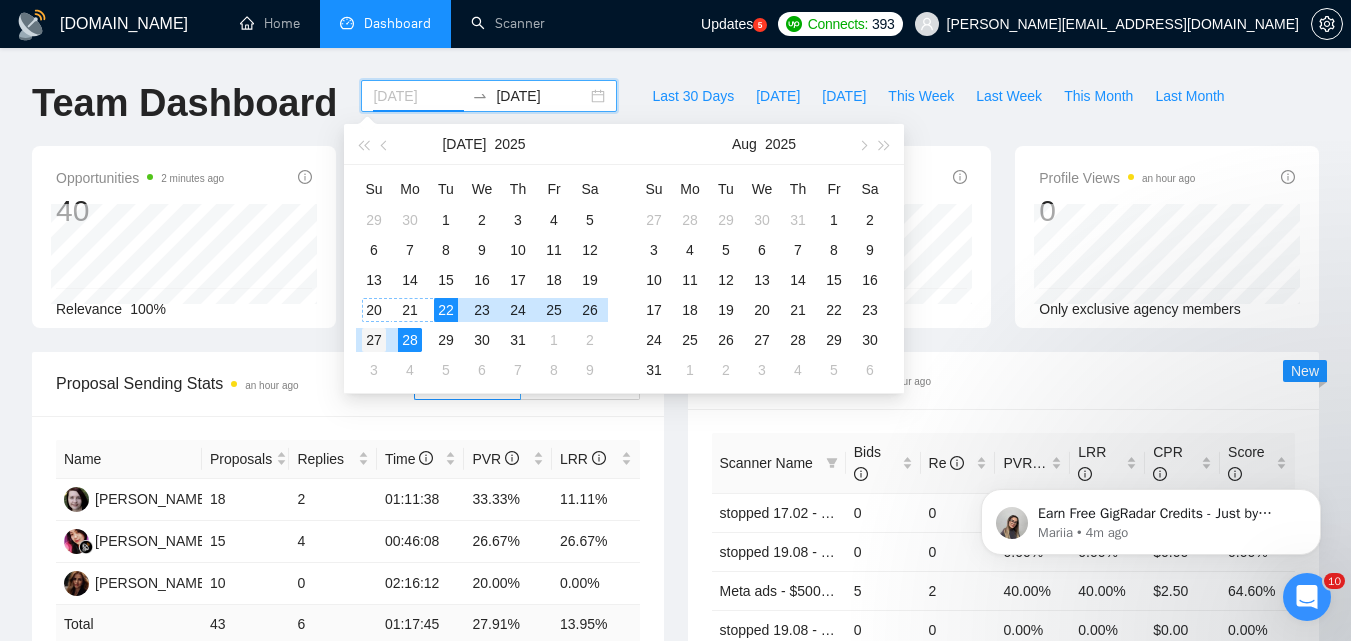 type on "[DATE]" 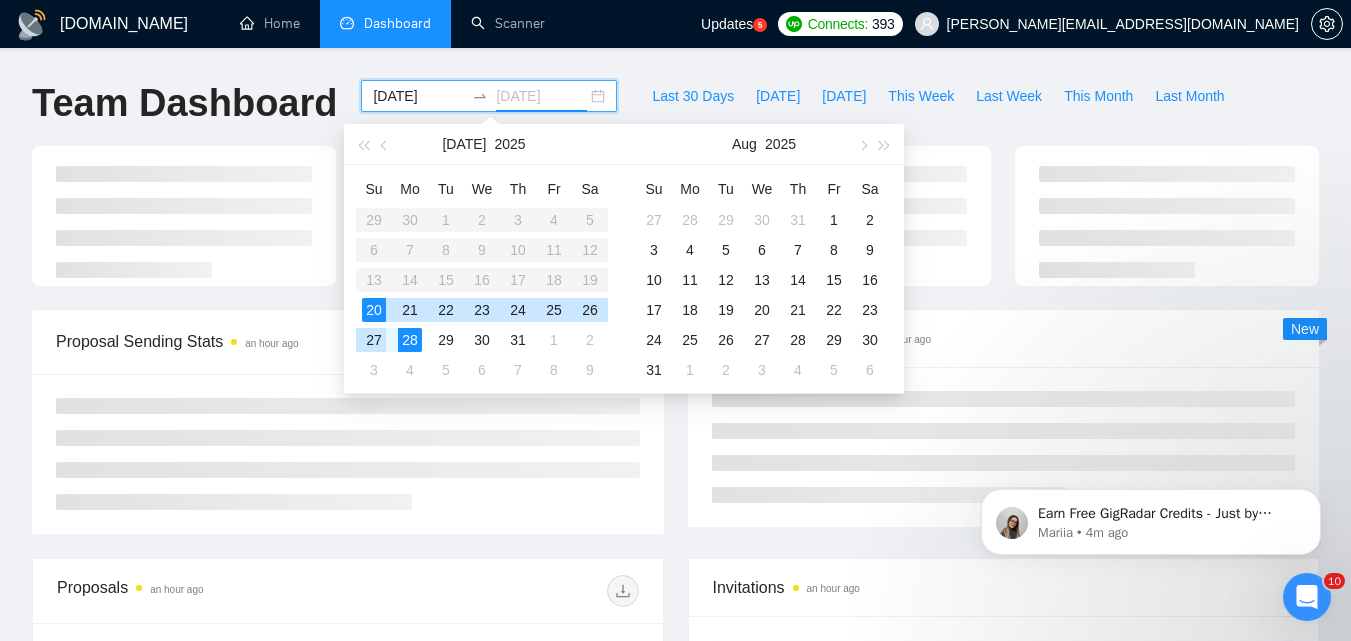 click on "27" at bounding box center (374, 340) 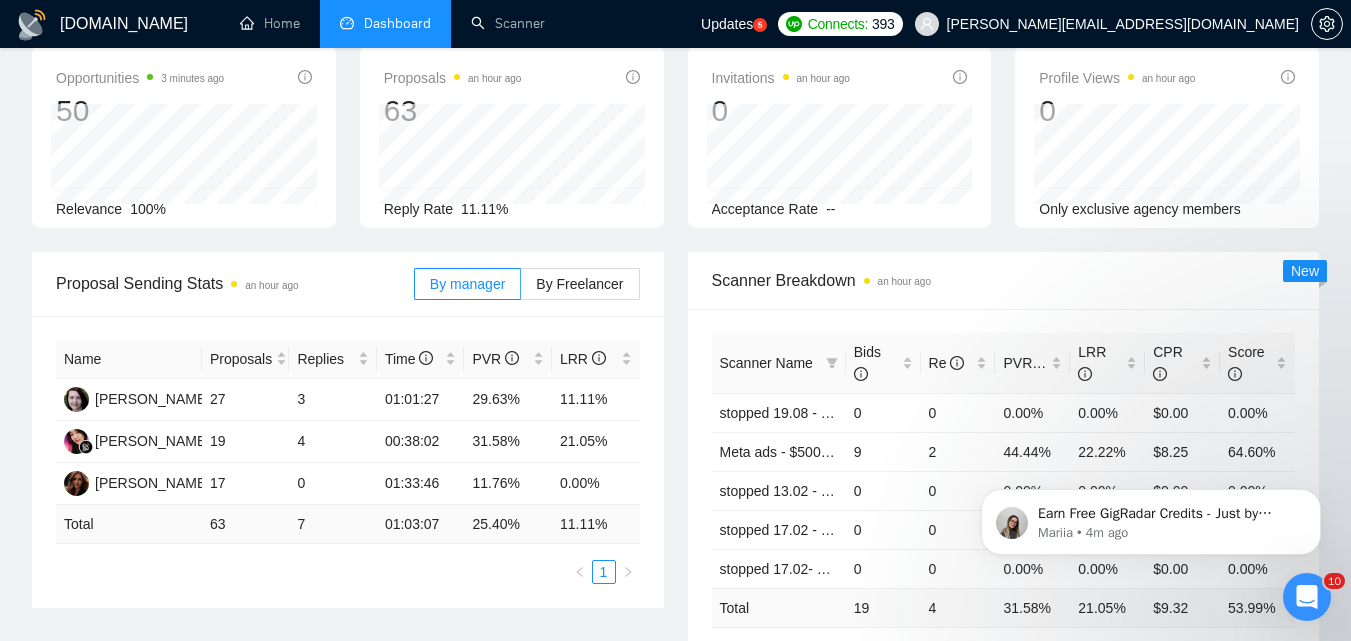 scroll, scrollTop: 0, scrollLeft: 0, axis: both 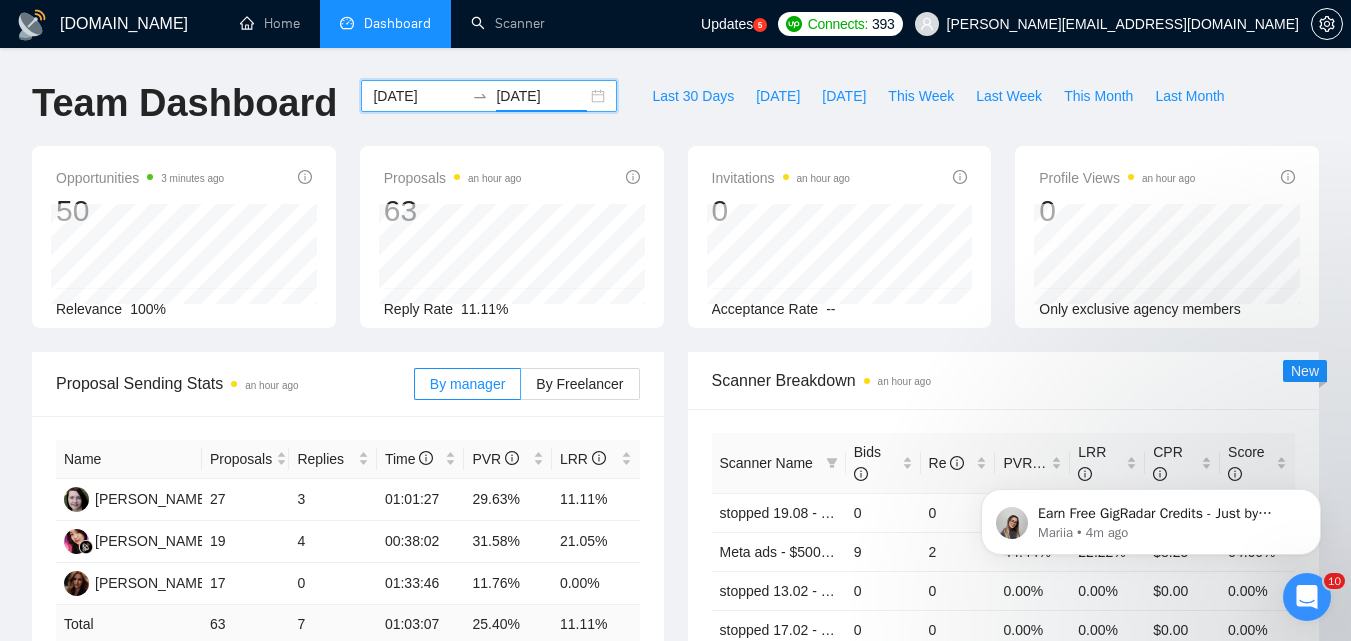 click on "[DATE]" at bounding box center [418, 96] 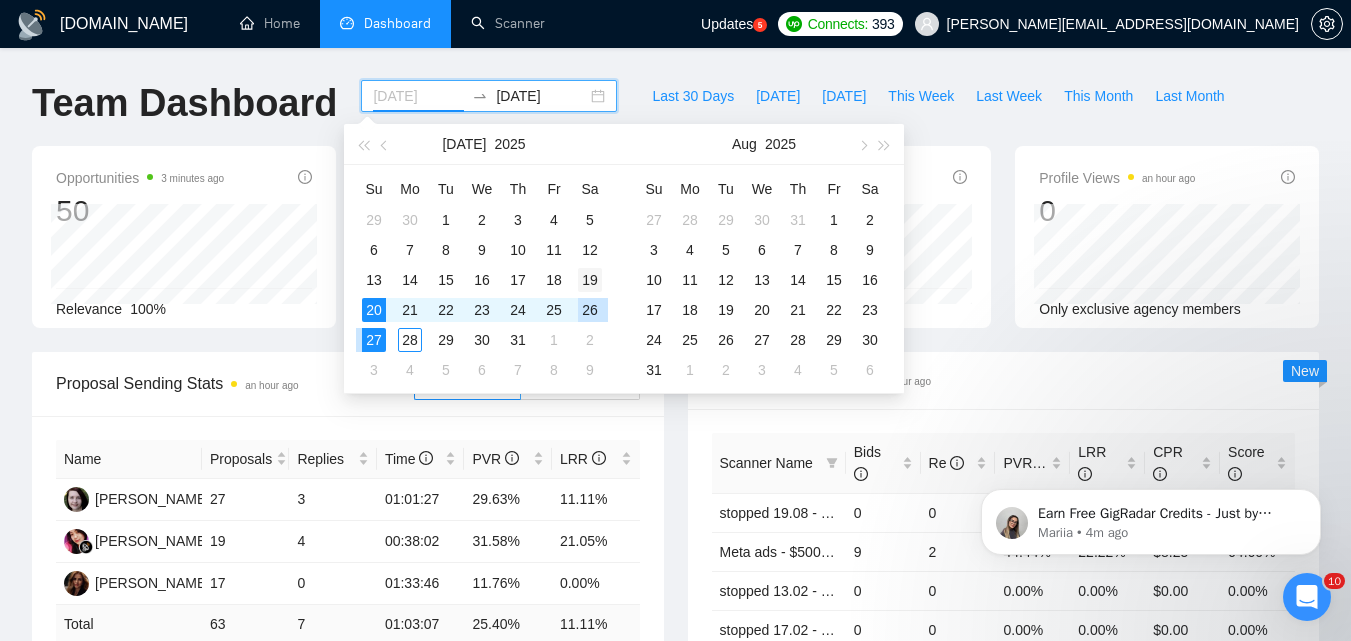 type on "[DATE]" 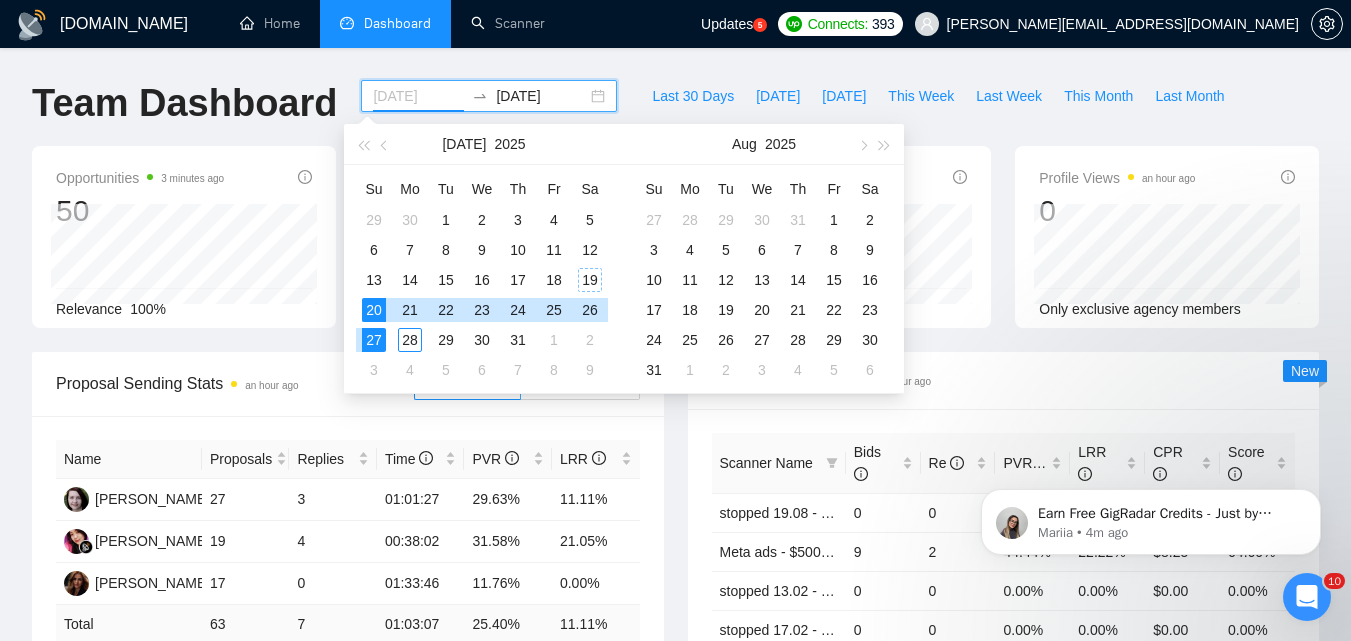 click on "19" at bounding box center [590, 280] 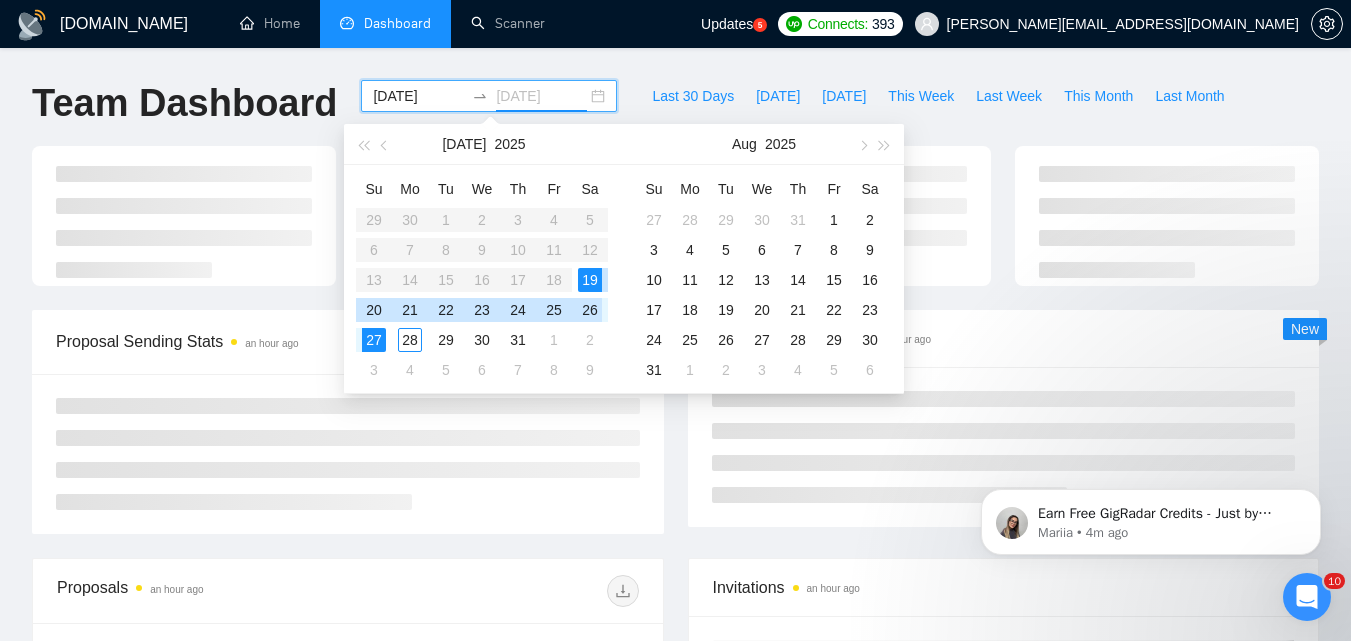 click on "26" at bounding box center (590, 310) 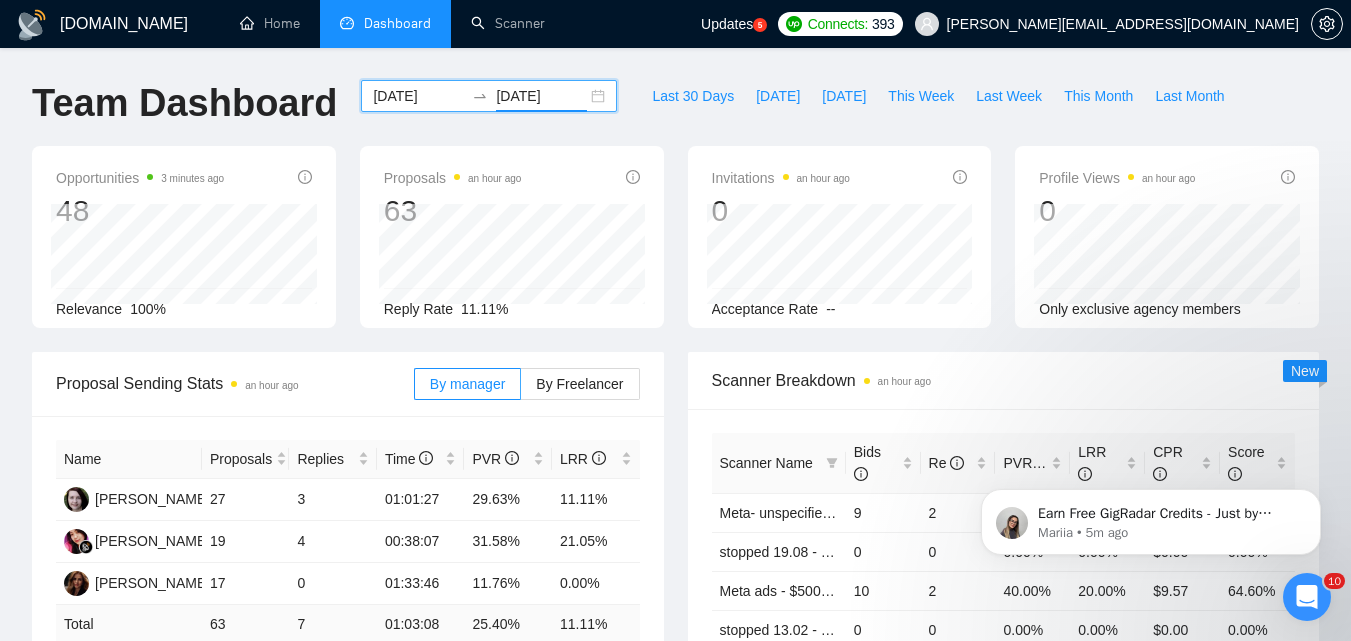 click on "[DATE]" at bounding box center (541, 96) 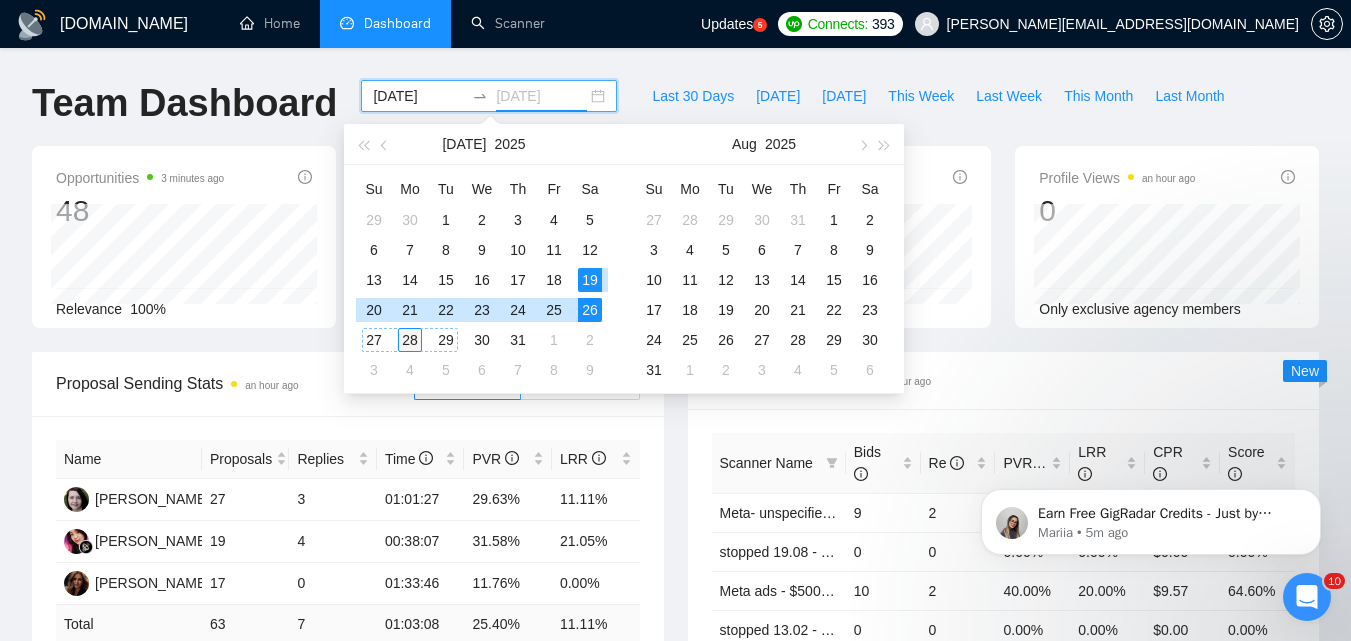 type on "[DATE]" 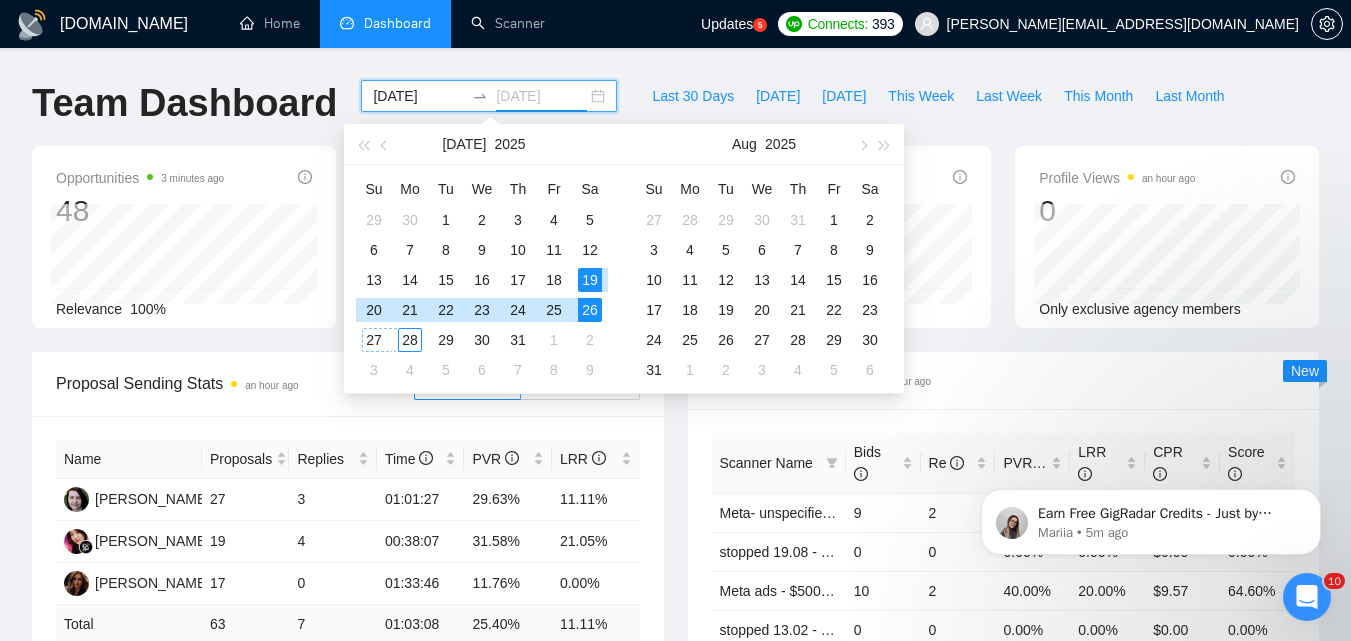 click on "28" at bounding box center [410, 340] 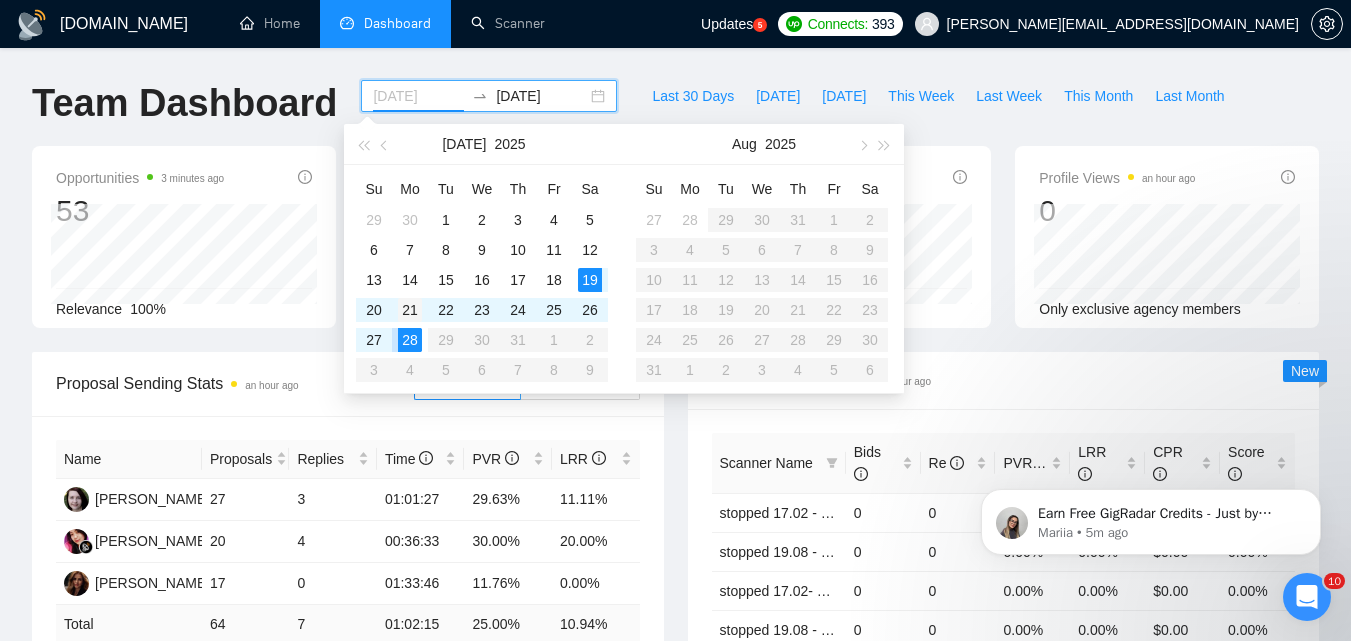 type on "[DATE]" 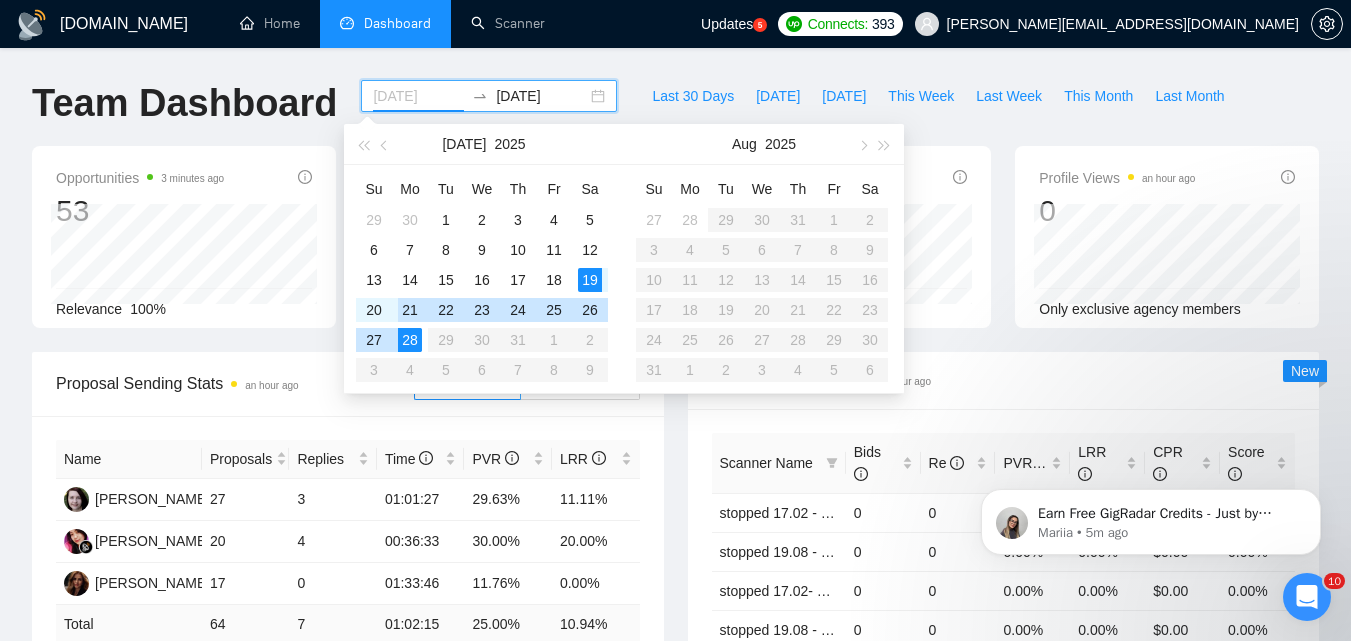 click on "21" at bounding box center (410, 310) 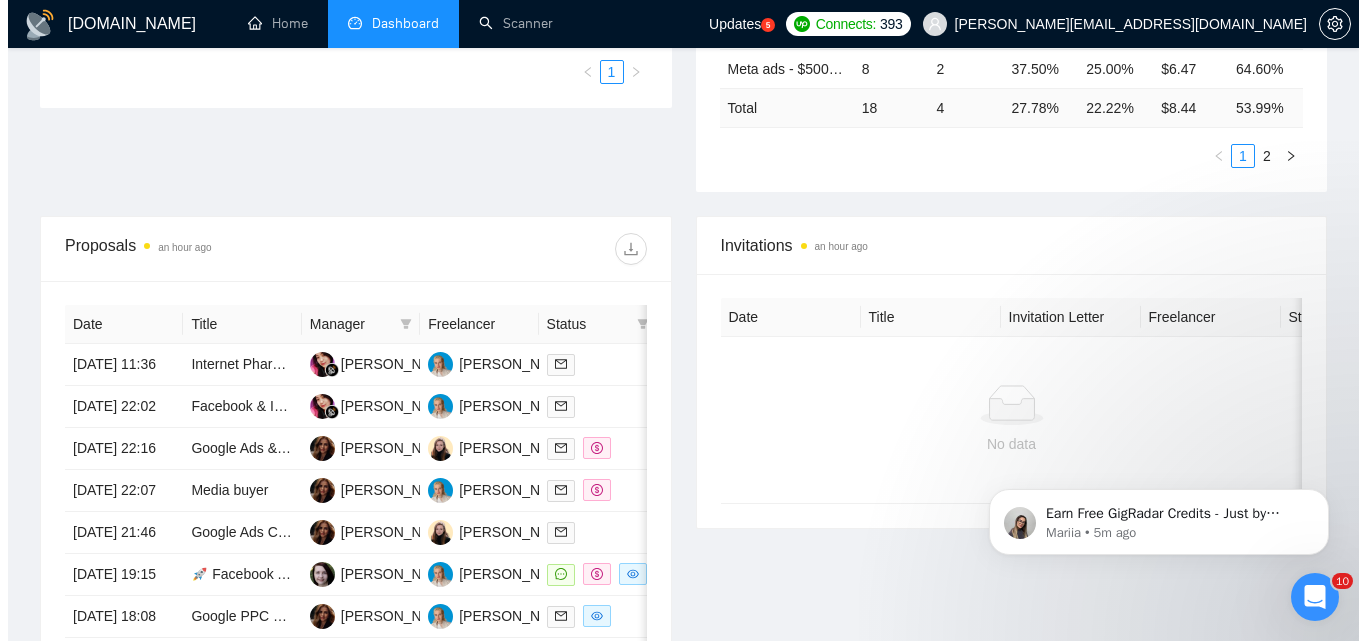 scroll, scrollTop: 800, scrollLeft: 0, axis: vertical 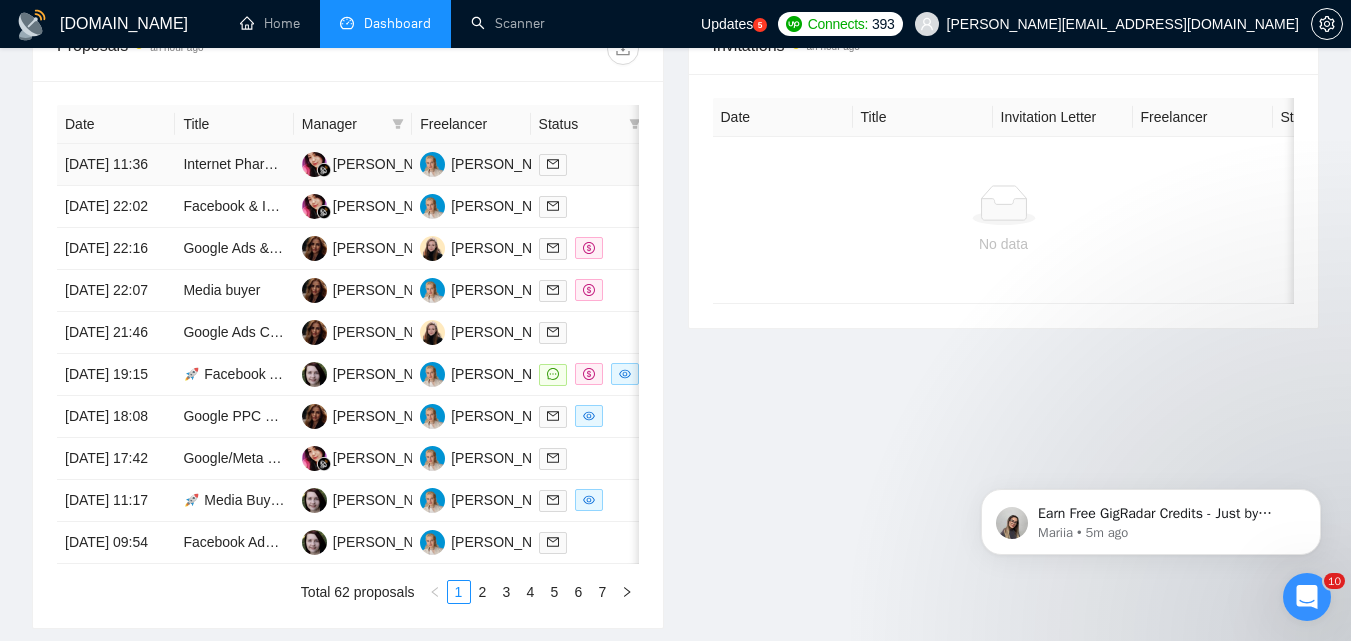 click at bounding box center (590, 164) 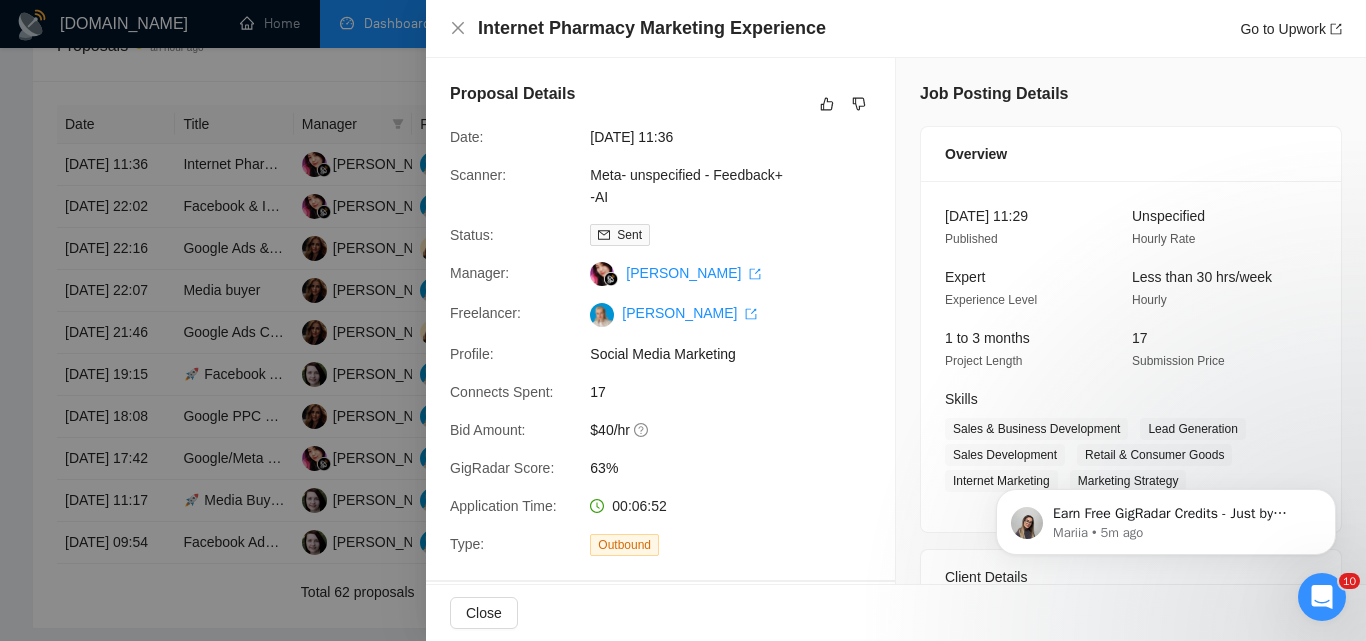 click at bounding box center (683, 320) 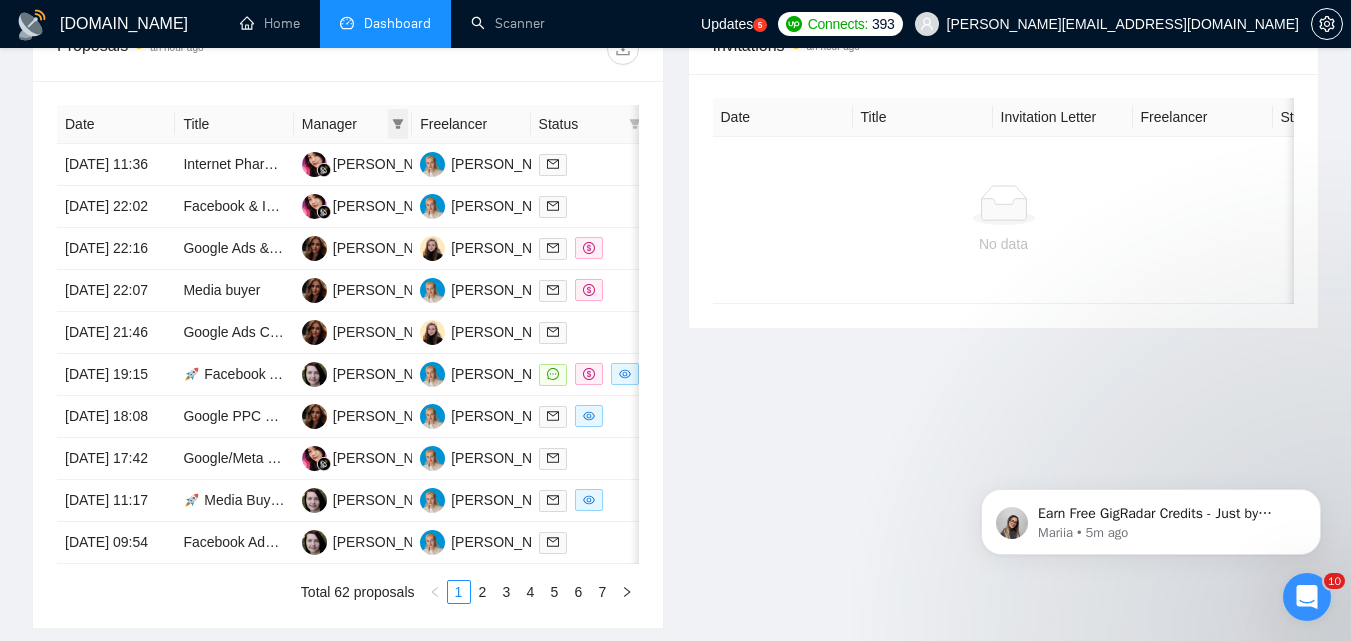 click at bounding box center [398, 124] 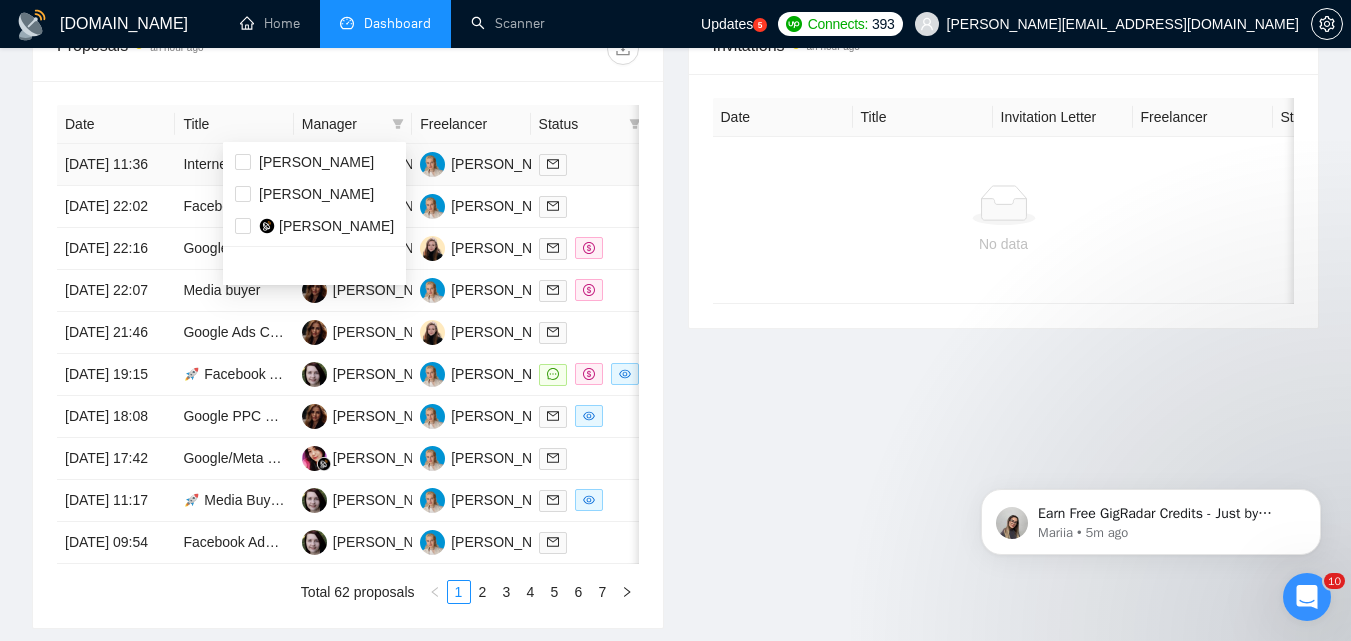 click at bounding box center (590, 164) 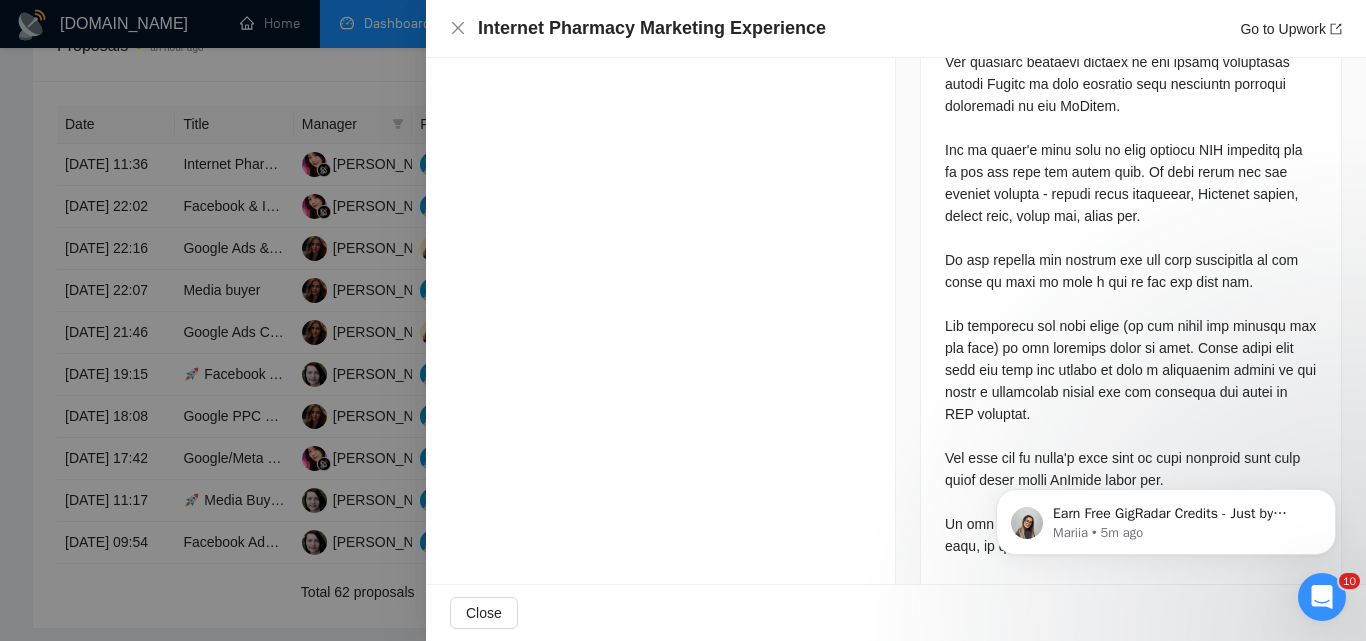 scroll, scrollTop: 1146, scrollLeft: 0, axis: vertical 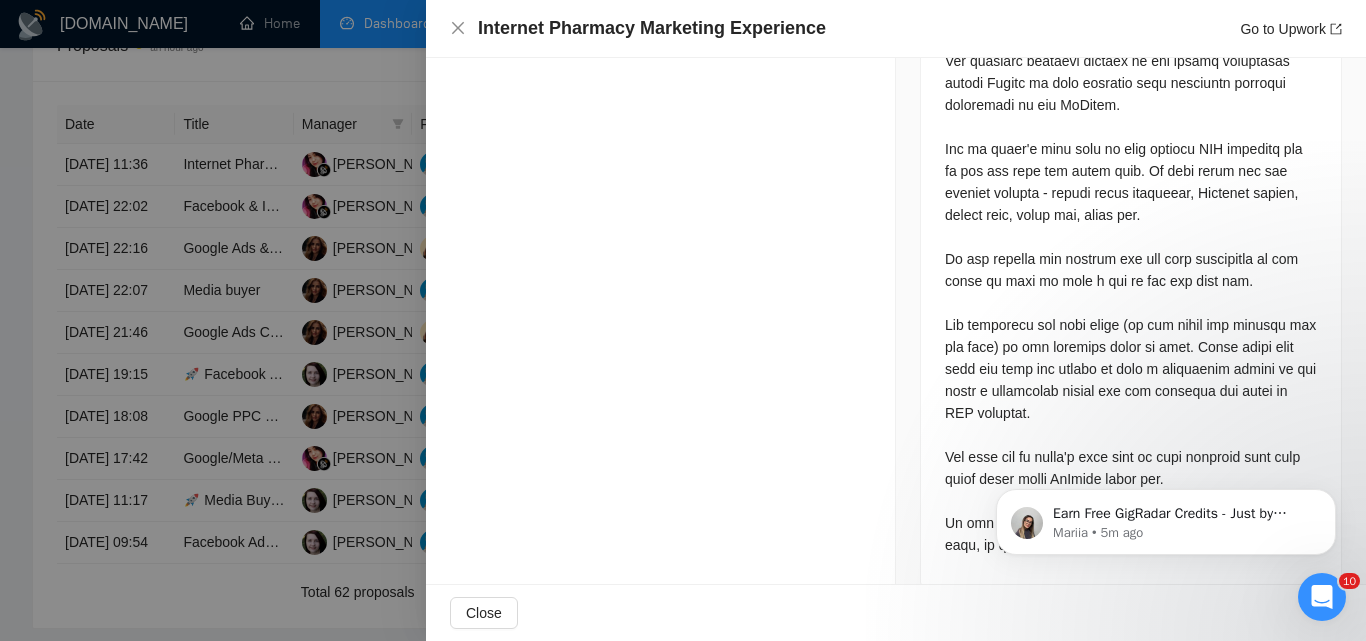 click at bounding box center (683, 320) 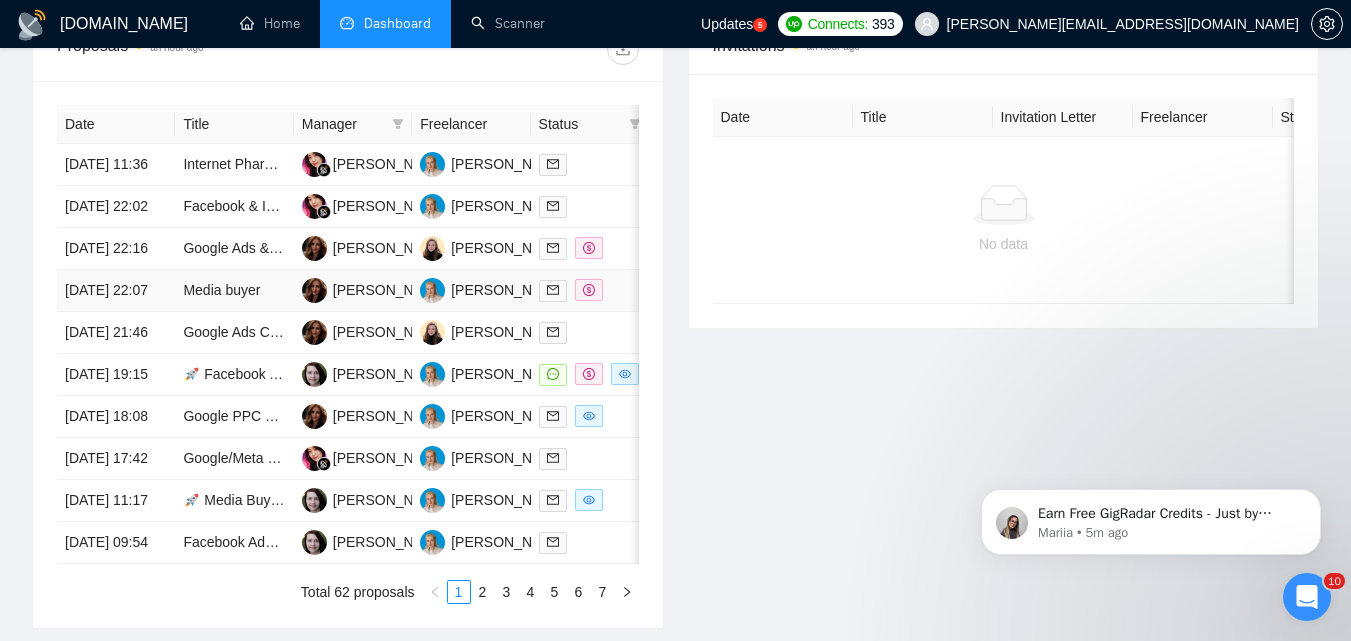 click at bounding box center [590, 290] 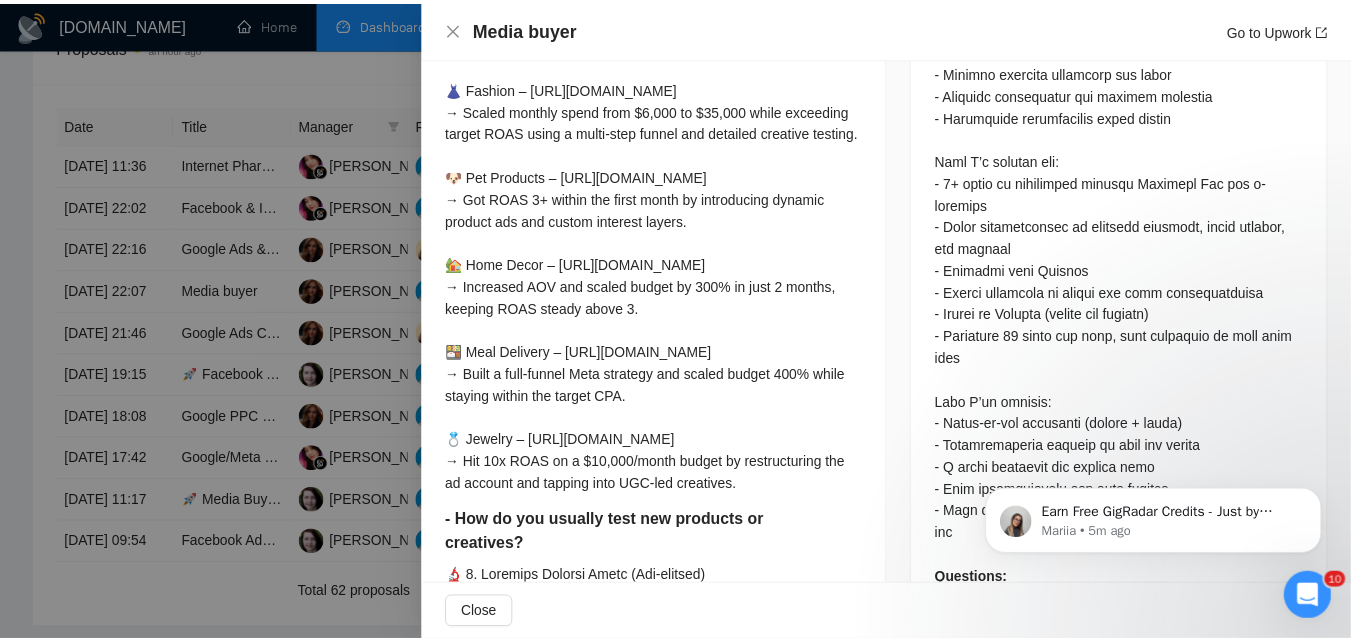 scroll, scrollTop: 1346, scrollLeft: 0, axis: vertical 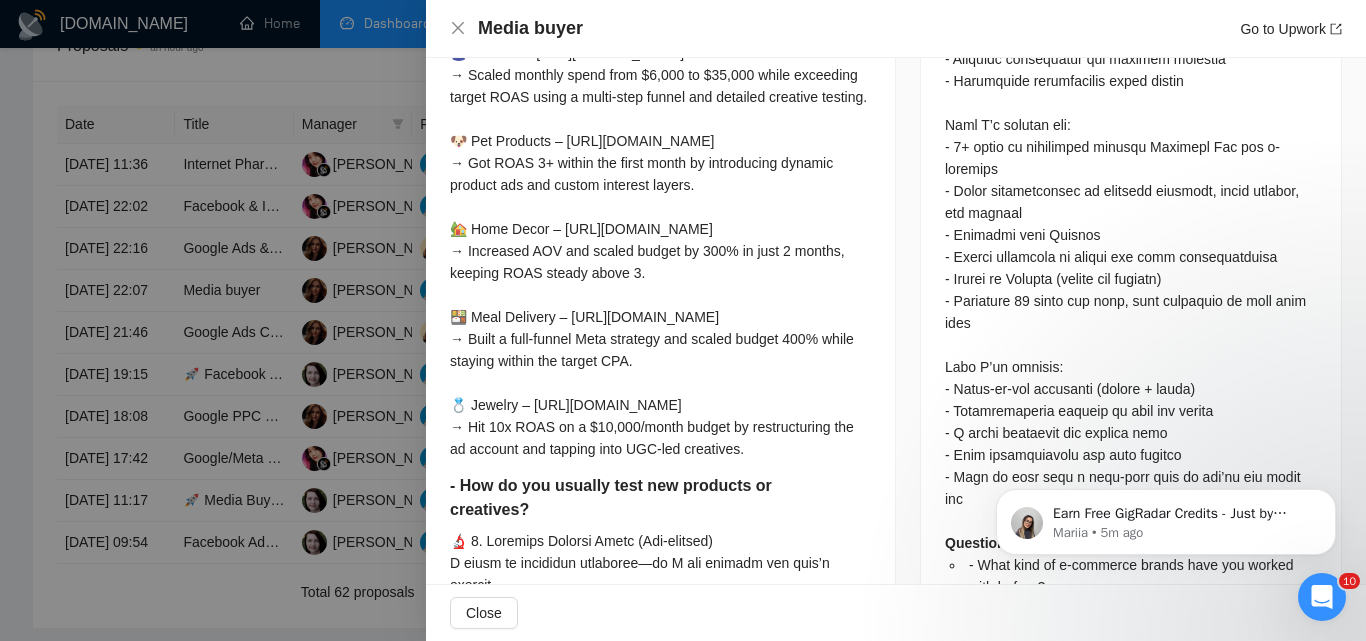 click at bounding box center [683, 320] 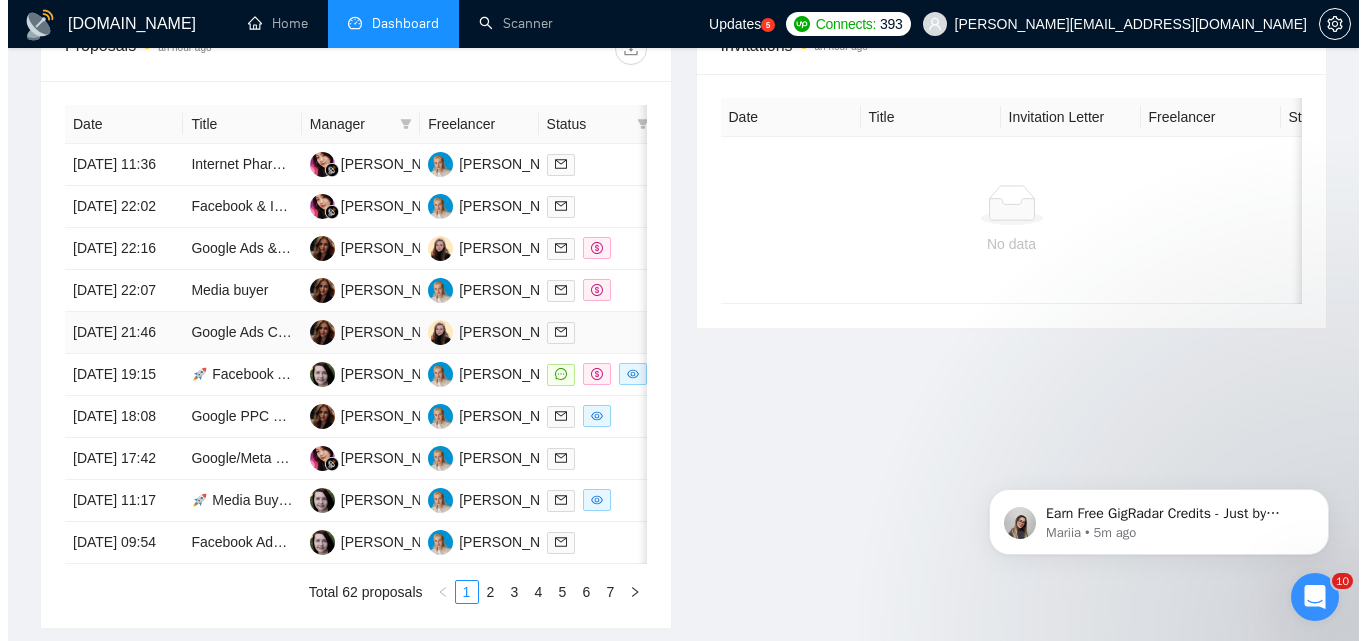 scroll, scrollTop: 1000, scrollLeft: 0, axis: vertical 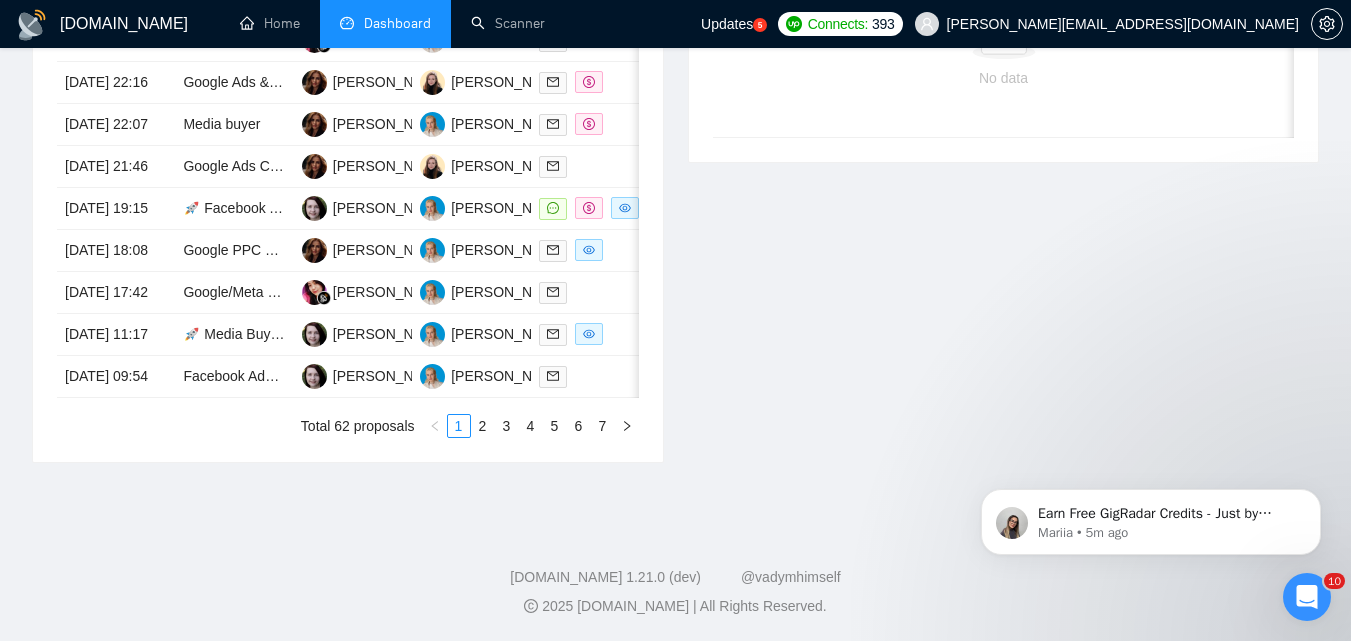 click on "Date Title Manager Freelancer Status               [DATE] 11:36 Internet Pharmacy Marketing Experience [PERSON_NAME] Sepiani [PERSON_NAME] [DATE] 22:02 Facebook & Instagram Marketing Specialist [PERSON_NAME] Sepiani [PERSON_NAME] [DATE] 22:16 Google Ads & PPC Specialist Needed to Optimize Campaigns and Drive Results [PERSON_NAME] Khalitova [PERSON_NAME] Bohutska [DATE] 22:07 Media buyer [PERSON_NAME] [PERSON_NAME] [DATE] 21:46 Google Ads Campaign Manager Needed for Daily Monitoring and Optimization for a Diesel Repair Shop [PERSON_NAME] [PERSON_NAME] Bohutska [DATE] 19:15 🚀 Facebook Ads Expert for Wellness Brand (Shopify + Physical/Digital Product) [PERSON_NAME] [PERSON_NAME] [DATE] 18:08 Google PPC and Meta/Facebook Ad Campaign Specialist Needed [PERSON_NAME] [PERSON_NAME] [DATE] 17:42 Google/Meta ads manager [PERSON_NAME] Sepiani [PERSON_NAME] [DATE] 11:17 🚀 Media Buyer Needed to Build & Scale Paid Marketing Machine for Language School [PERSON_NAME]" at bounding box center [348, 188] 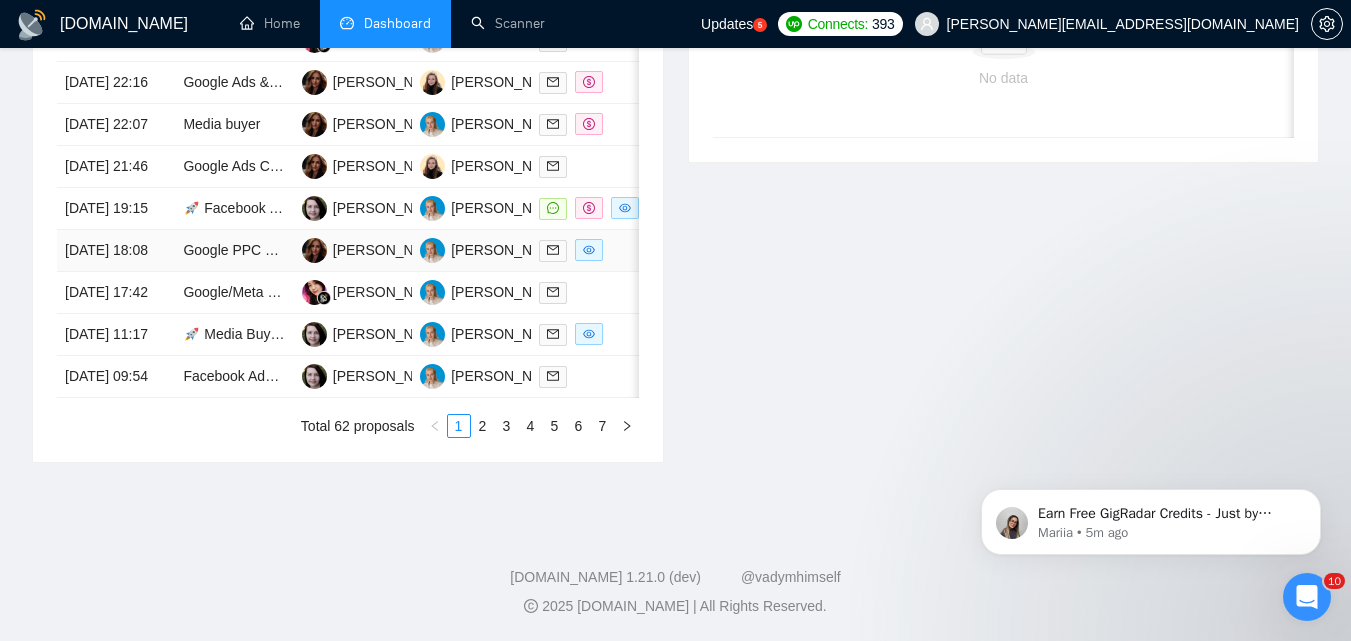 click at bounding box center [590, 250] 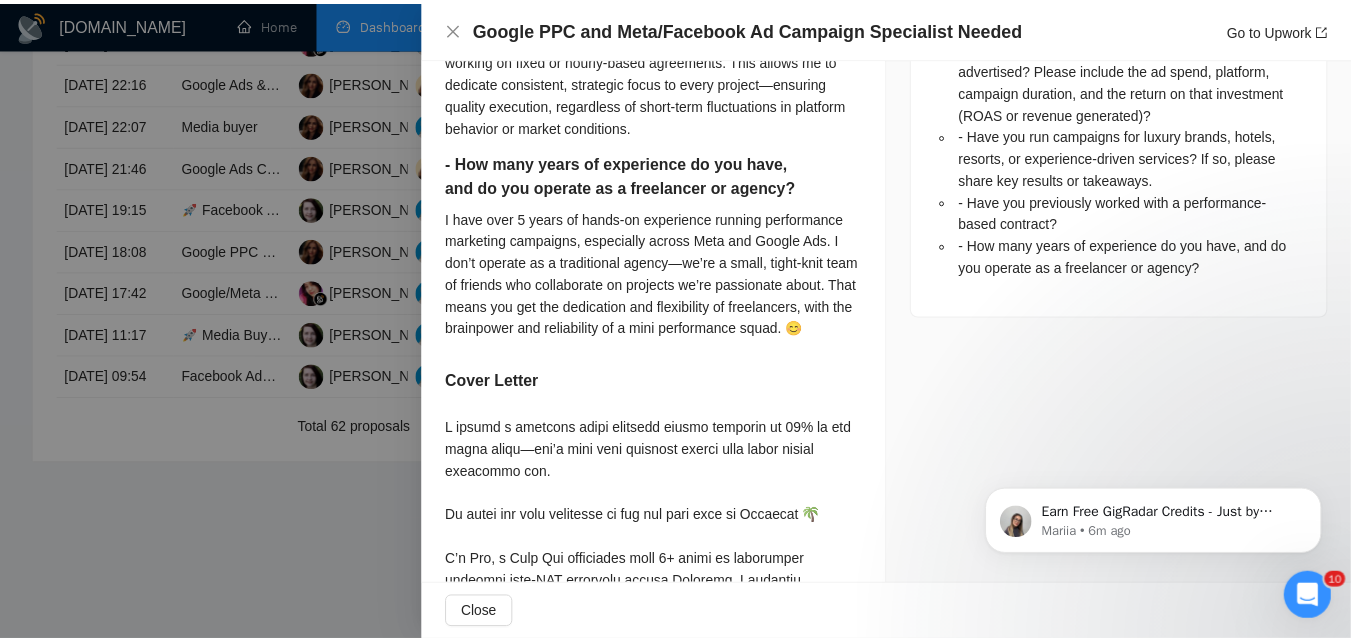 scroll, scrollTop: 1946, scrollLeft: 0, axis: vertical 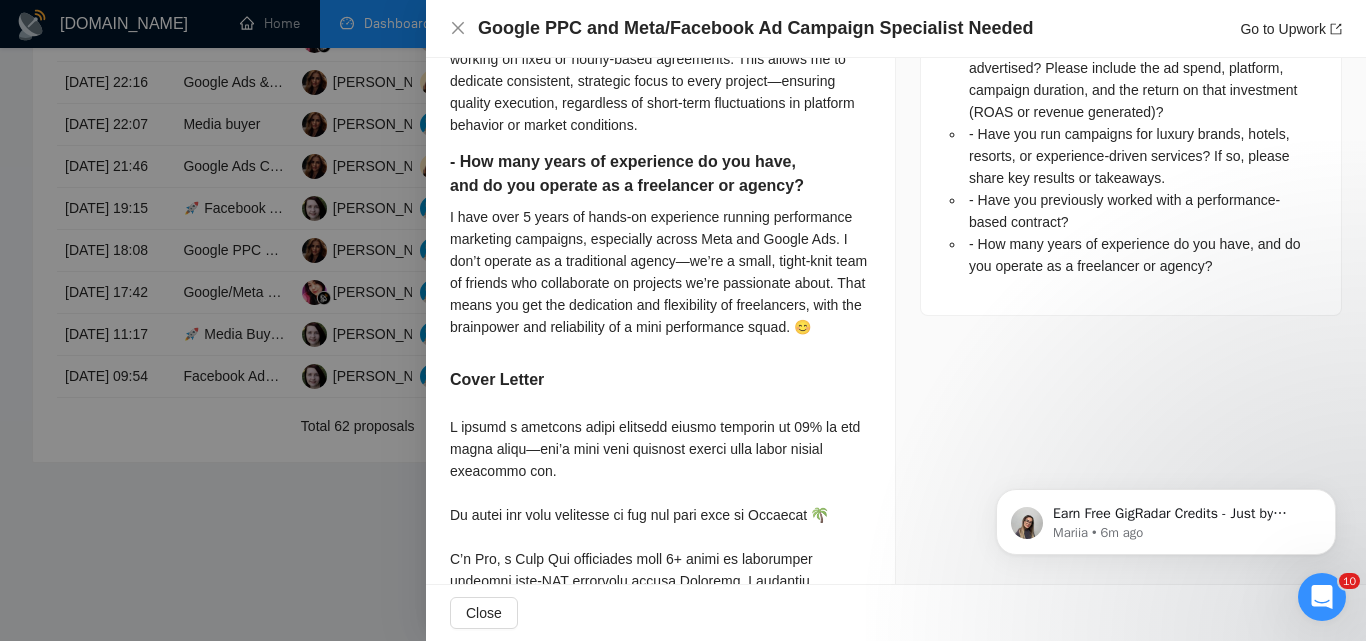 click at bounding box center [683, 320] 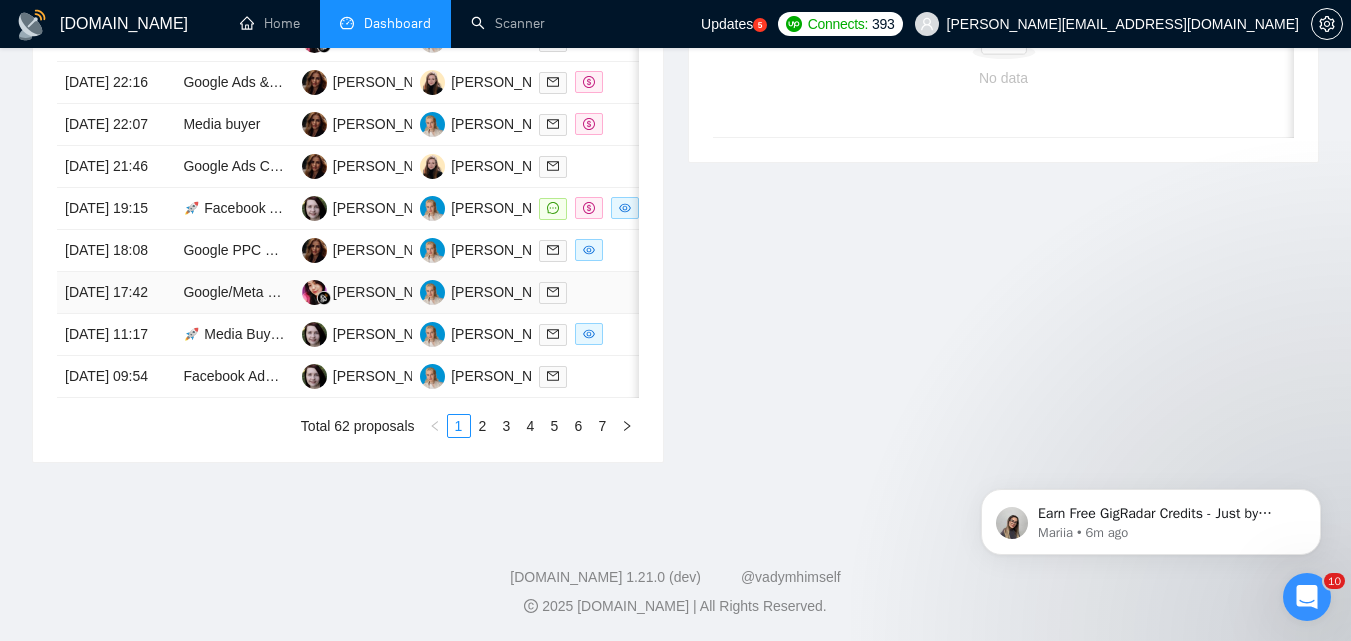 click at bounding box center (590, 292) 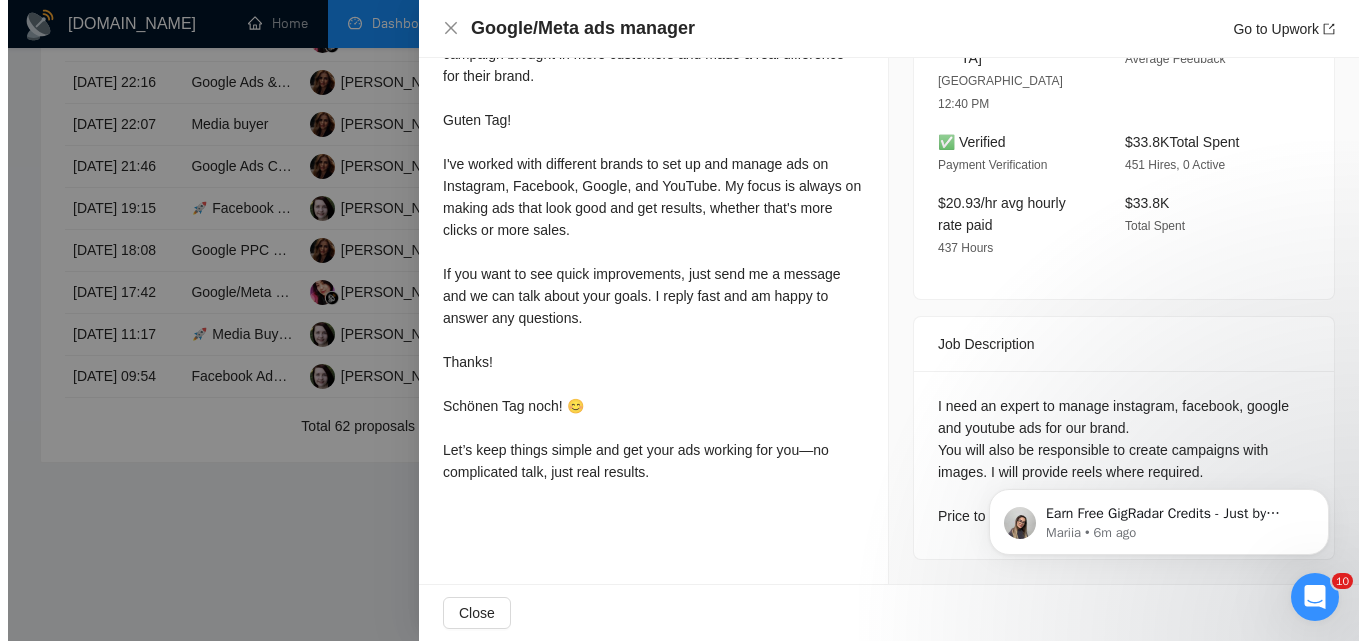 scroll, scrollTop: 585, scrollLeft: 0, axis: vertical 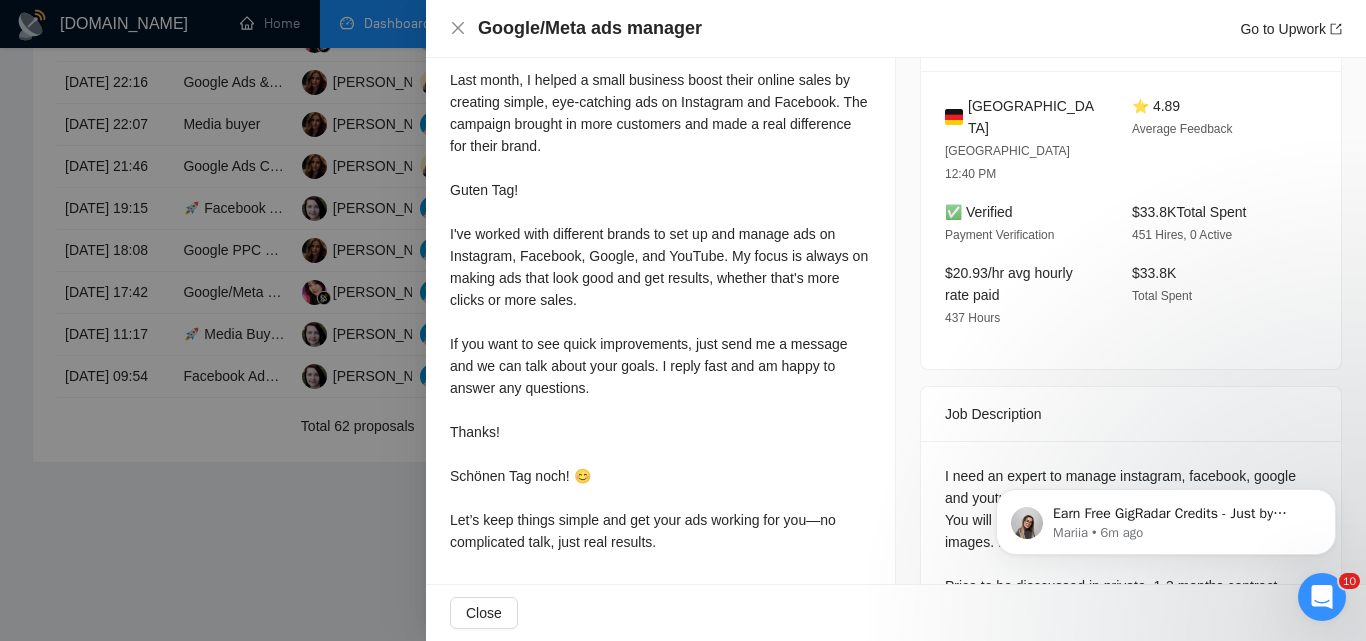 click at bounding box center [683, 320] 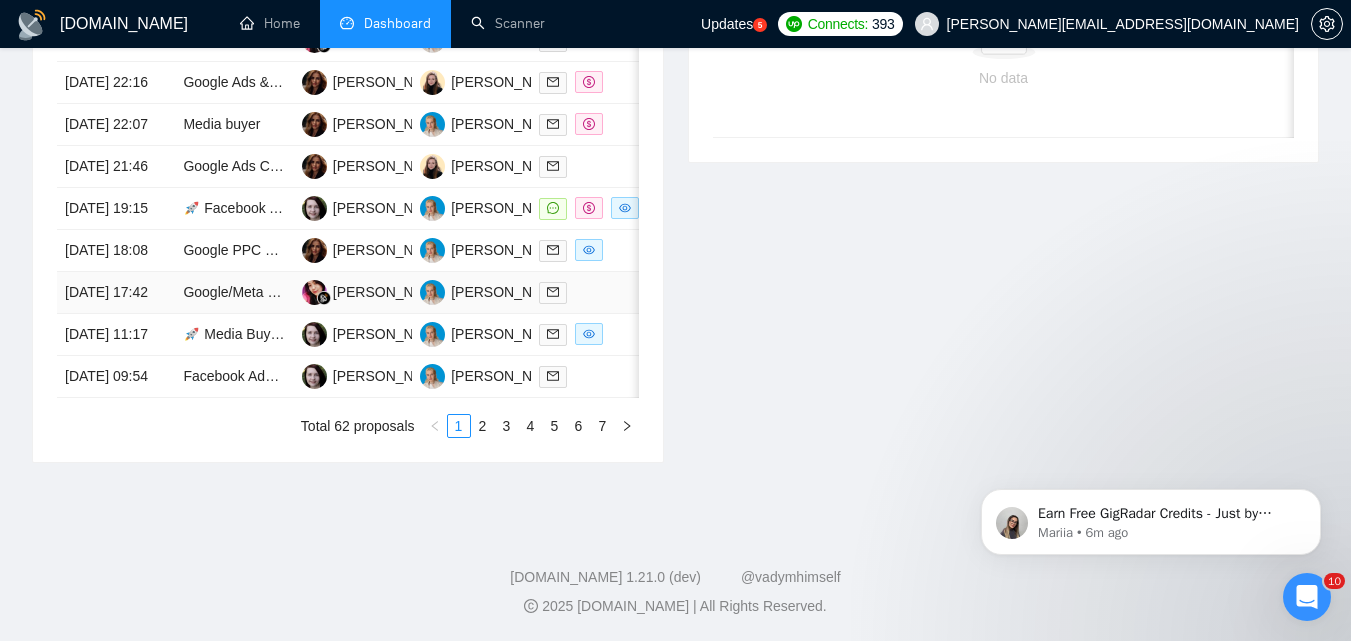 click at bounding box center (590, 292) 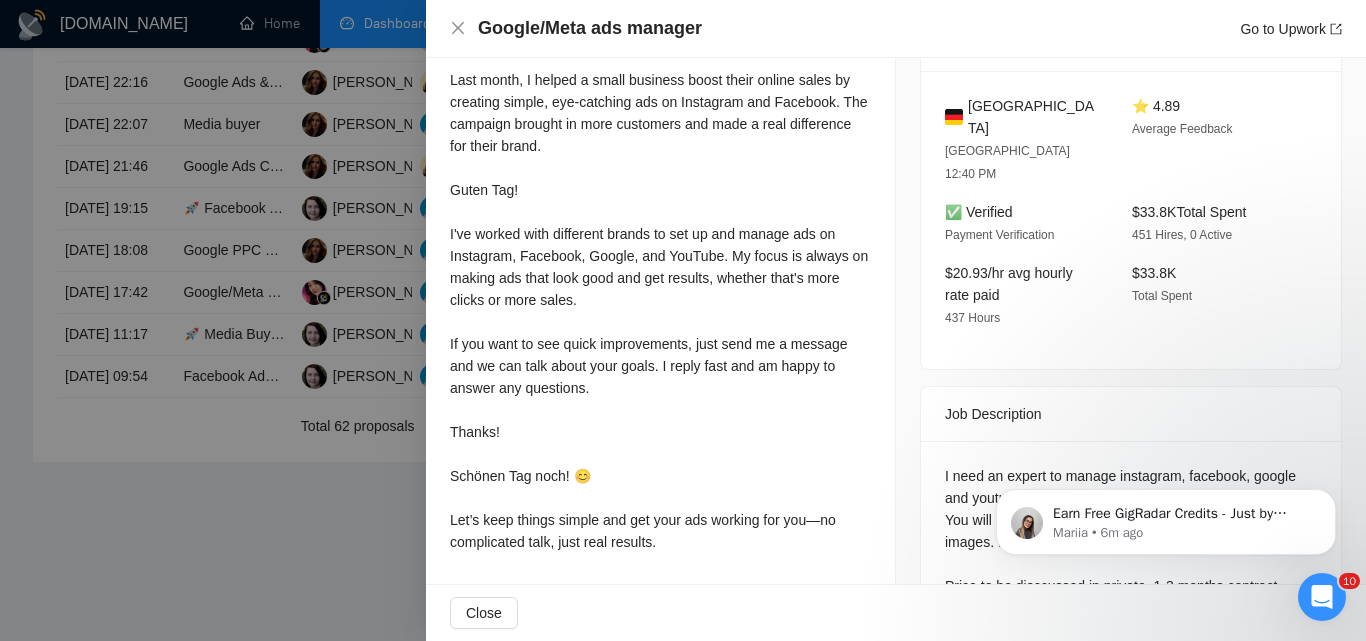 scroll, scrollTop: 604, scrollLeft: 0, axis: vertical 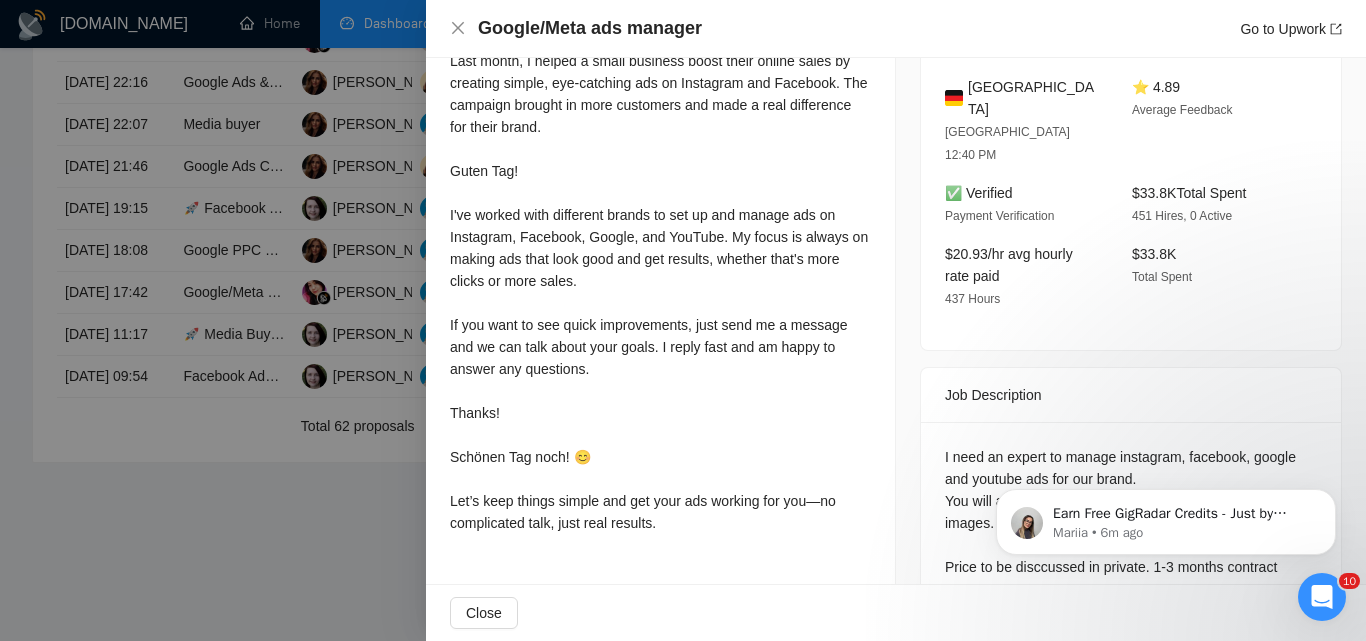 click at bounding box center [683, 320] 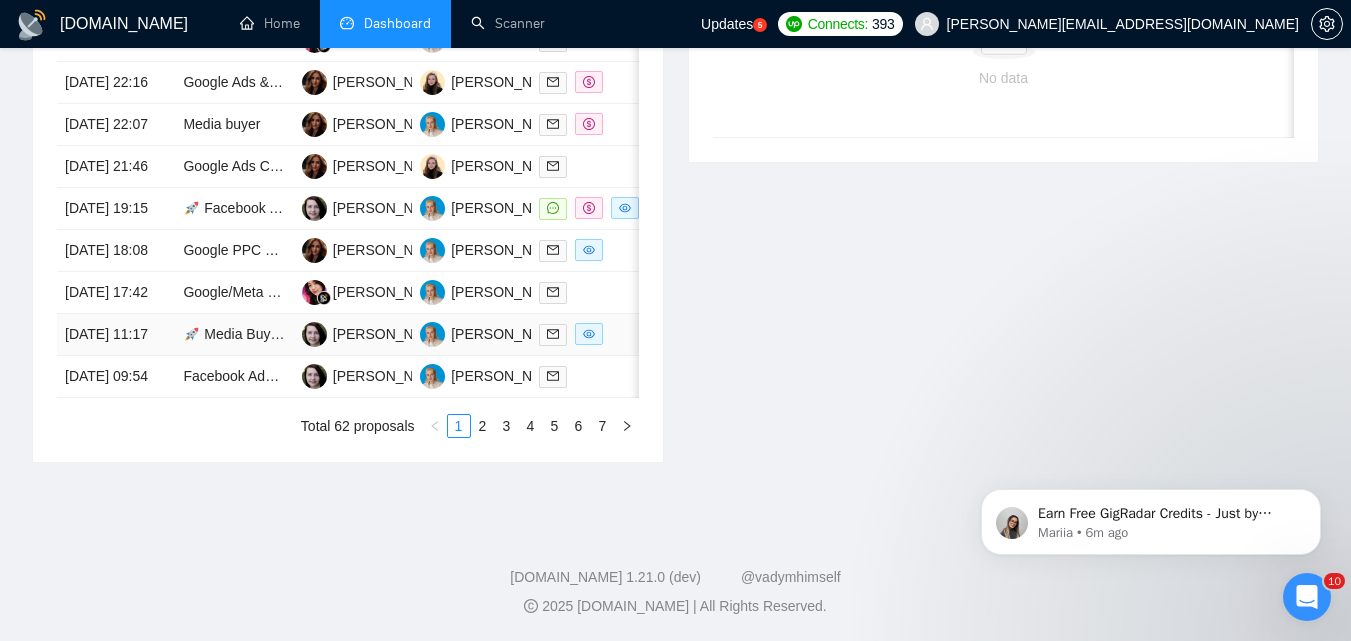 click at bounding box center (590, 335) 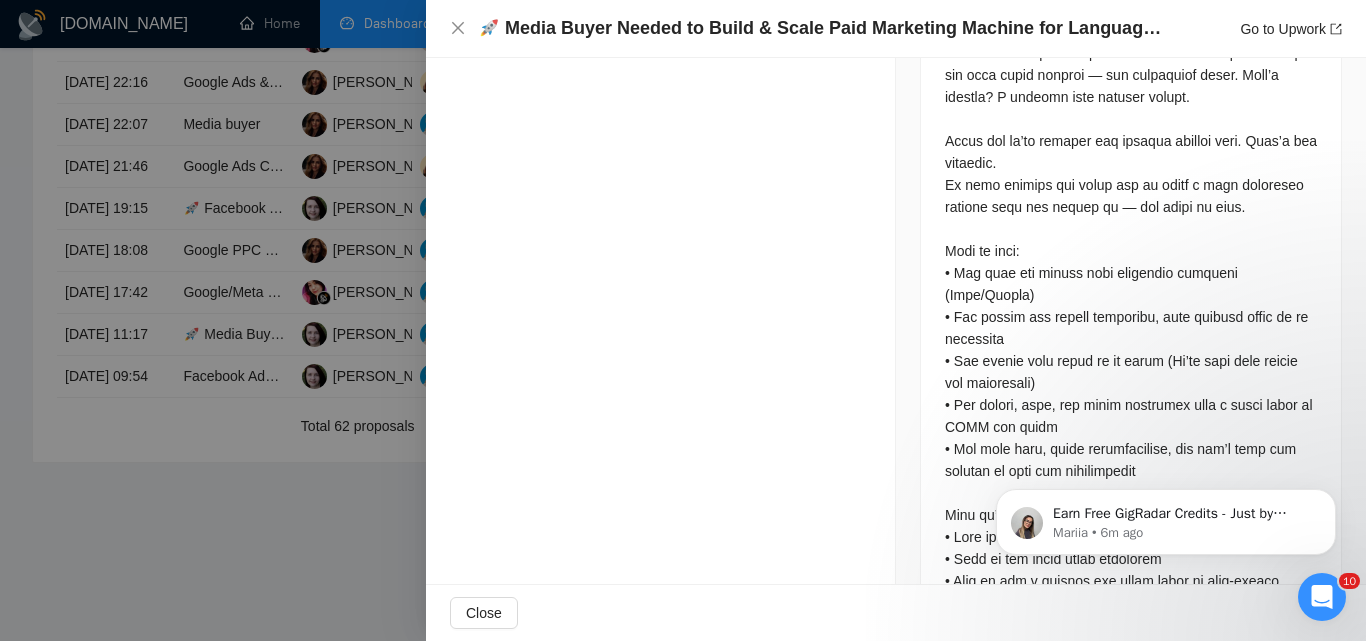 scroll, scrollTop: 1004, scrollLeft: 0, axis: vertical 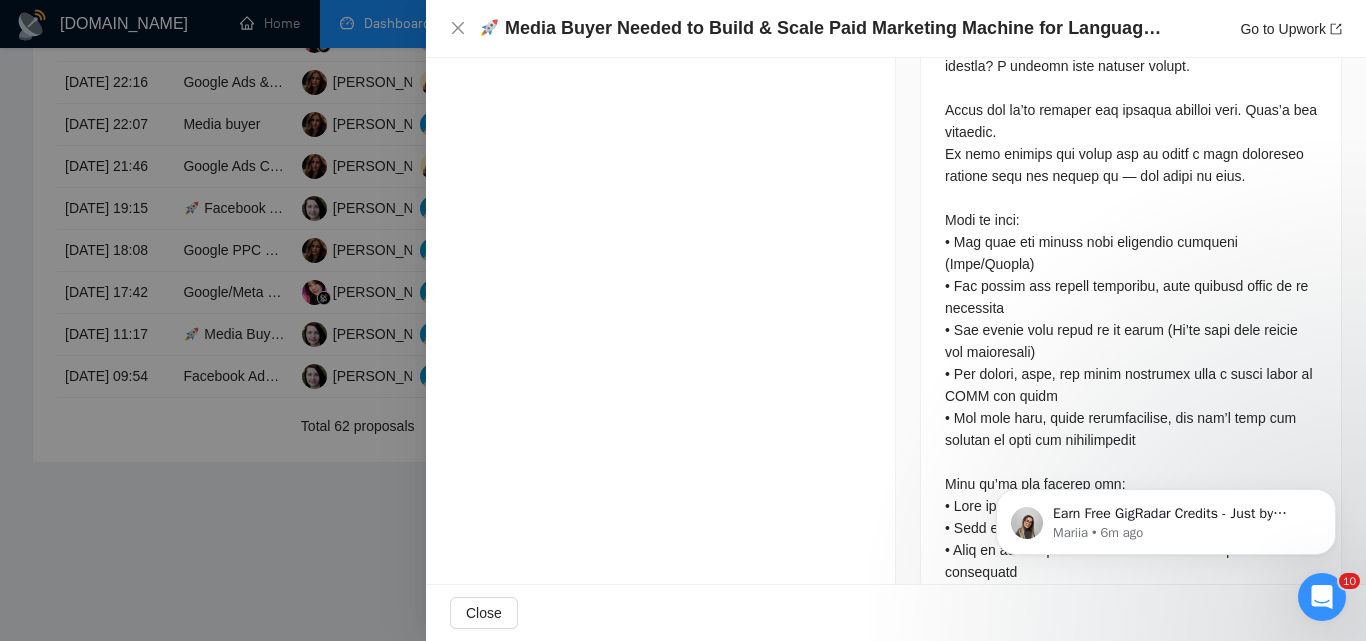 click at bounding box center [683, 320] 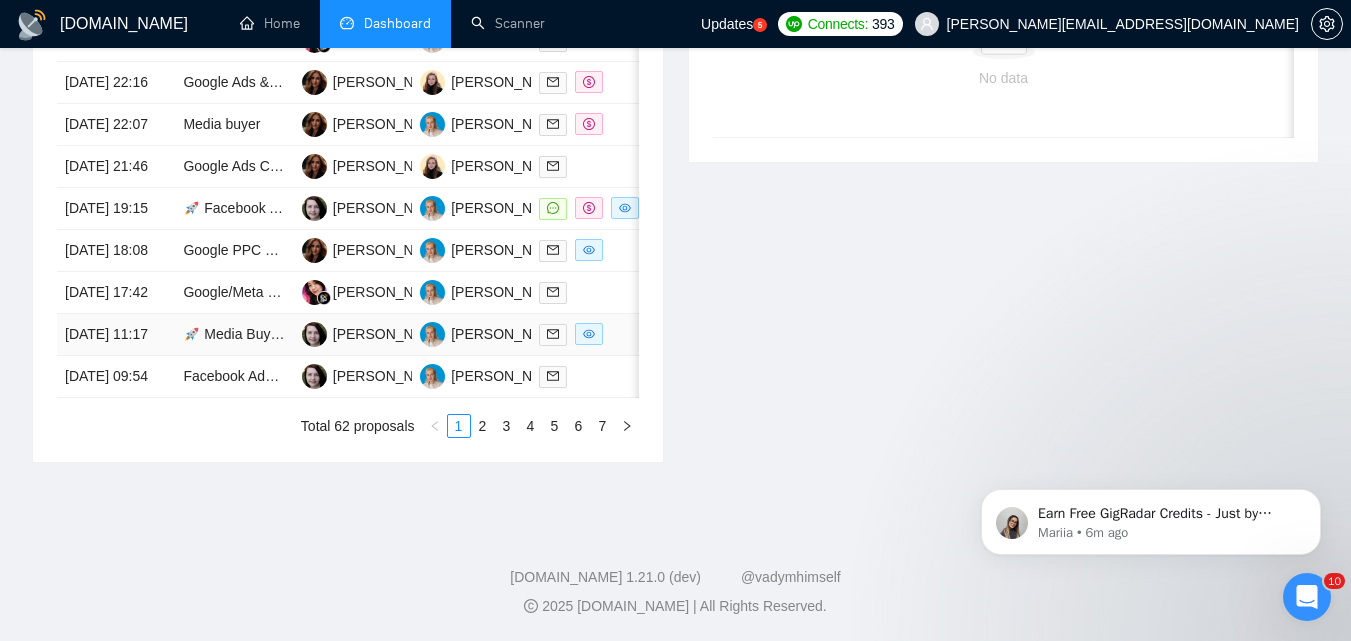 click at bounding box center [590, 334] 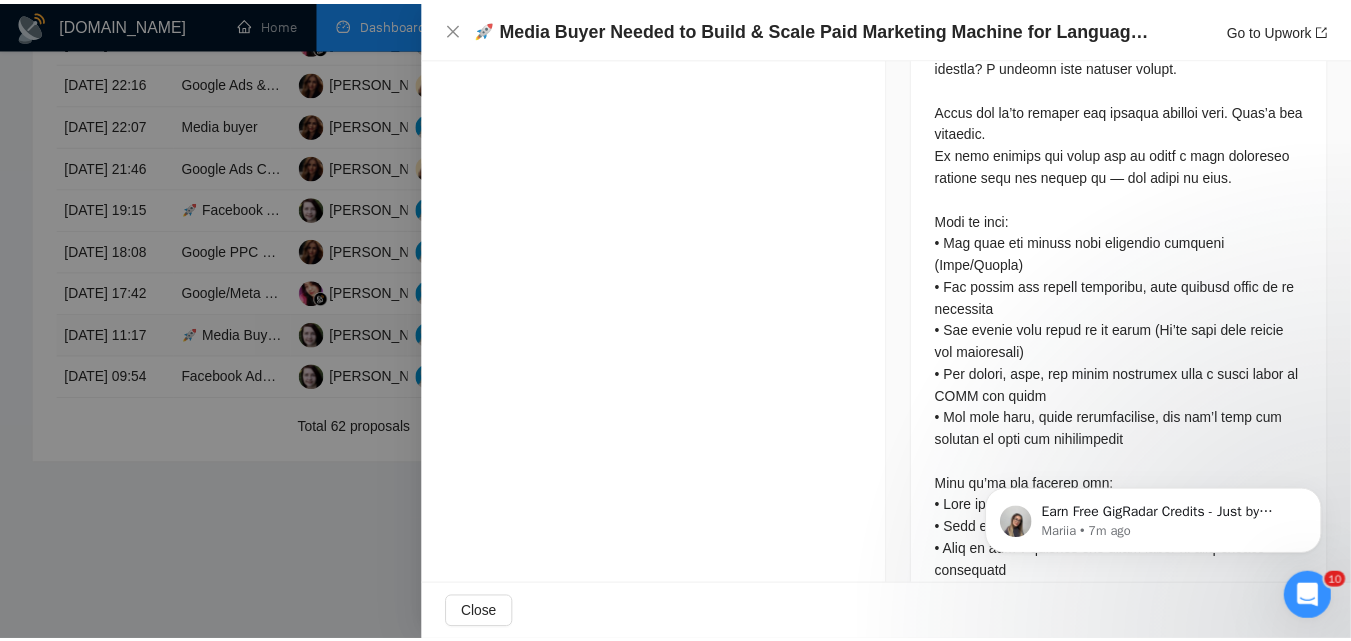 scroll, scrollTop: 1104, scrollLeft: 0, axis: vertical 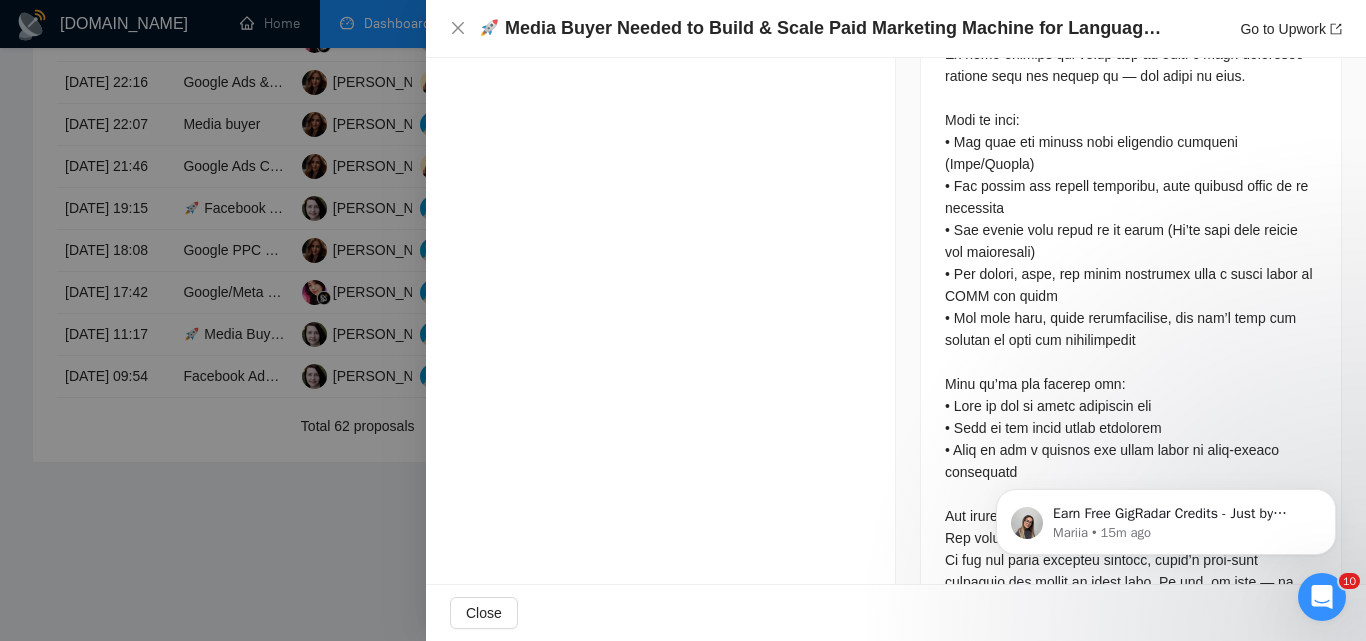 click at bounding box center [683, 320] 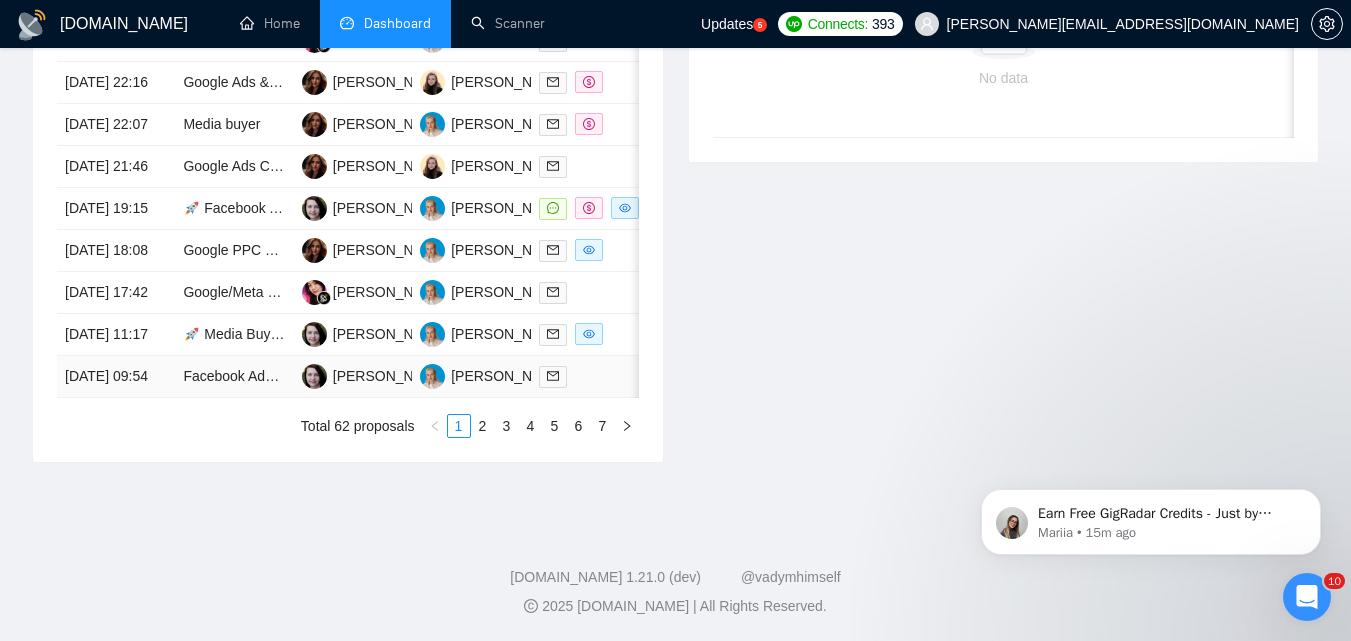 click at bounding box center (590, 377) 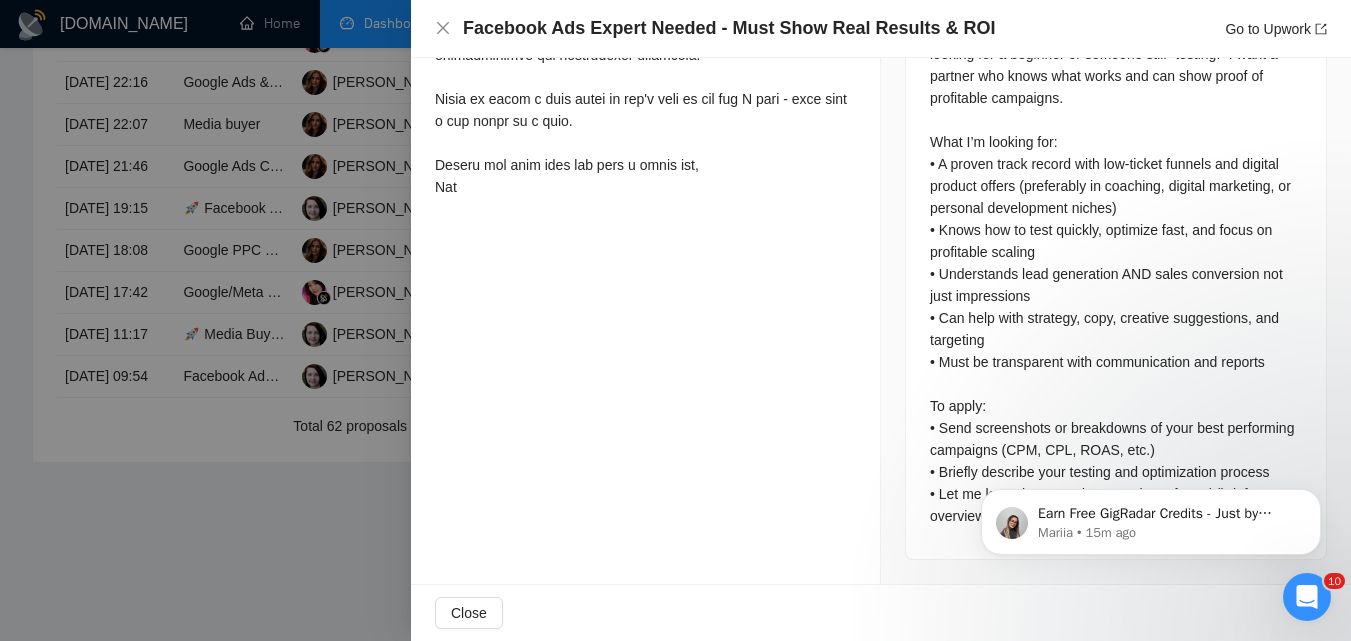 scroll, scrollTop: 996, scrollLeft: 0, axis: vertical 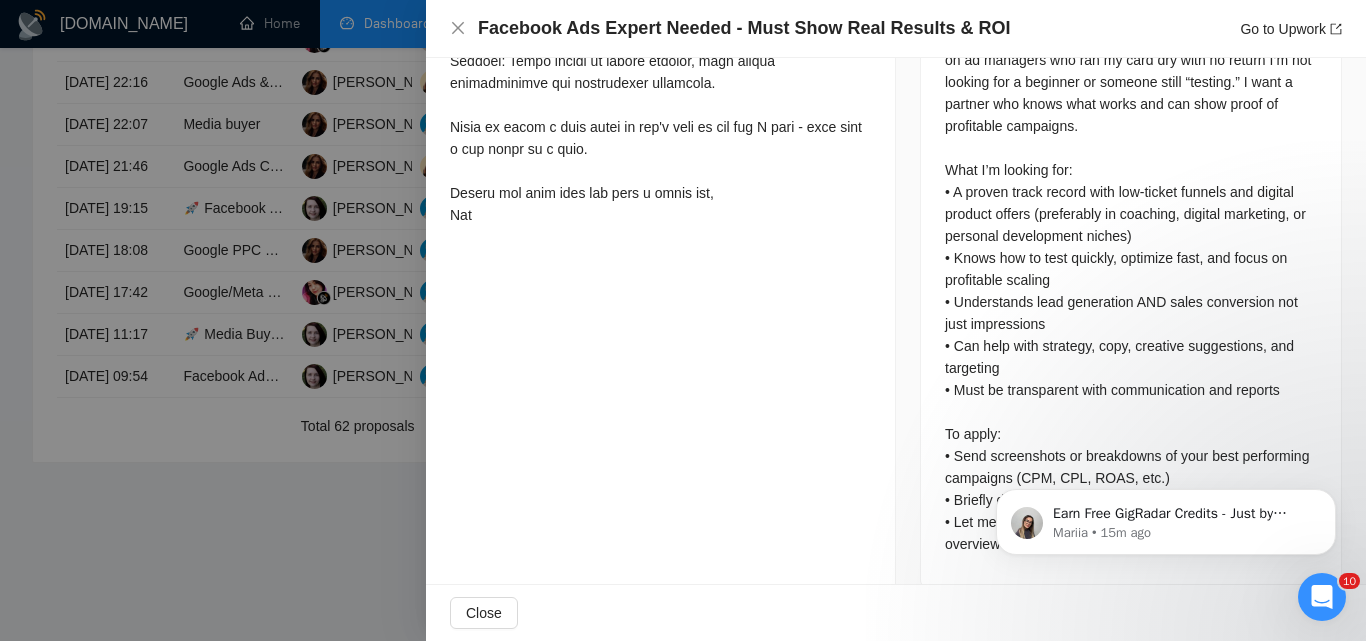click at bounding box center [683, 320] 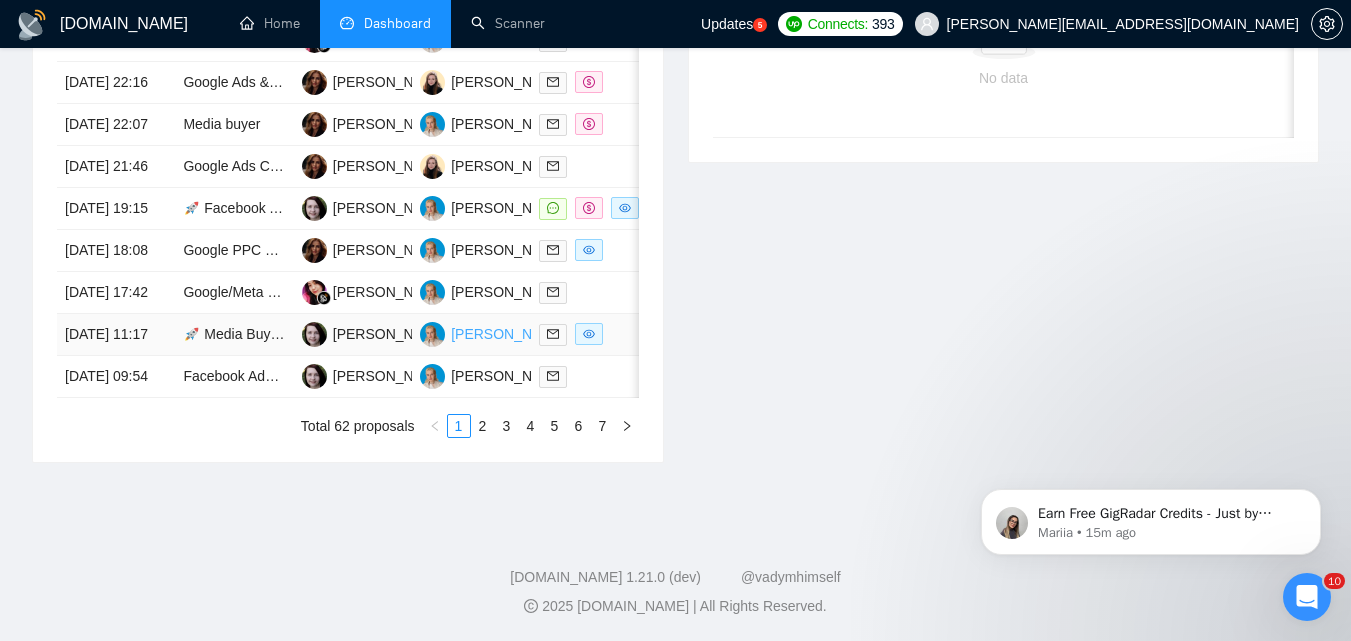 click on "2" at bounding box center [483, 426] 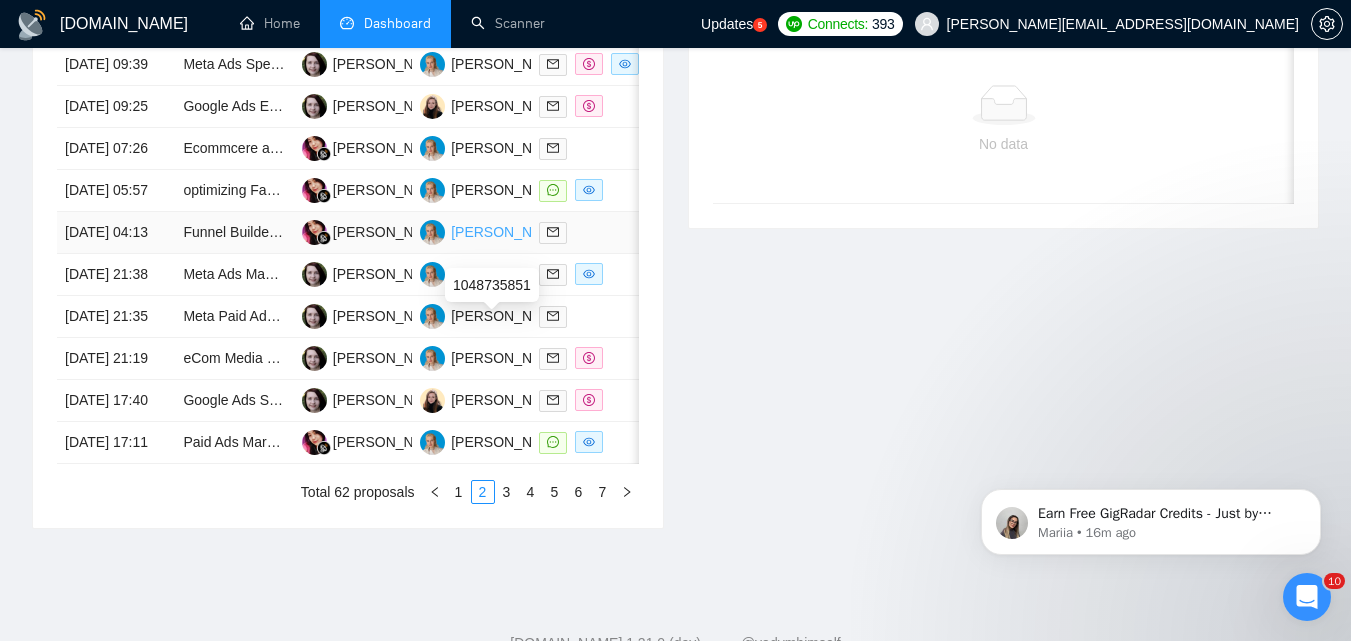scroll, scrollTop: 600, scrollLeft: 0, axis: vertical 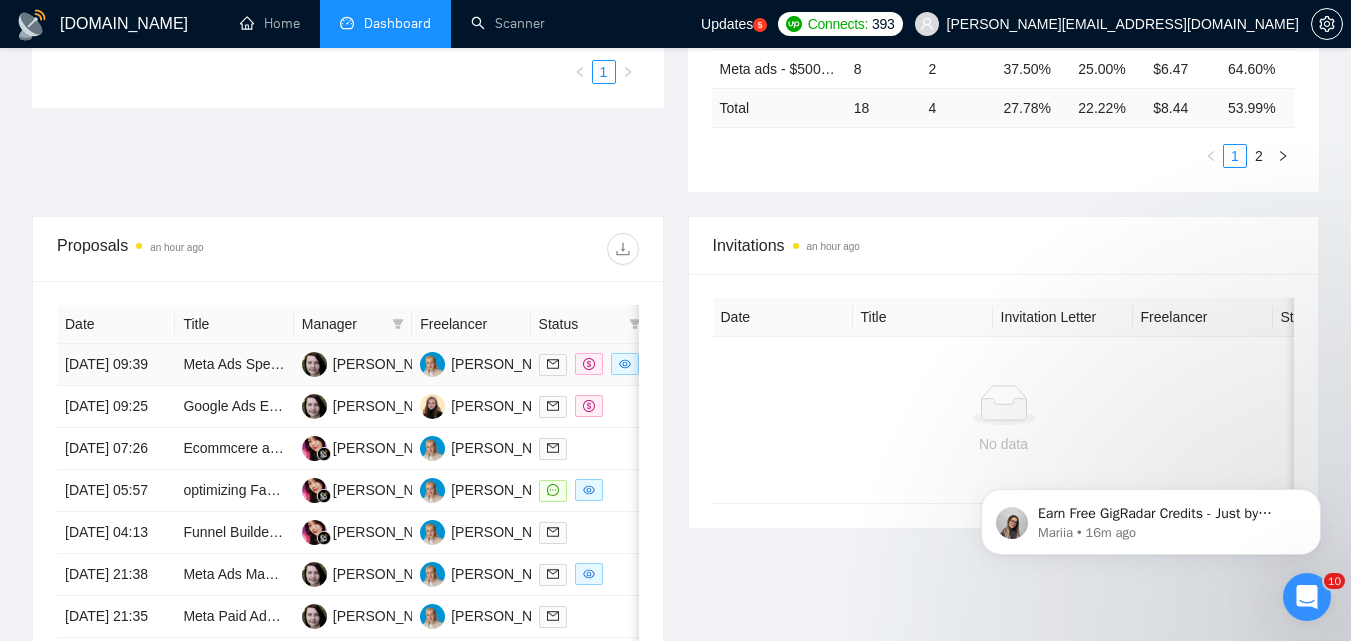 click at bounding box center (590, 365) 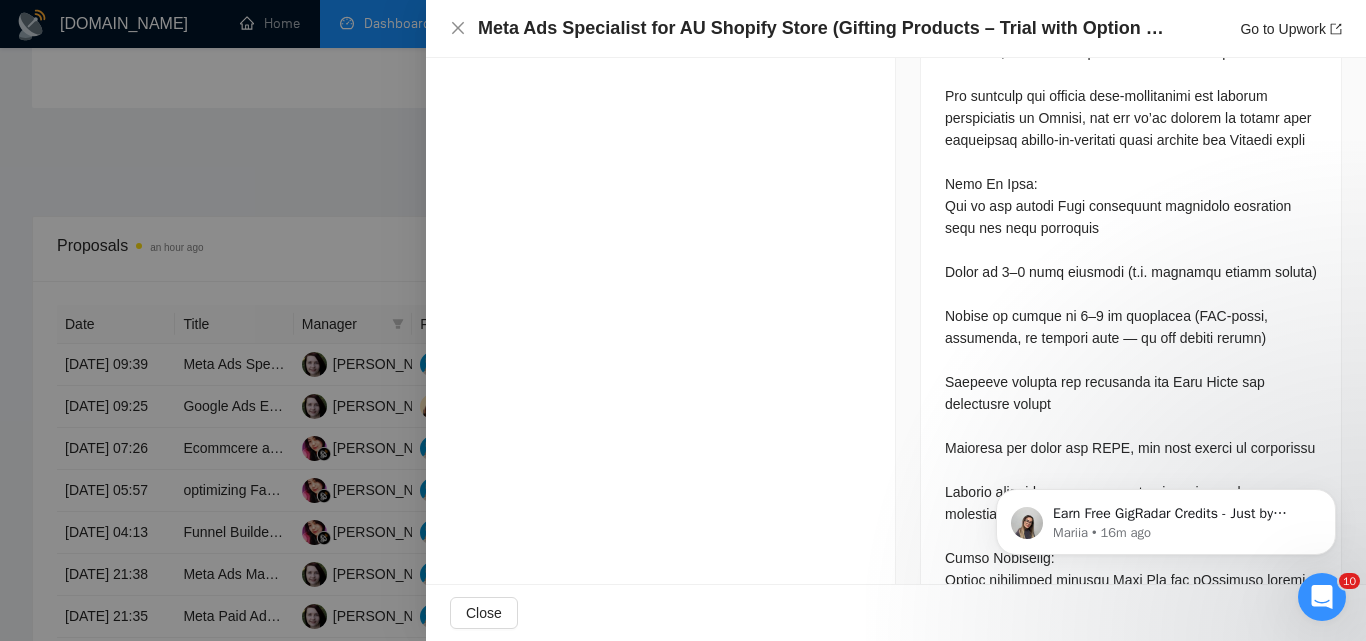 click at bounding box center [683, 320] 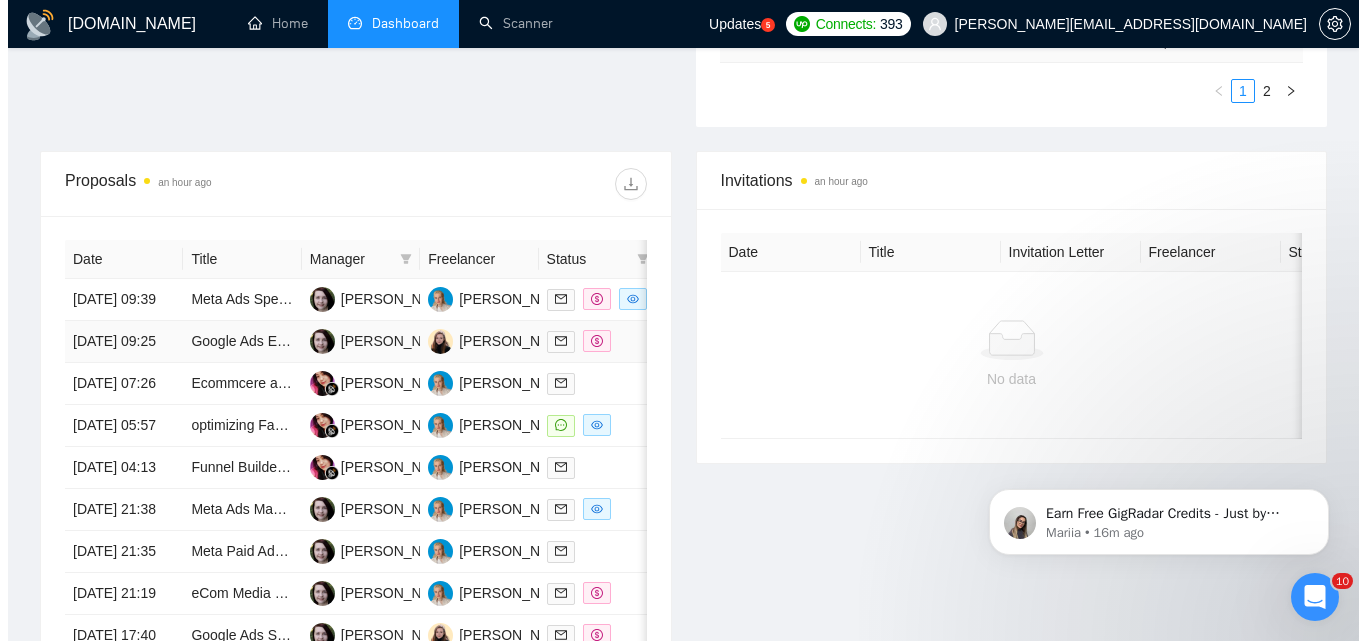 scroll, scrollTop: 700, scrollLeft: 0, axis: vertical 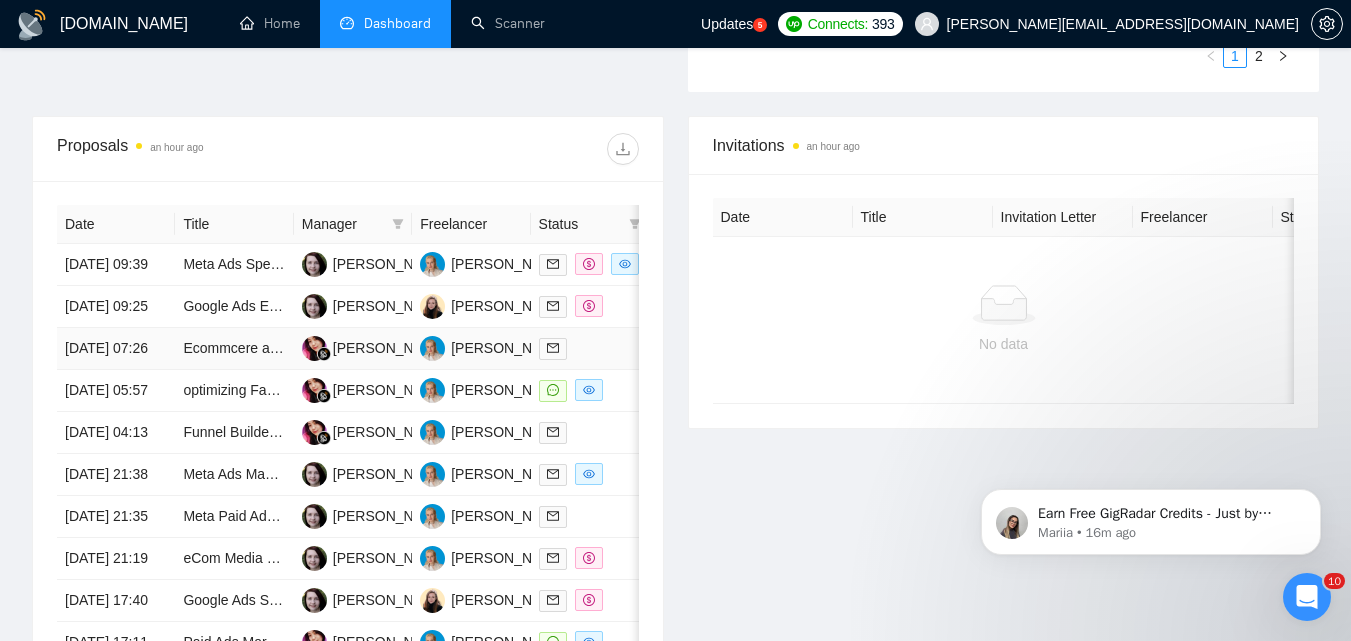 click at bounding box center [590, 348] 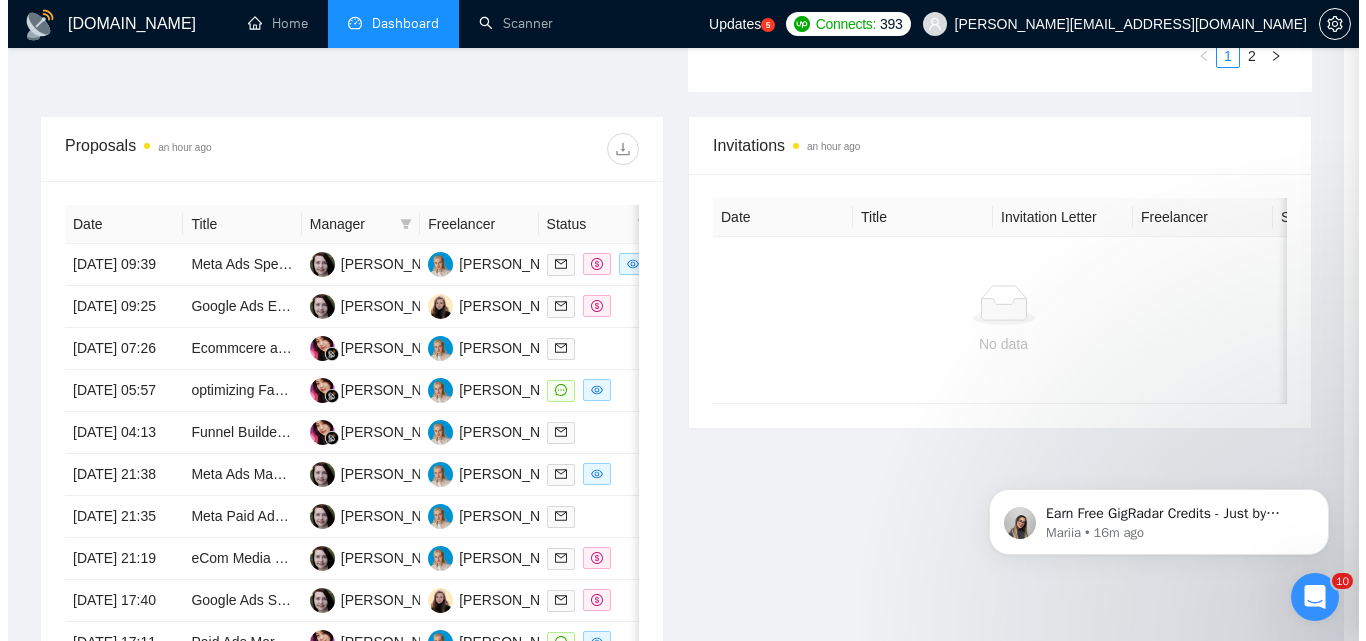 scroll, scrollTop: 876, scrollLeft: 0, axis: vertical 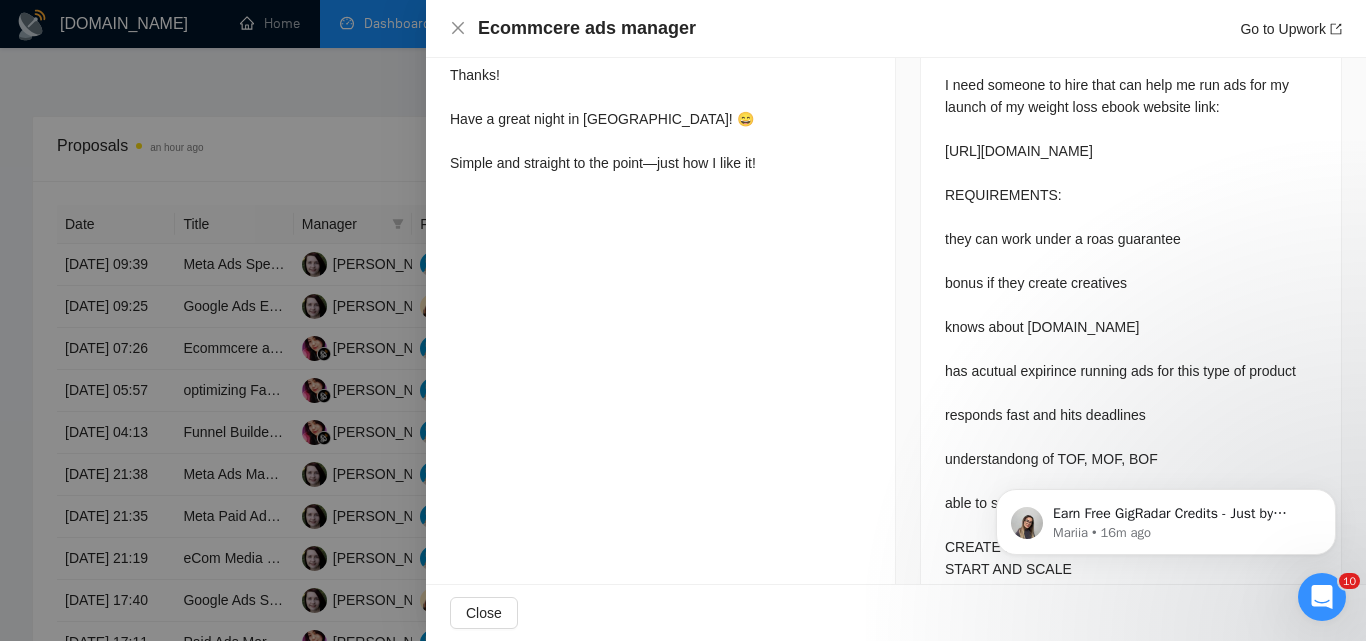 click at bounding box center (683, 320) 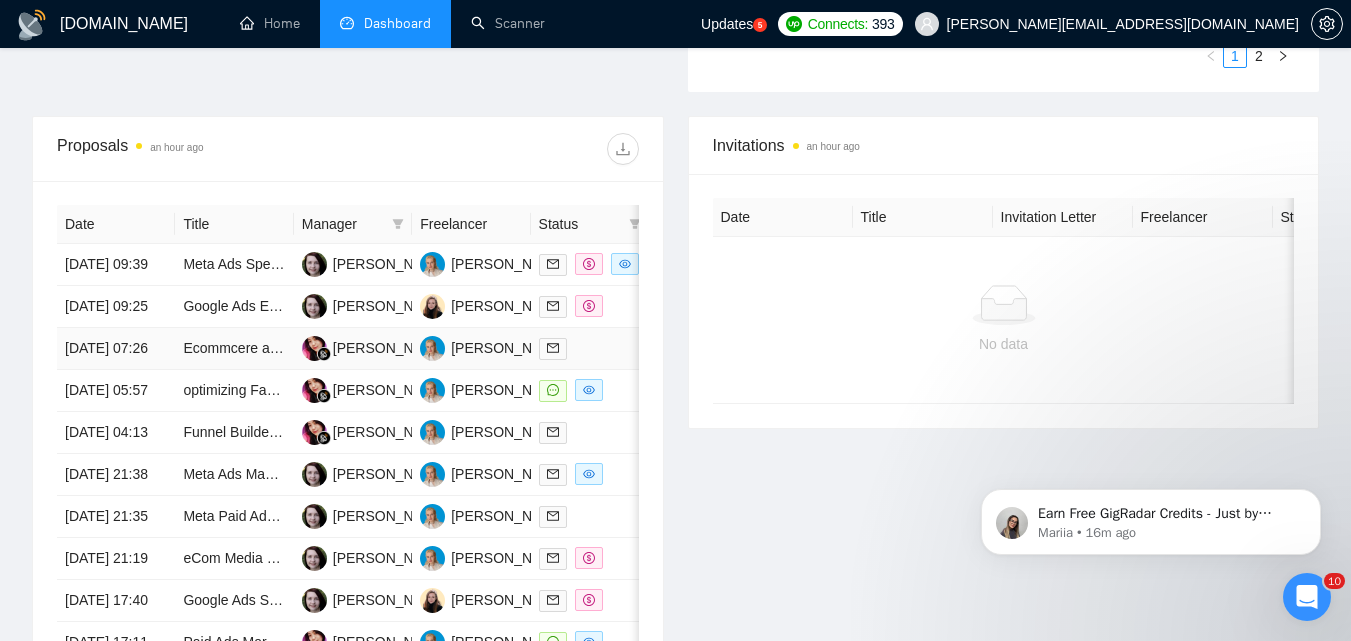 click at bounding box center (590, 348) 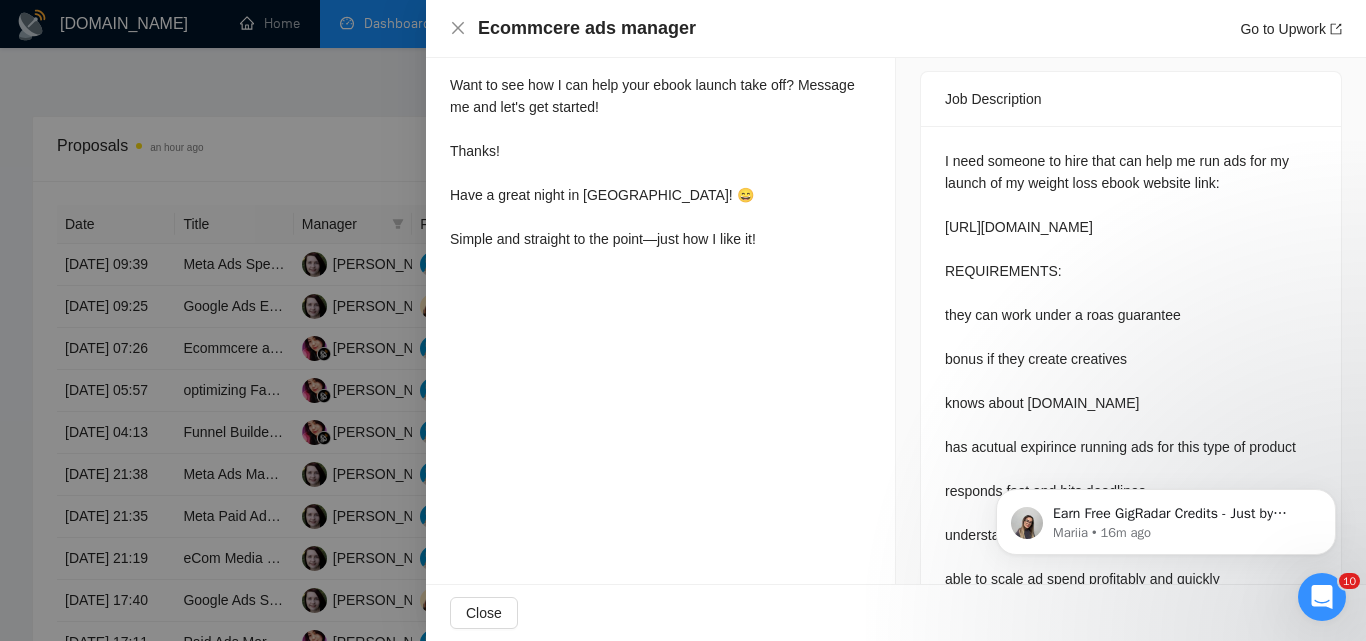 scroll, scrollTop: 900, scrollLeft: 0, axis: vertical 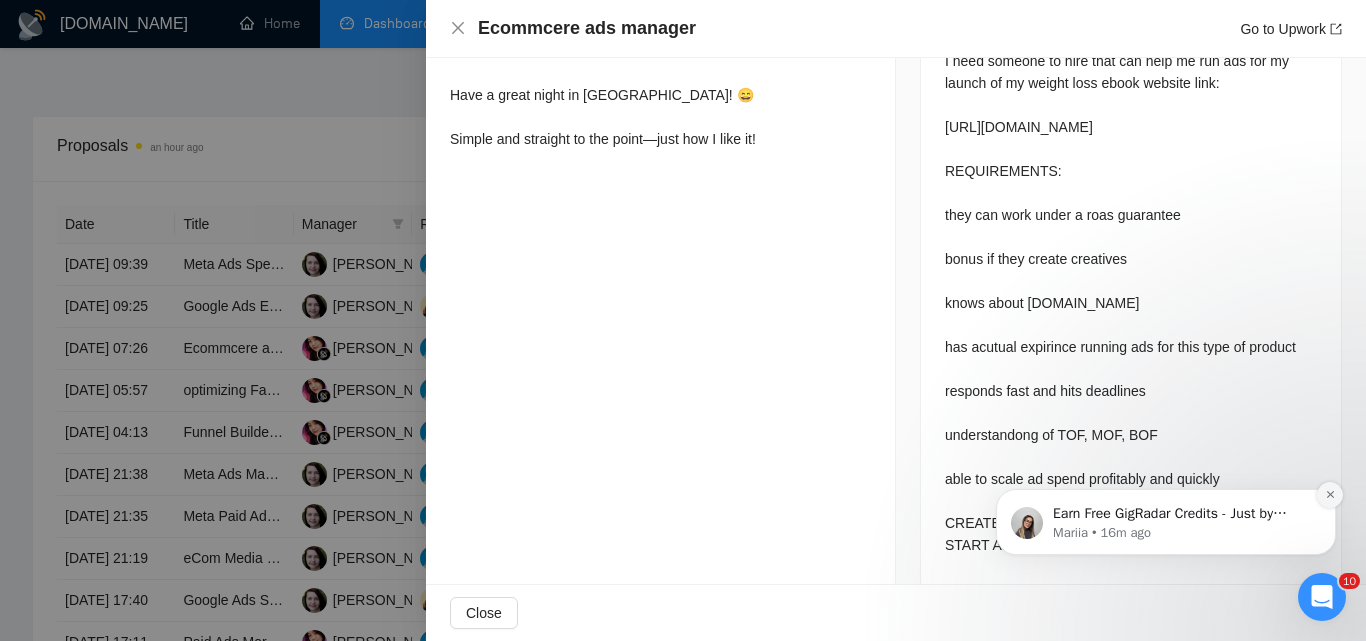 click 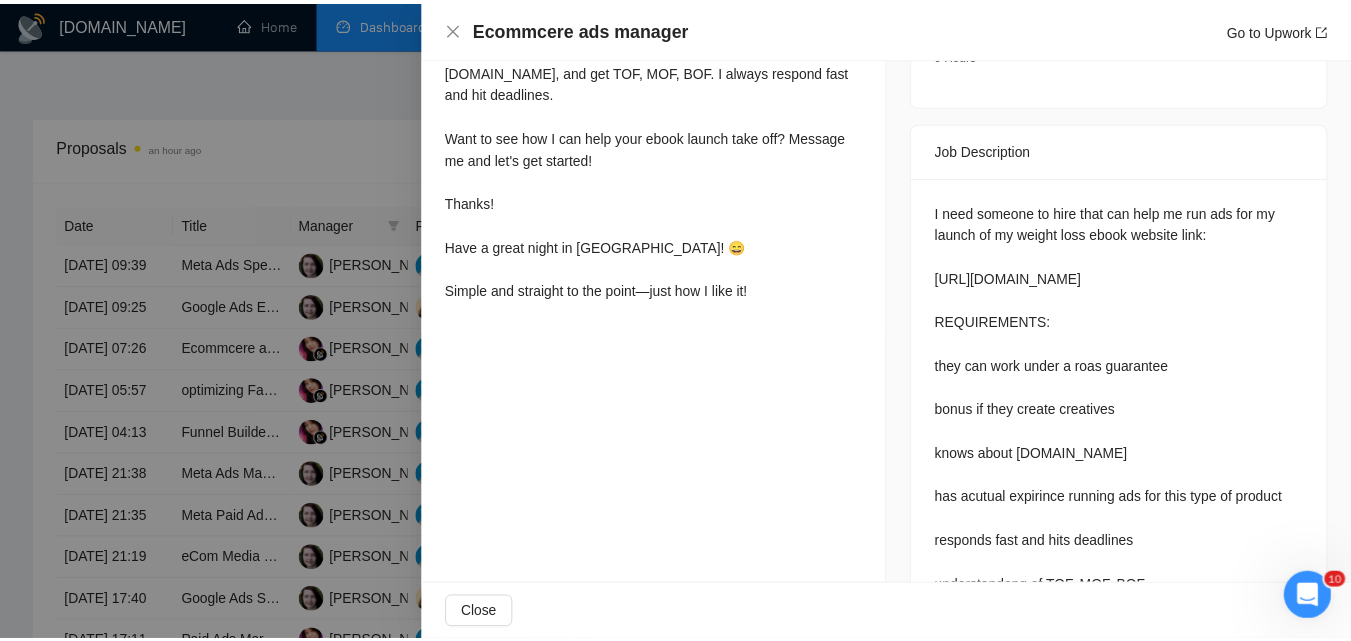 scroll, scrollTop: 700, scrollLeft: 0, axis: vertical 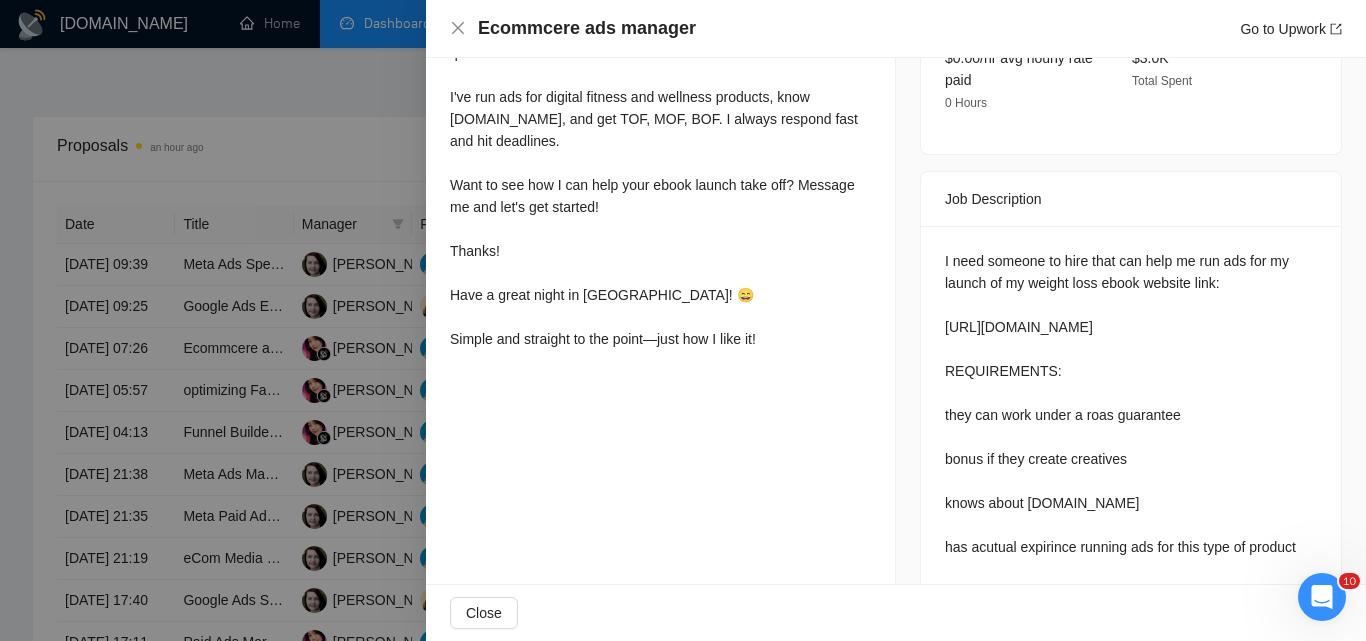 click at bounding box center [683, 320] 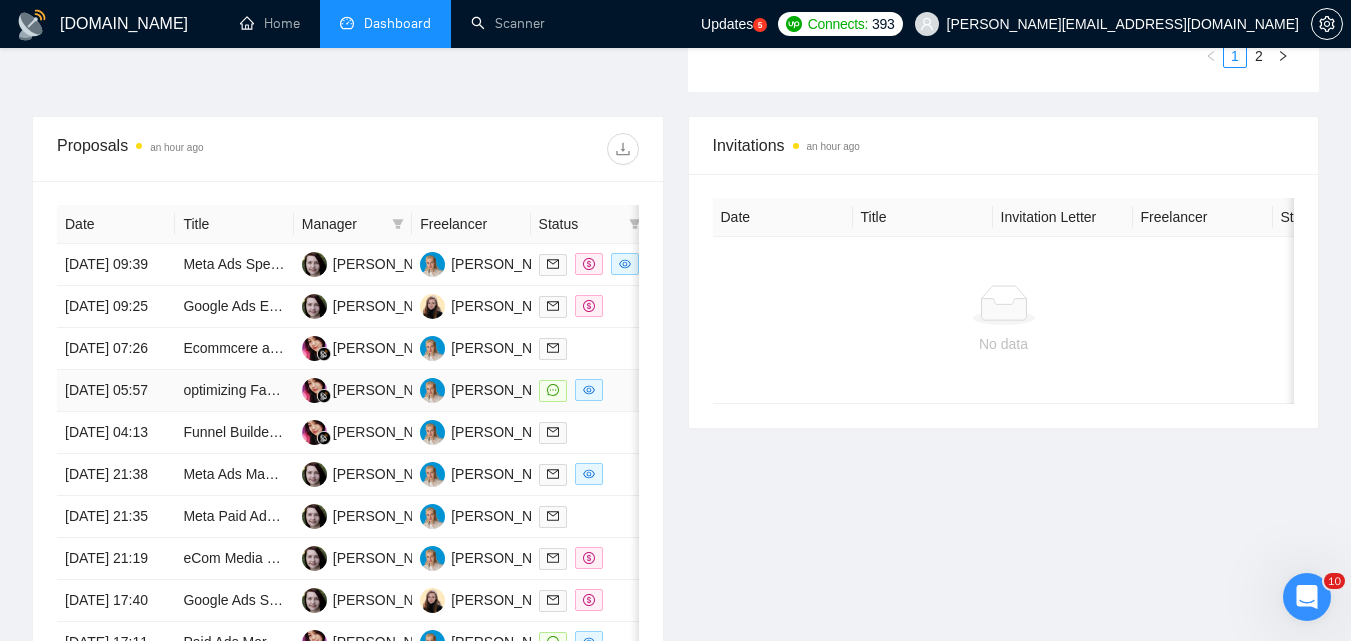 click at bounding box center [590, 390] 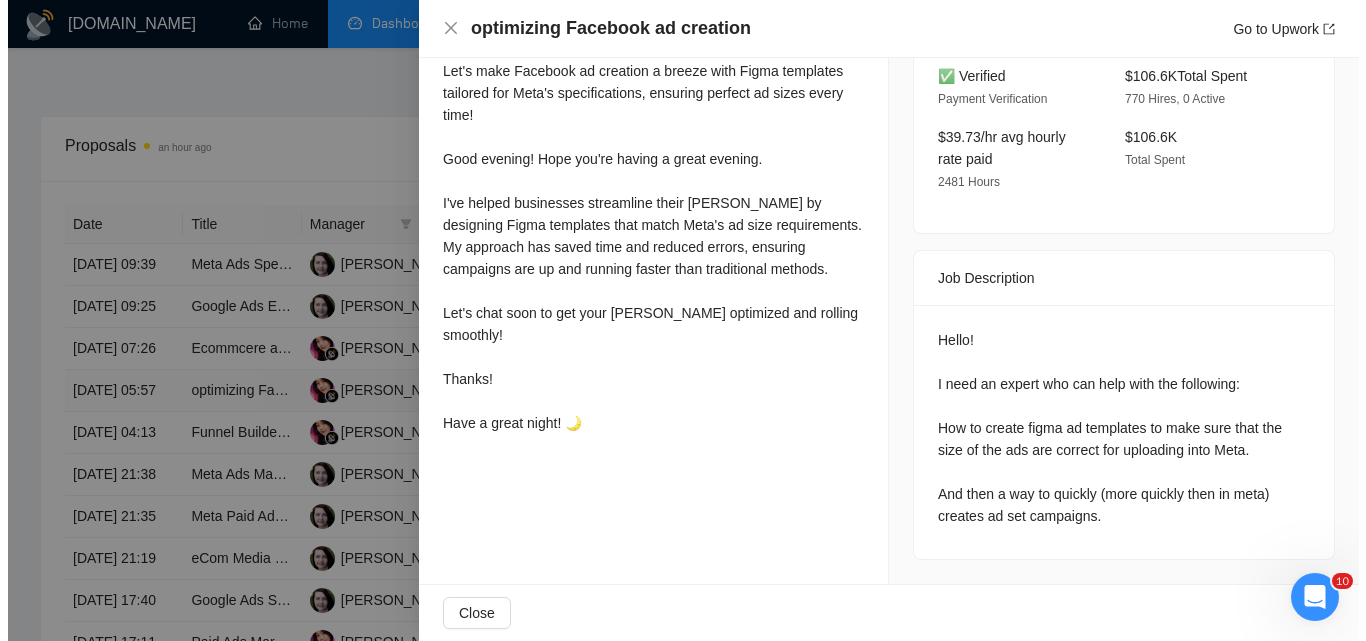 scroll, scrollTop: 566, scrollLeft: 0, axis: vertical 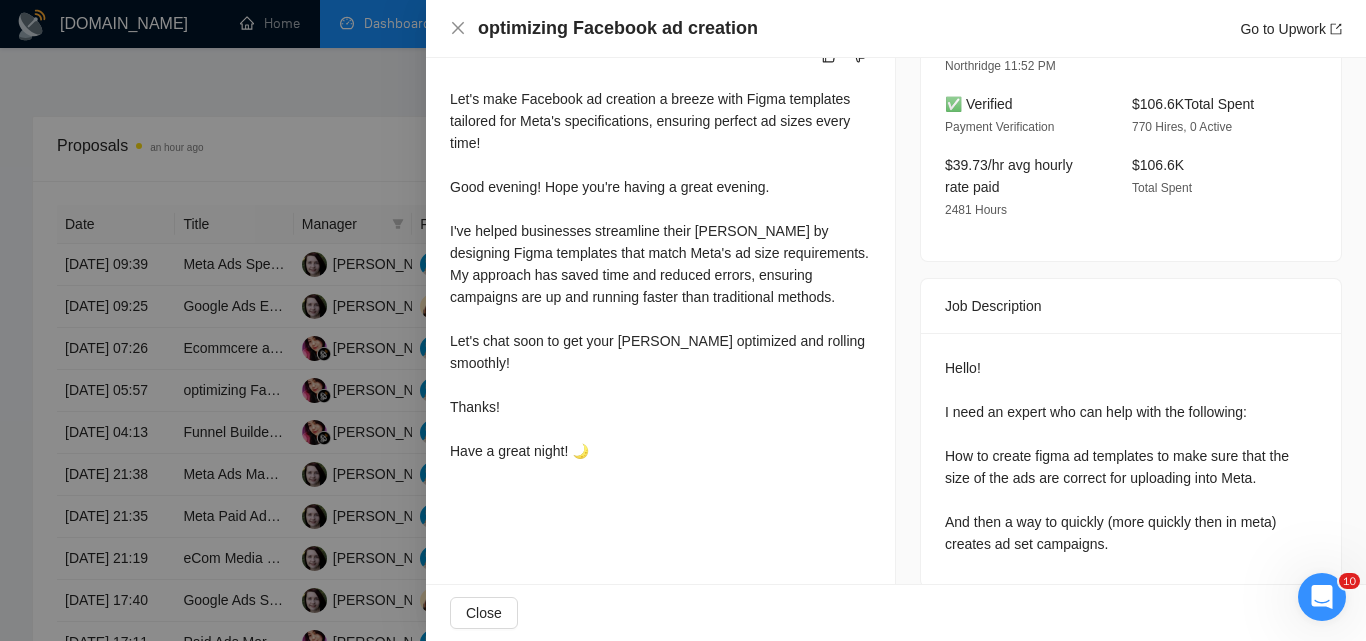 click at bounding box center [683, 320] 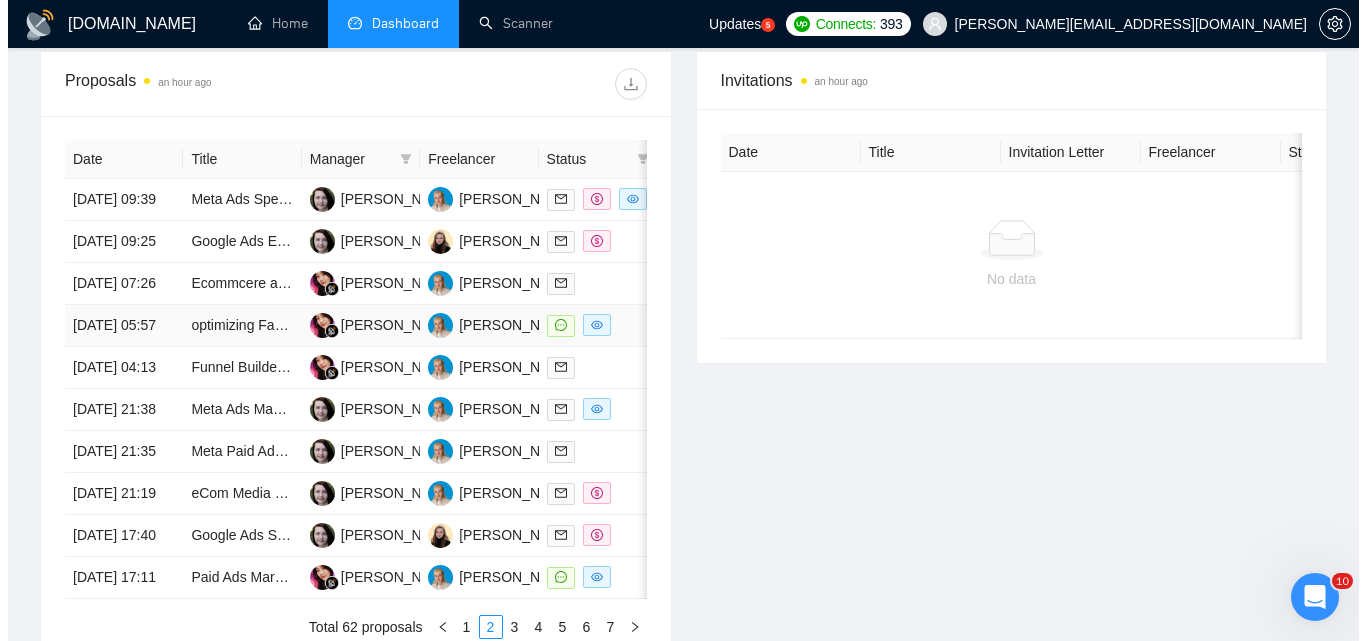 scroll, scrollTop: 800, scrollLeft: 0, axis: vertical 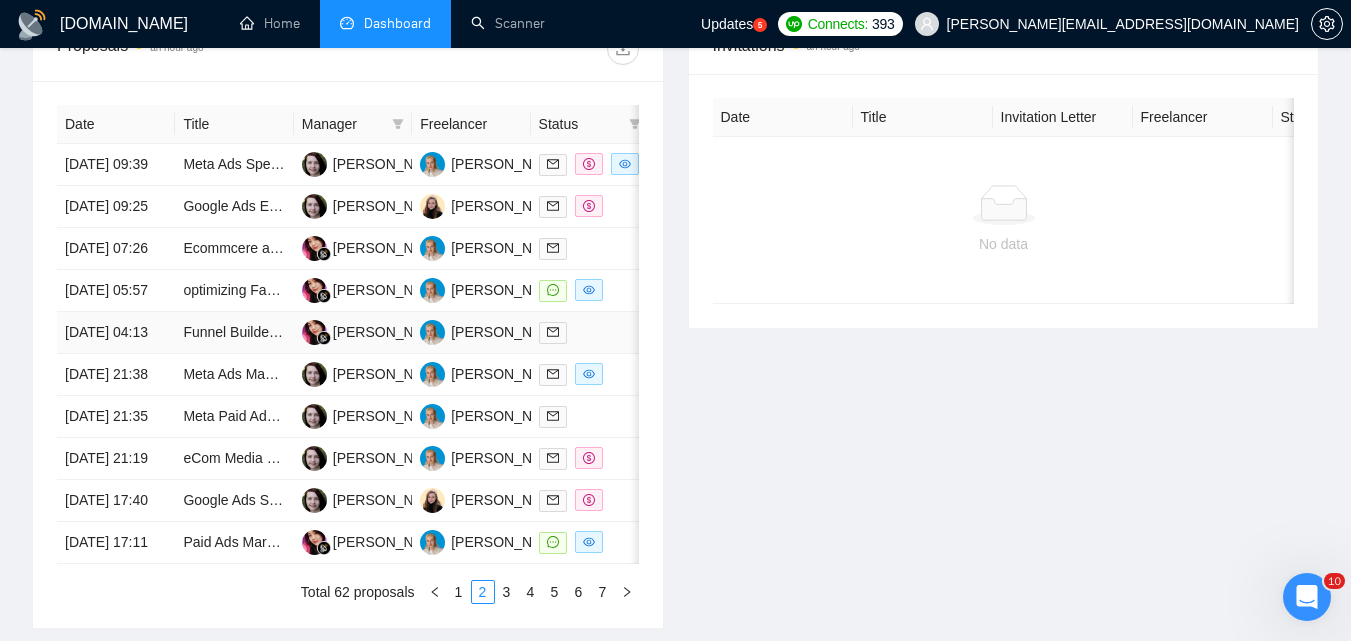click at bounding box center [590, 332] 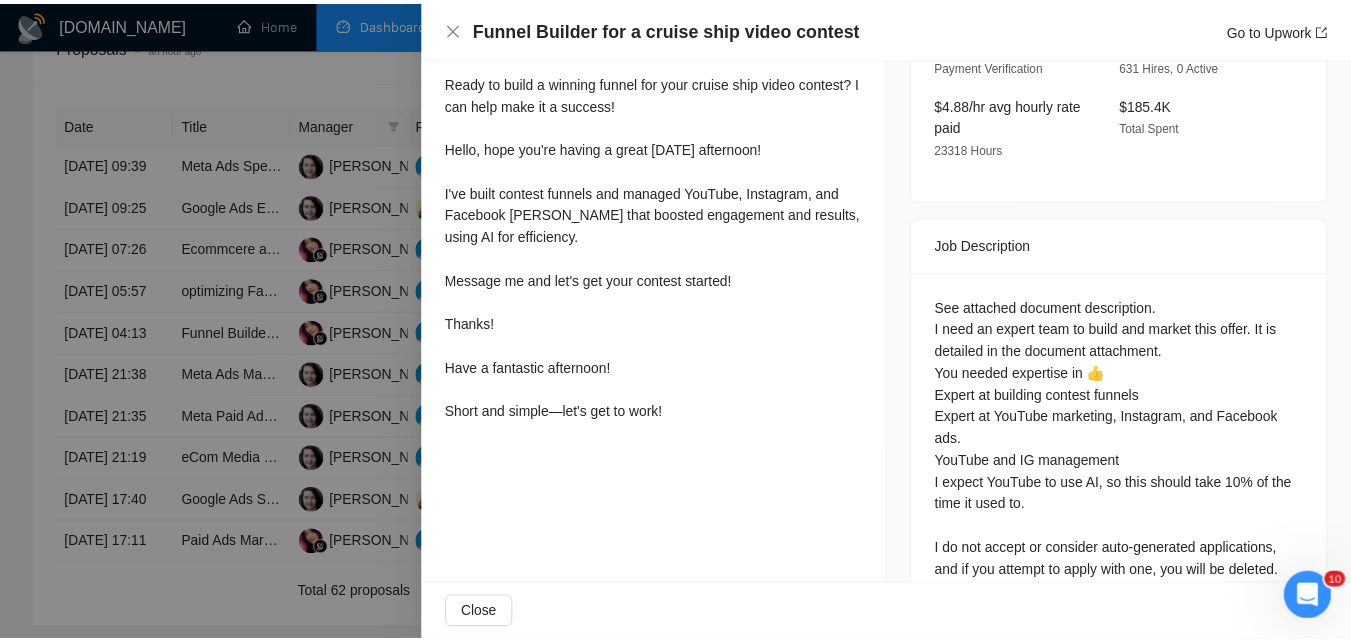 scroll, scrollTop: 698, scrollLeft: 0, axis: vertical 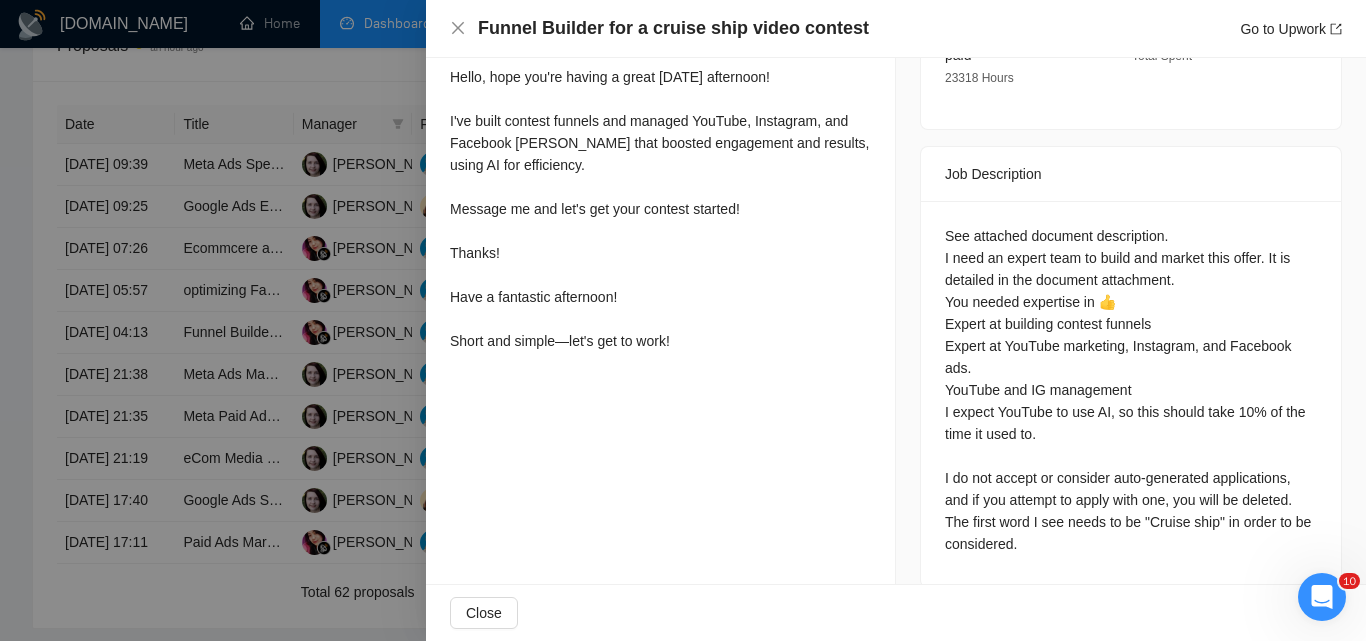 click at bounding box center [683, 320] 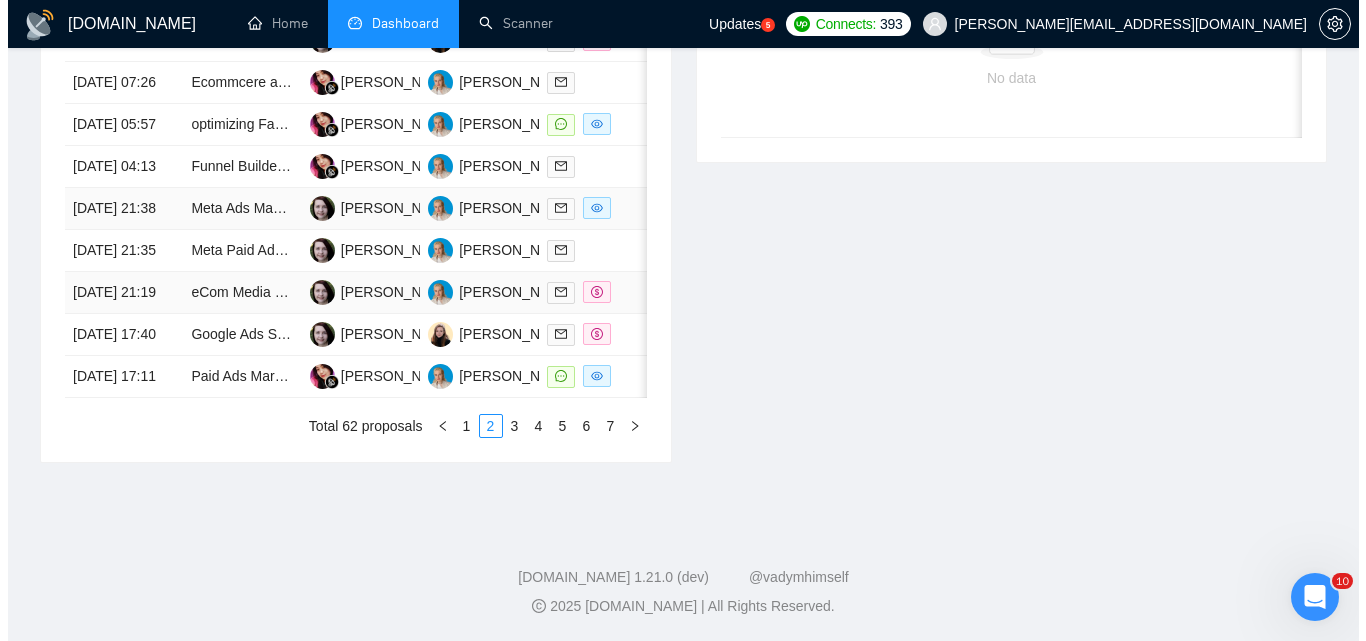 scroll, scrollTop: 1000, scrollLeft: 0, axis: vertical 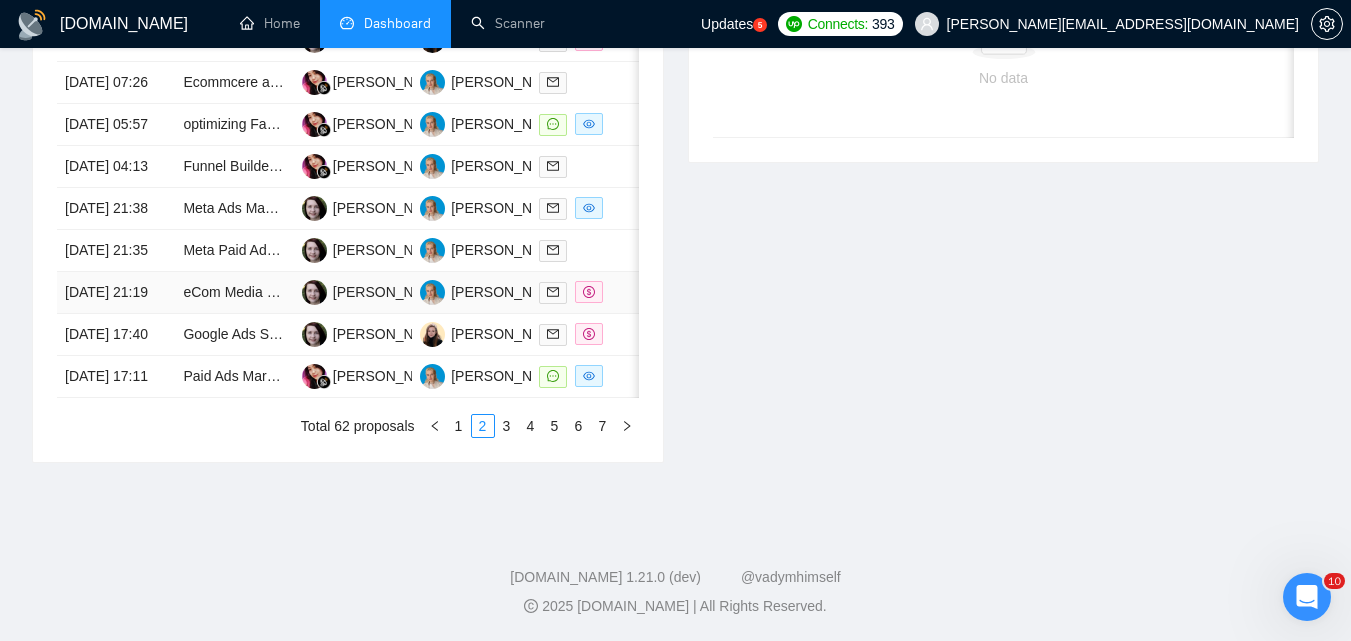 click at bounding box center (590, 292) 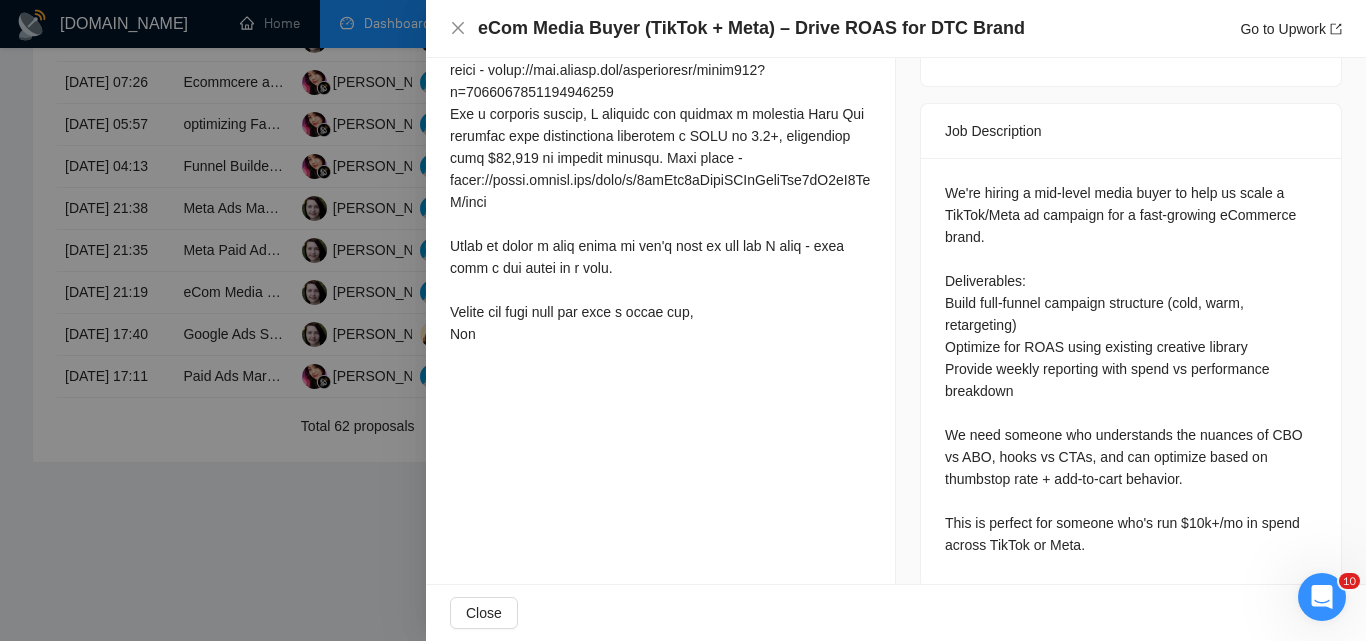 scroll, scrollTop: 768, scrollLeft: 0, axis: vertical 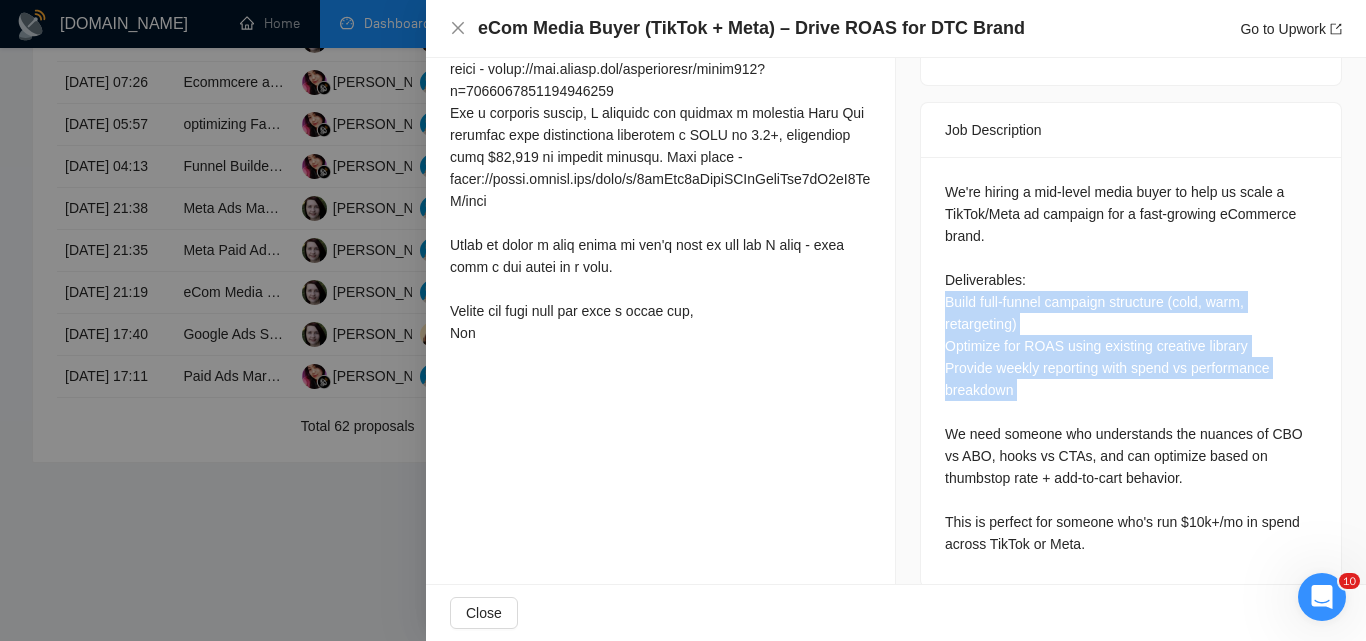 drag, startPoint x: 922, startPoint y: 272, endPoint x: 1158, endPoint y: 394, distance: 265.66898 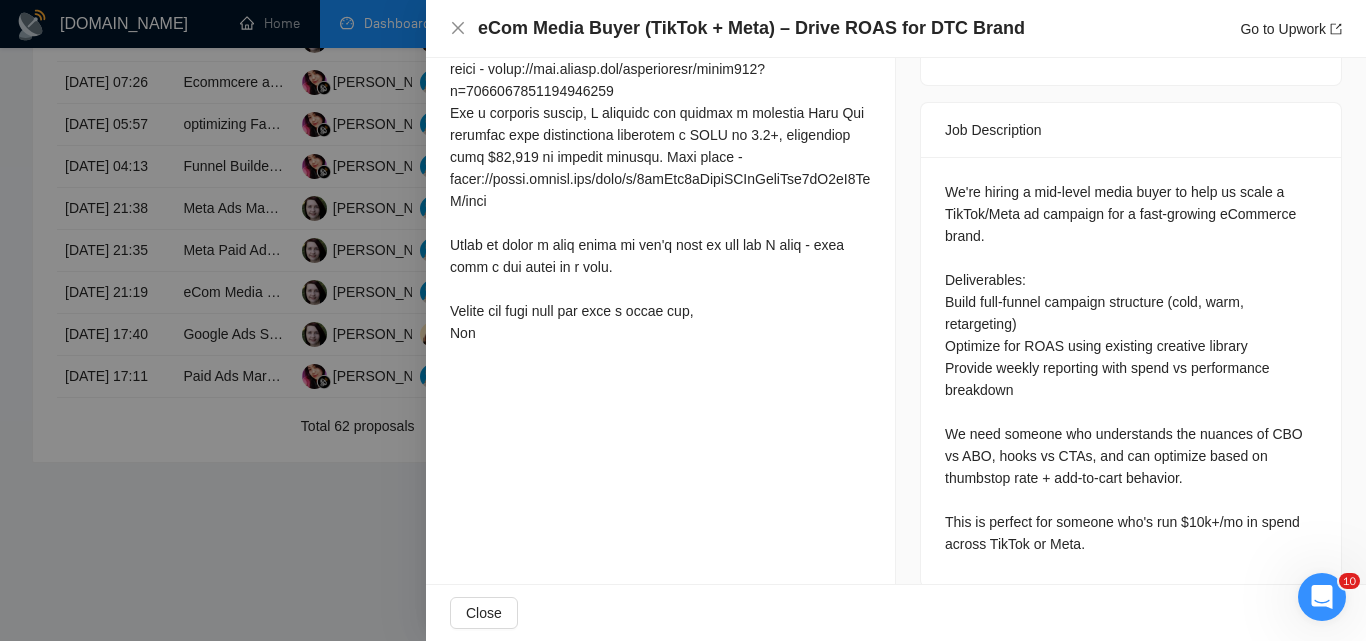 click on "We're hiring a mid-level media buyer to help us scale a TikTok/Meta ad campaign for a fast-growing eCommerce brand.
Deliverables:
Build full-funnel campaign structure (cold, warm, retargeting)
Optimize for ROAS using existing creative library
Provide weekly reporting with spend vs performance breakdown
We need someone who understands the nuances of CBO vs ABO, hooks vs CTAs, and can optimize based on thumbstop rate + add-to-cart behavior.
This is perfect for someone who's run $10k+/mo in spend across TikTok or Meta." at bounding box center (1131, 368) 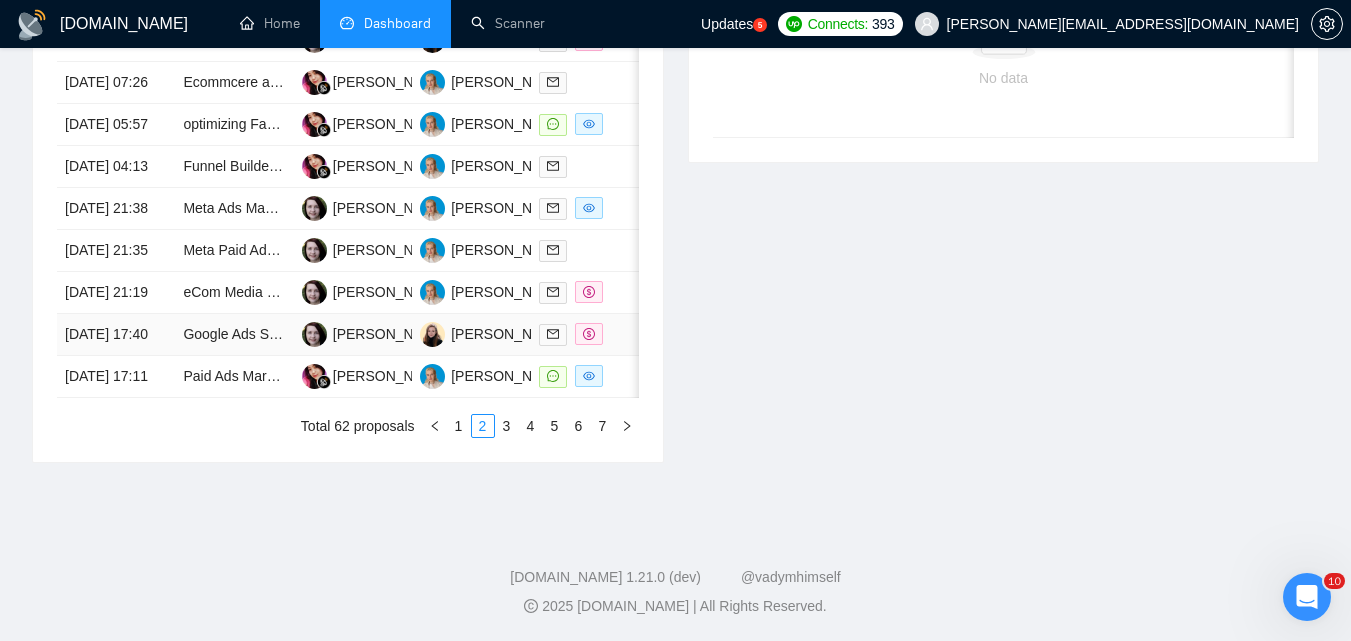 click at bounding box center (590, 335) 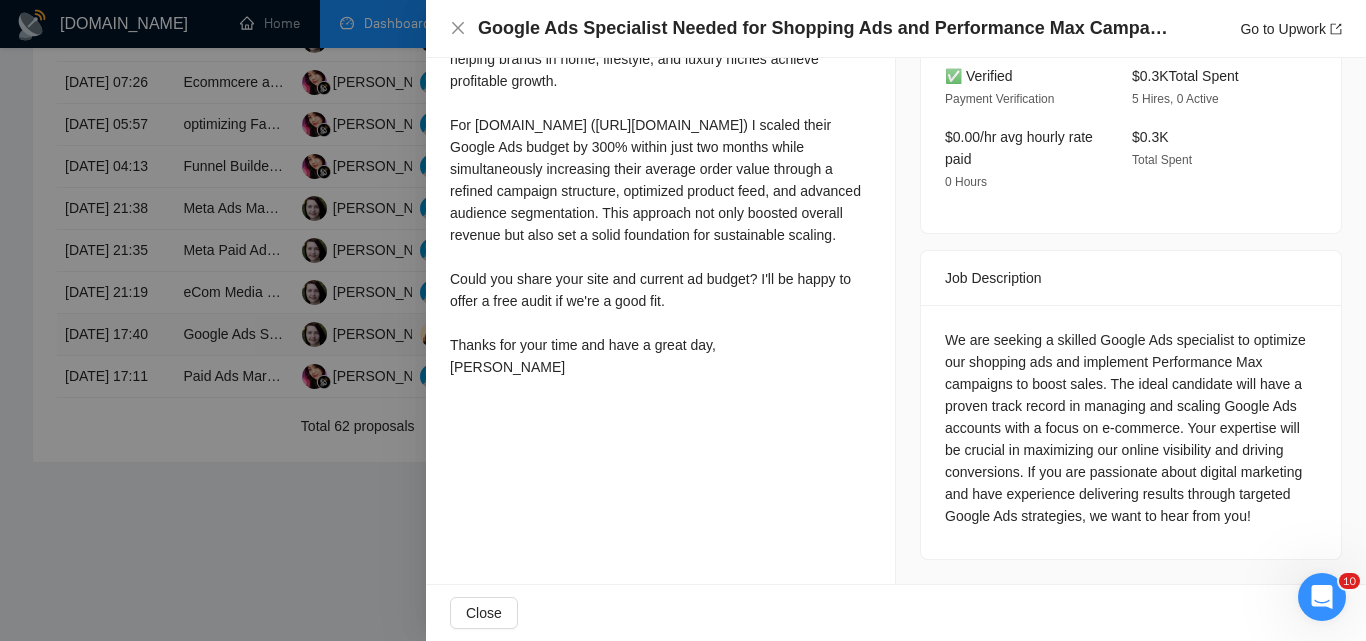 scroll, scrollTop: 618, scrollLeft: 0, axis: vertical 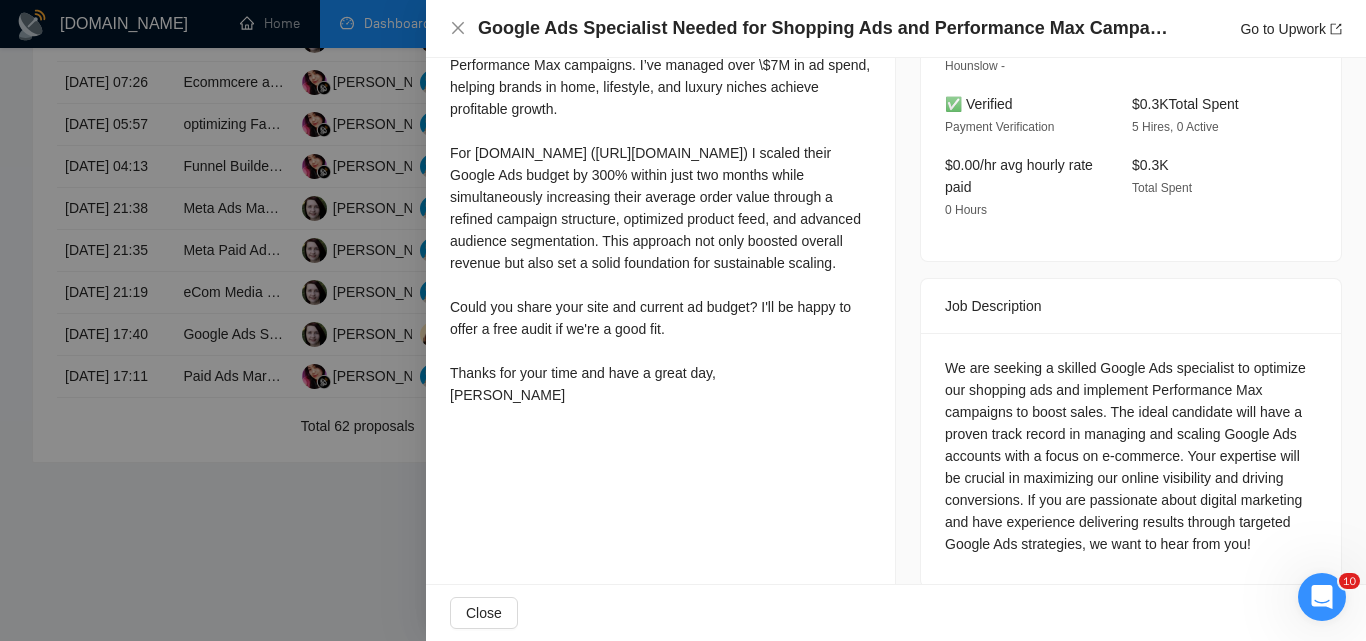 click at bounding box center [683, 320] 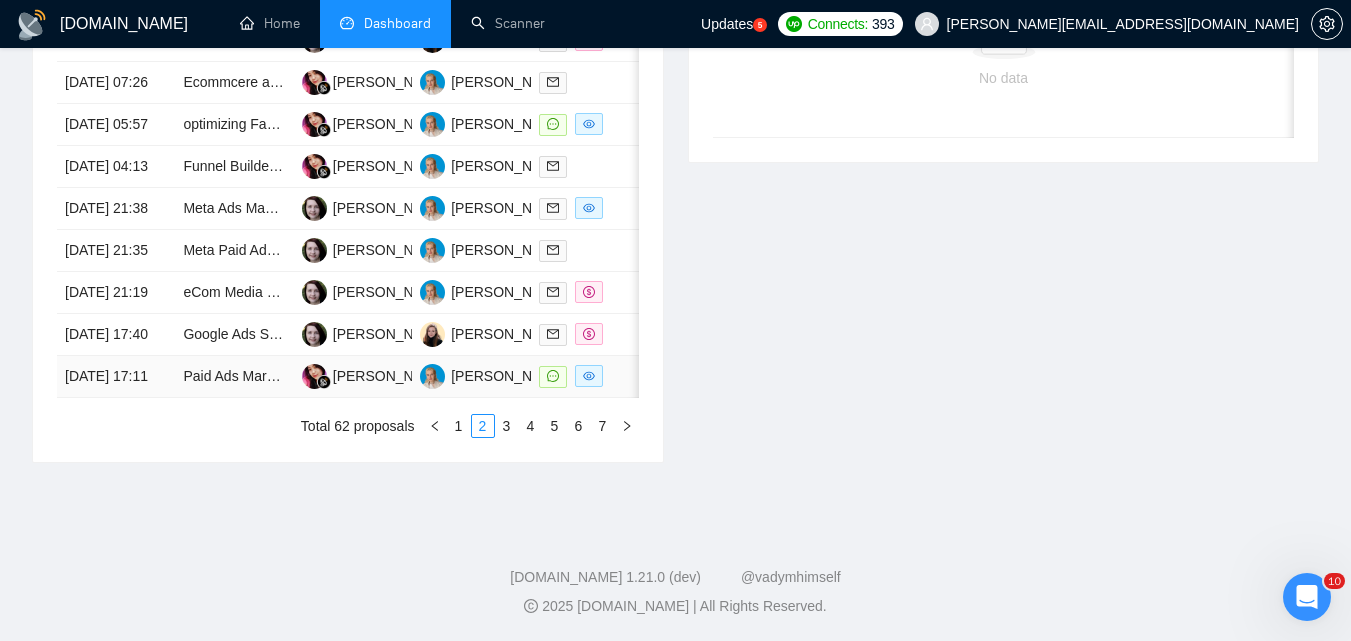 click at bounding box center [590, 376] 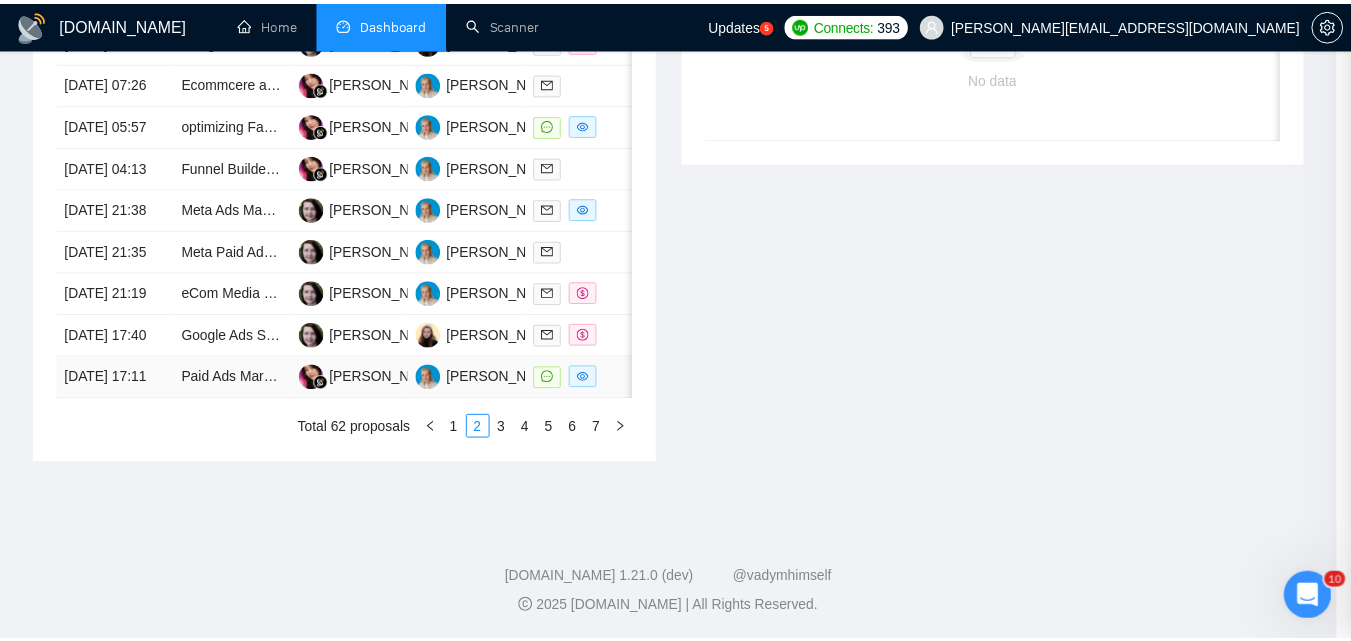 scroll, scrollTop: 594, scrollLeft: 0, axis: vertical 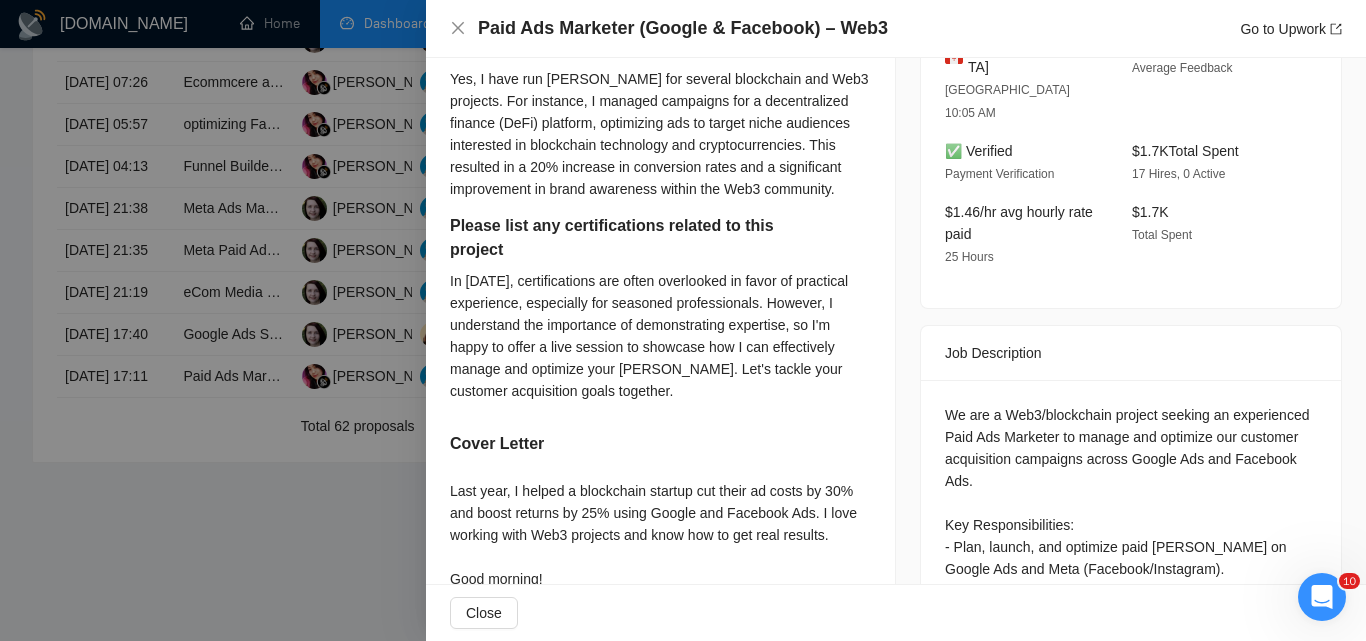 click at bounding box center [683, 320] 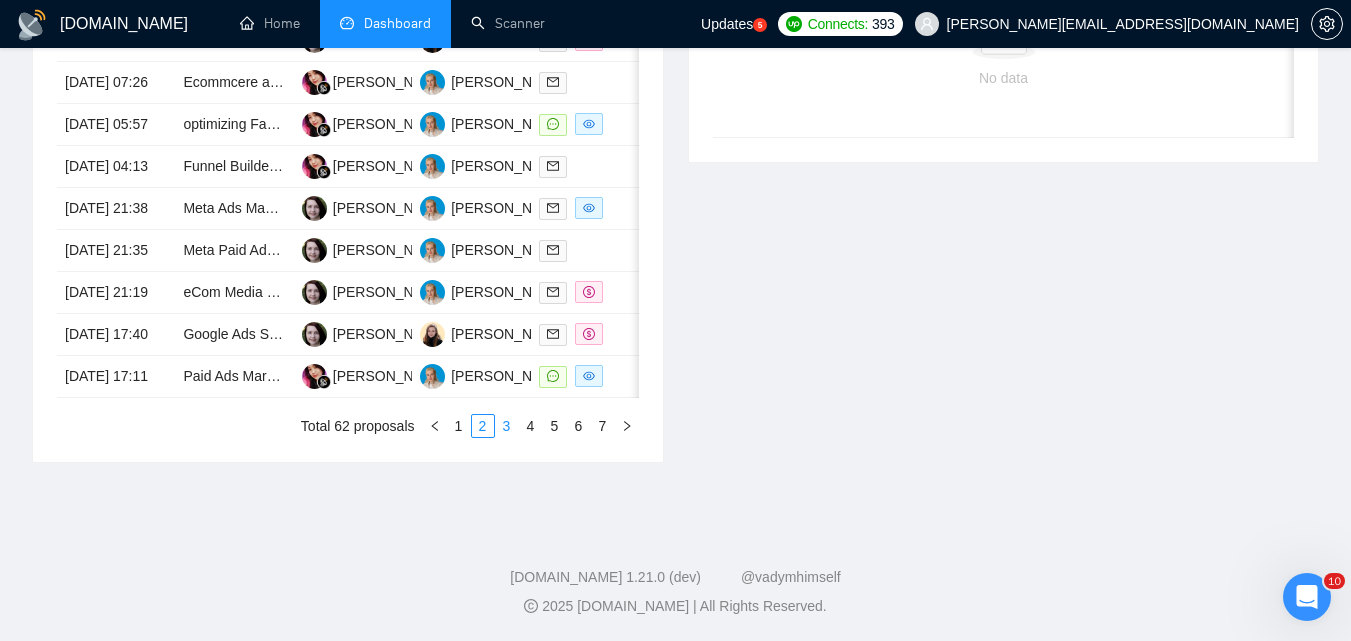 click on "3" at bounding box center [507, 426] 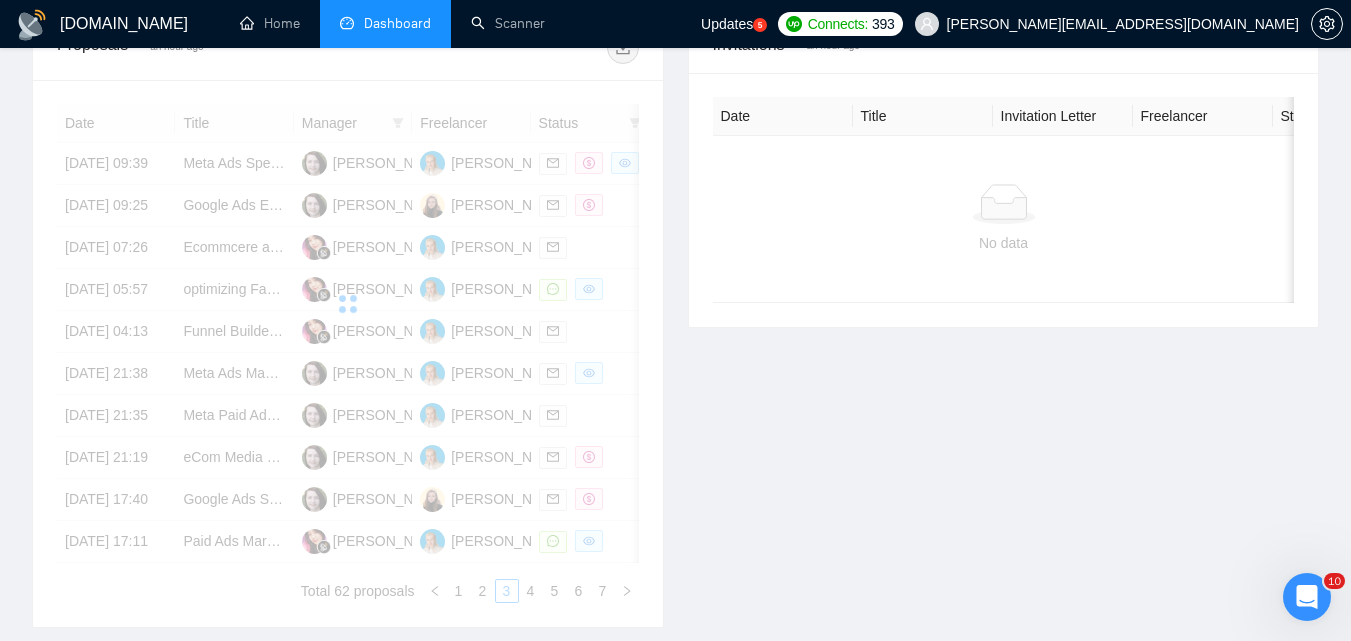 scroll, scrollTop: 800, scrollLeft: 0, axis: vertical 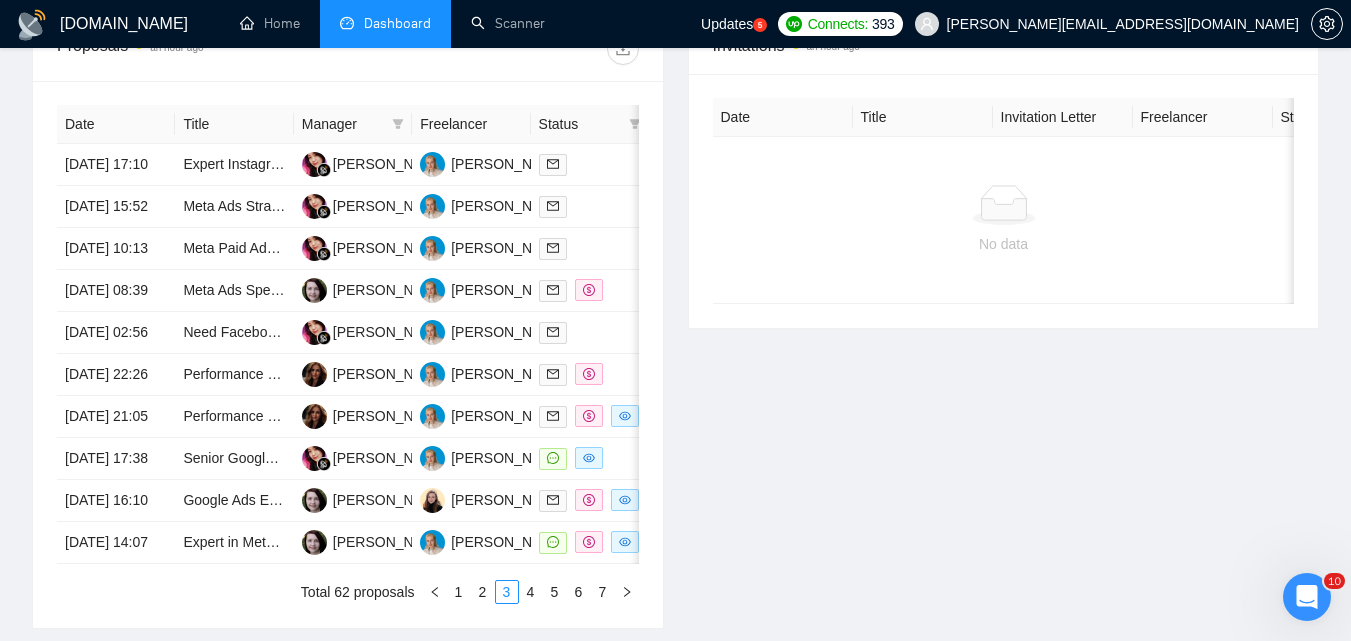 drag, startPoint x: 959, startPoint y: 529, endPoint x: 1029, endPoint y: 554, distance: 74.330345 